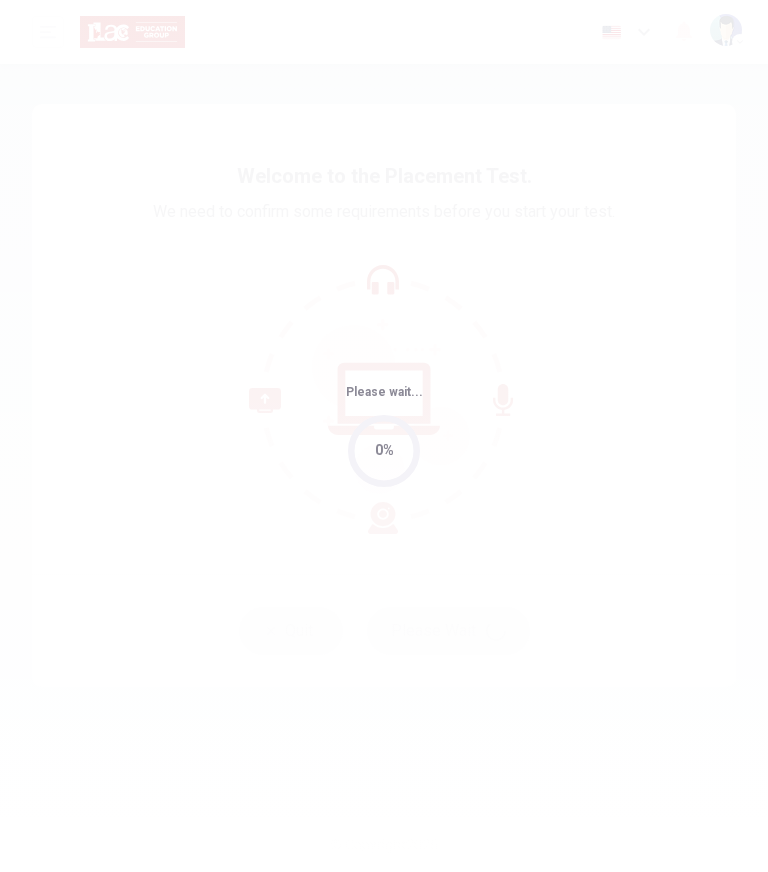 scroll, scrollTop: 0, scrollLeft: 0, axis: both 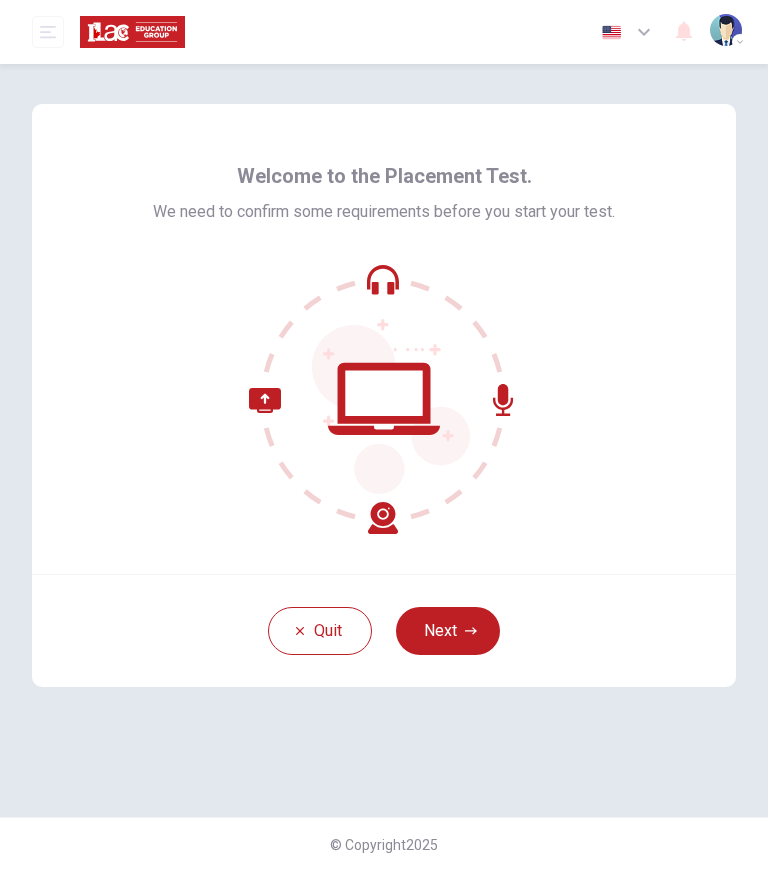 click on "Next" at bounding box center (448, 631) 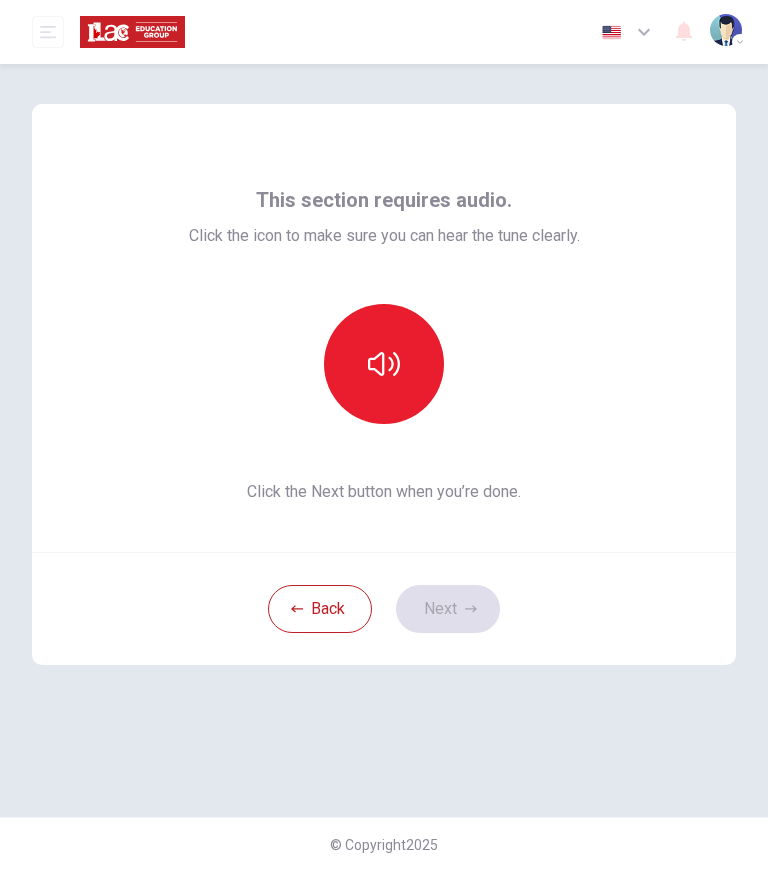 click 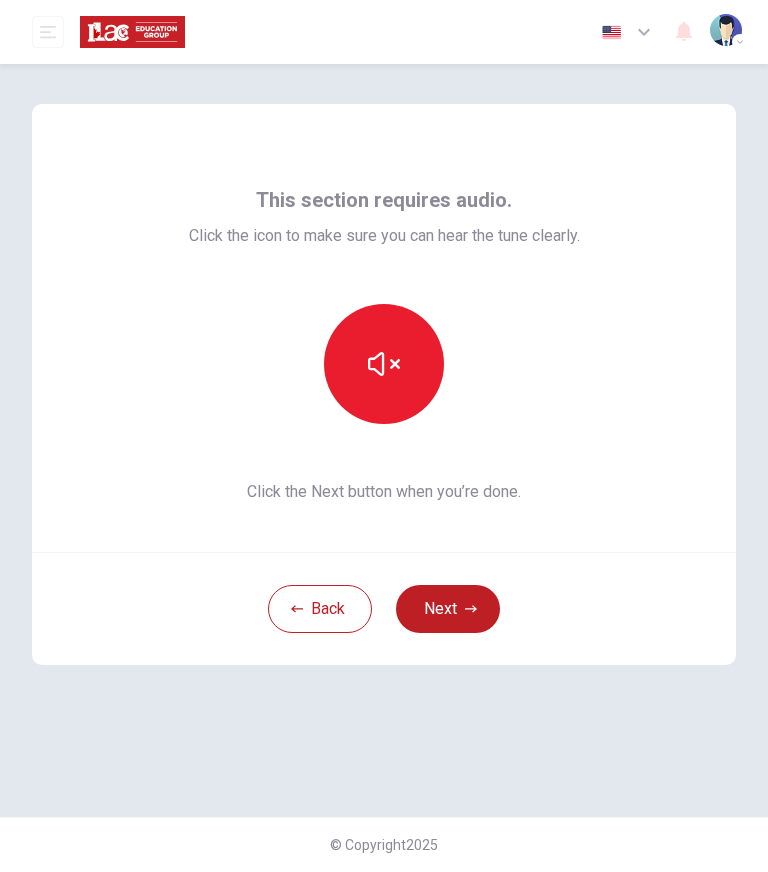 click at bounding box center (384, 364) 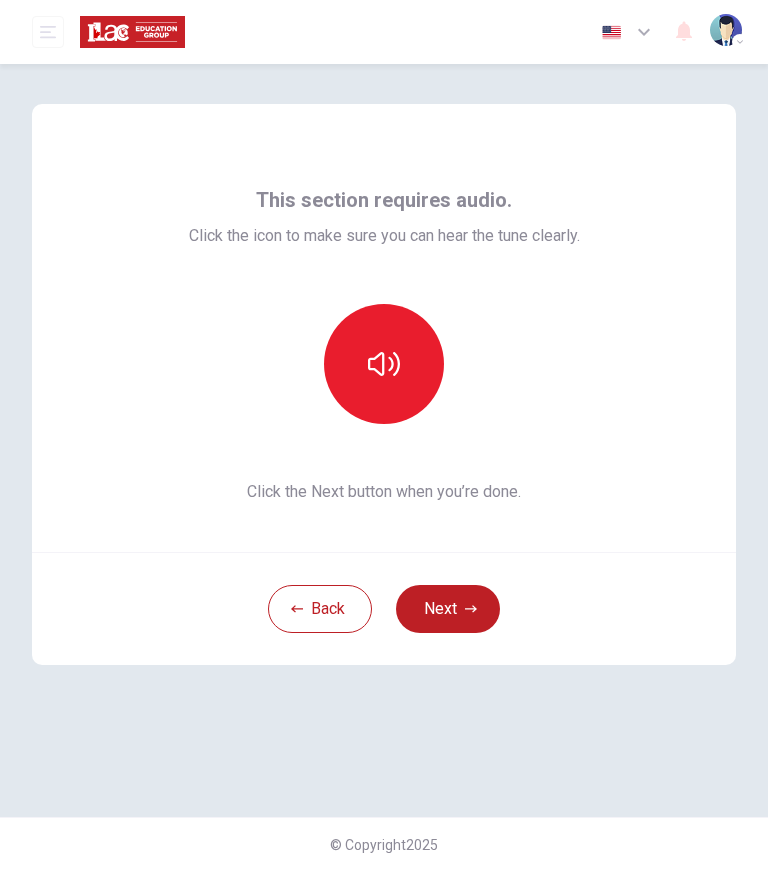 click 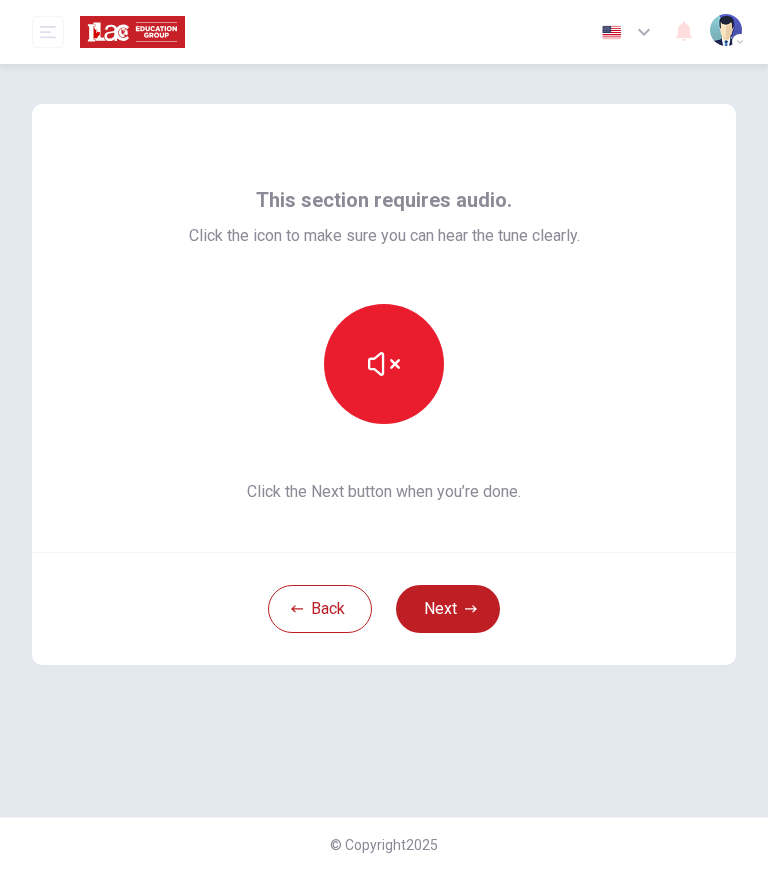 click 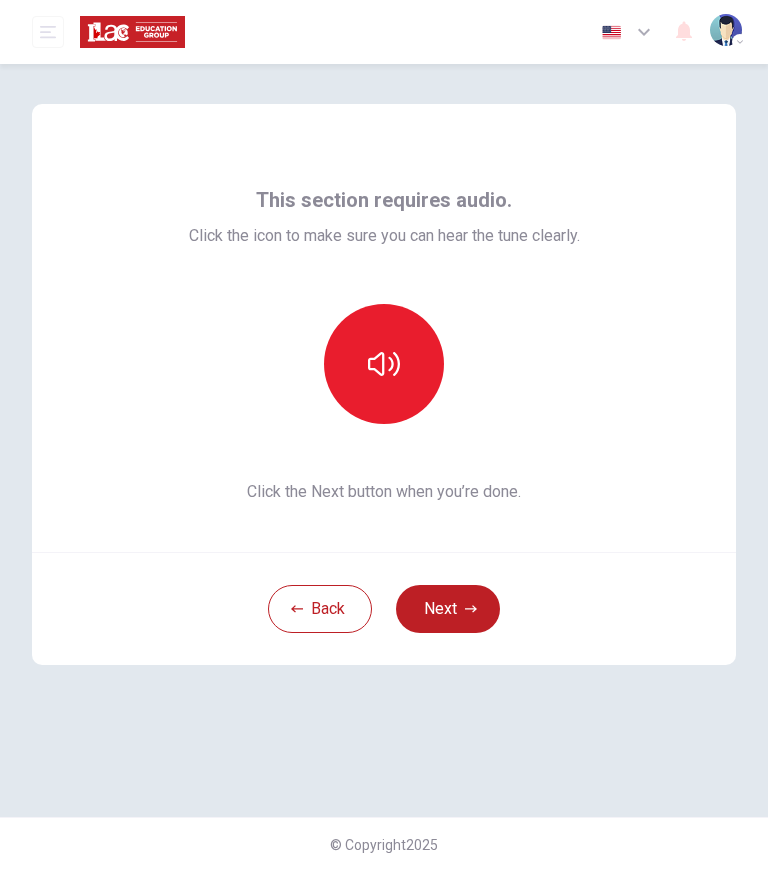 click on "Next" at bounding box center [448, 609] 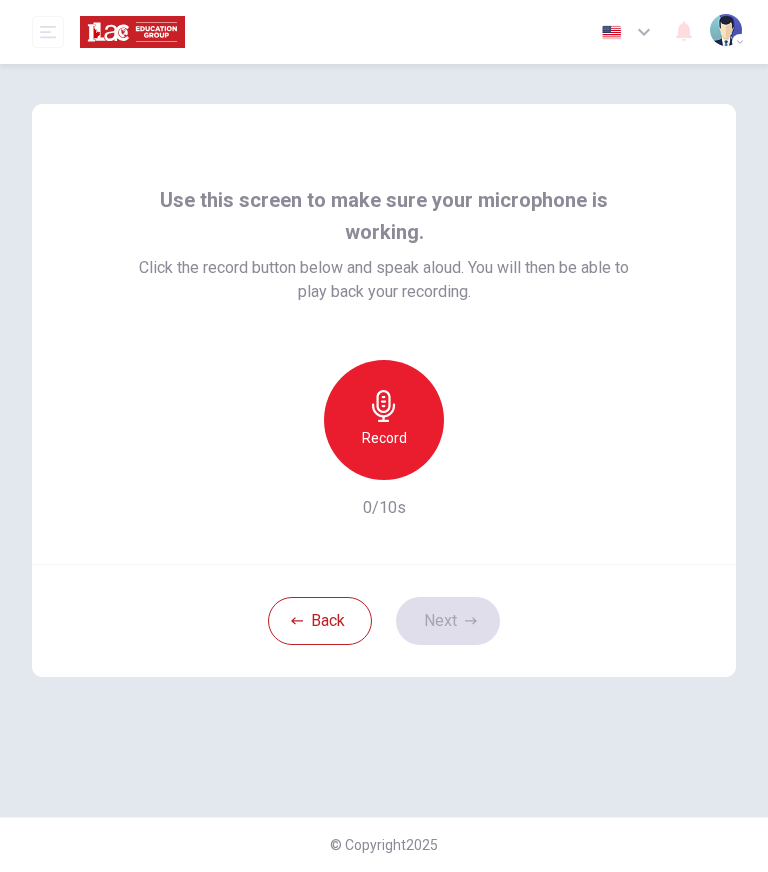 click on "Record" at bounding box center [384, 420] 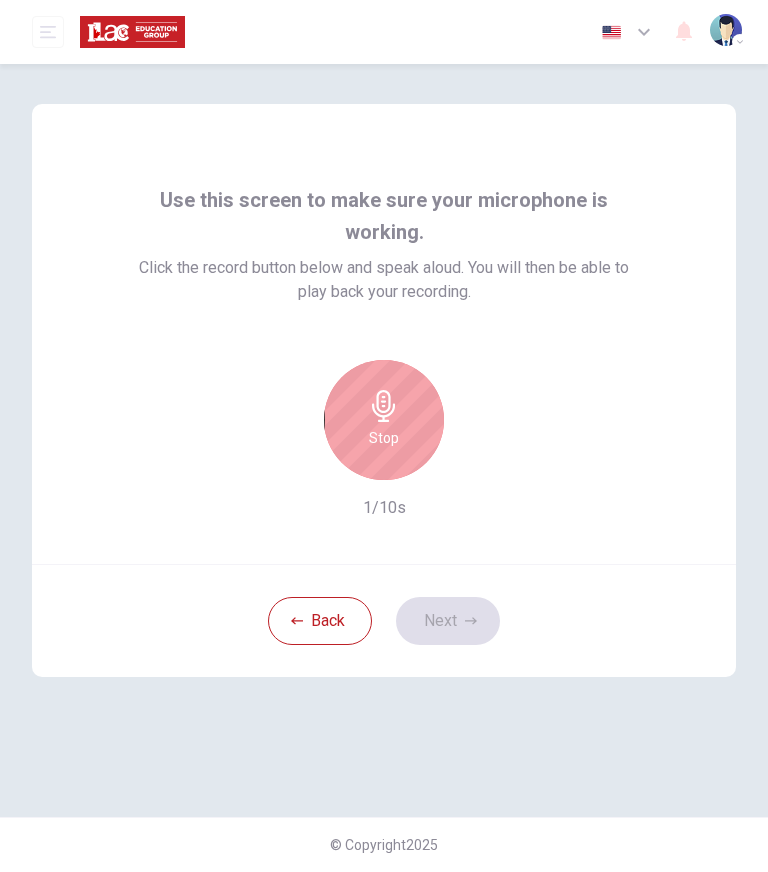 click 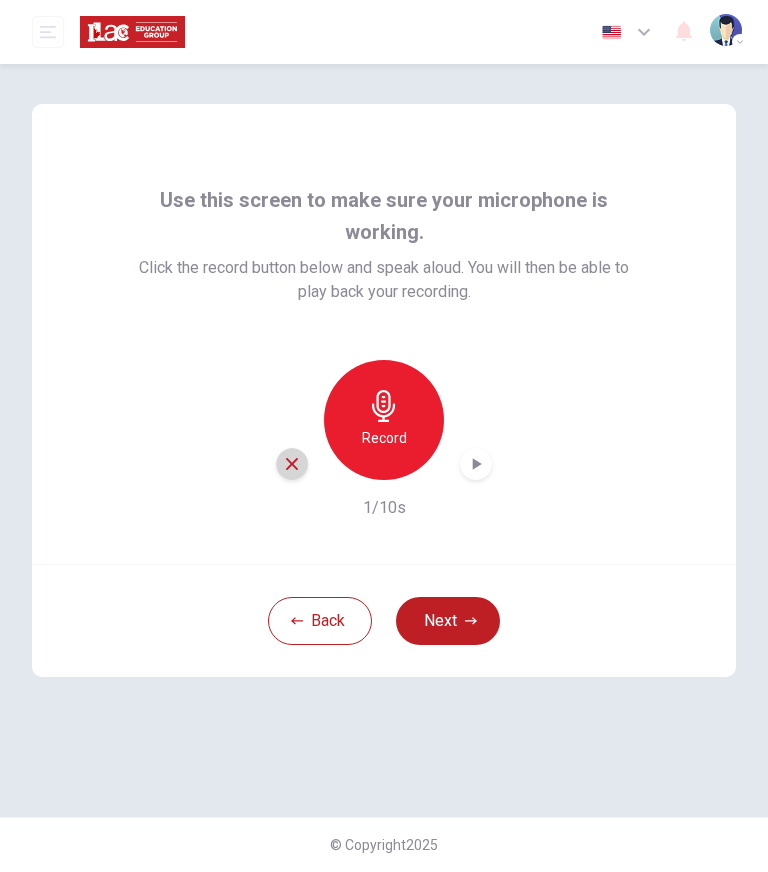click 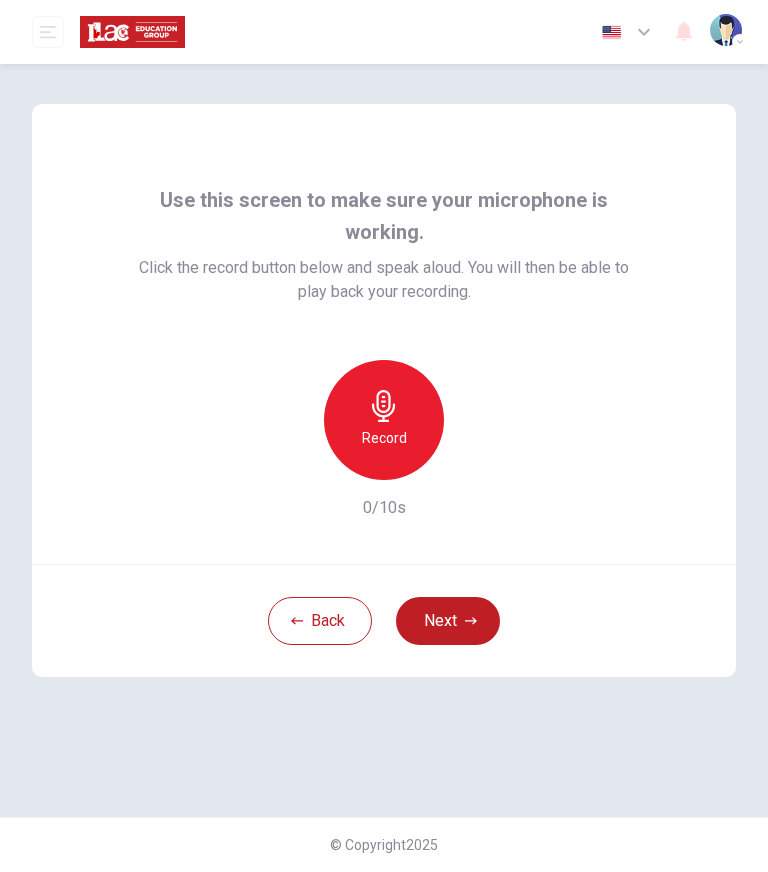 click on "Record" at bounding box center (384, 438) 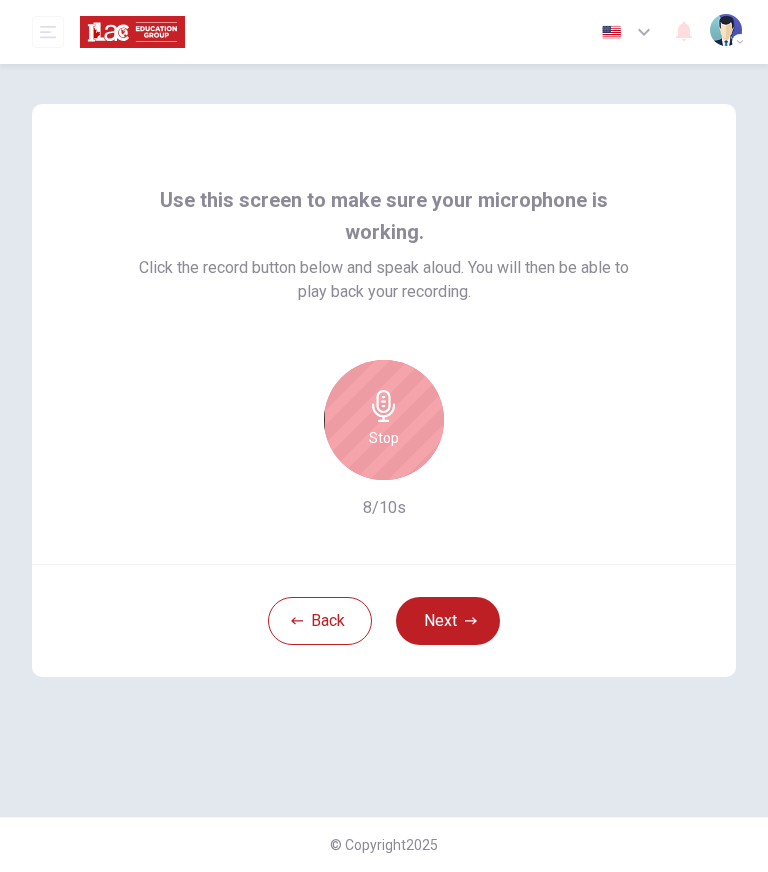 click 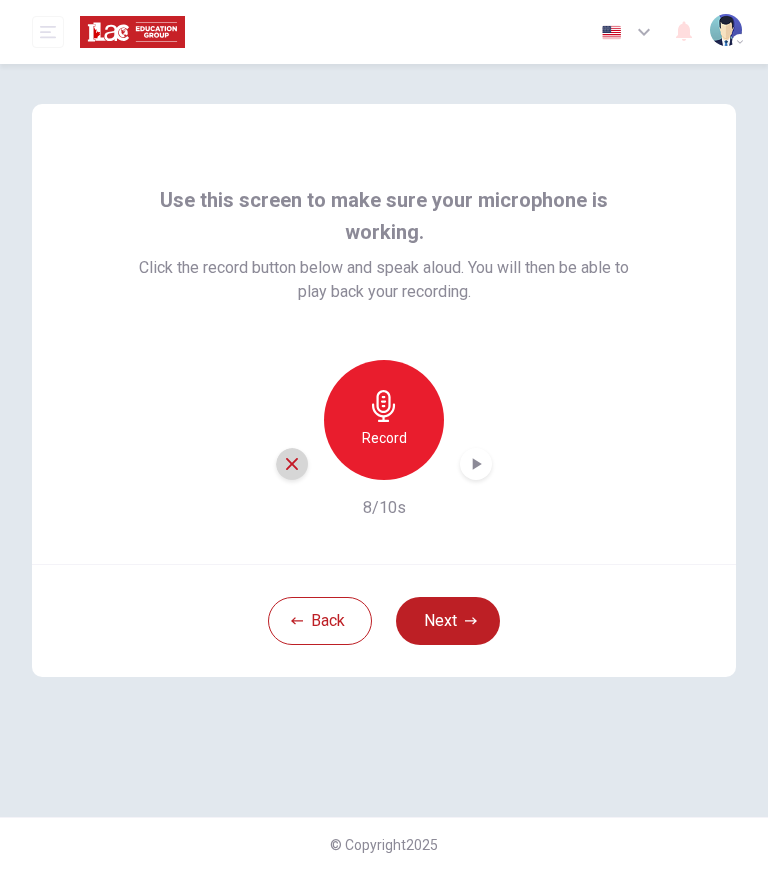 click at bounding box center (292, 464) 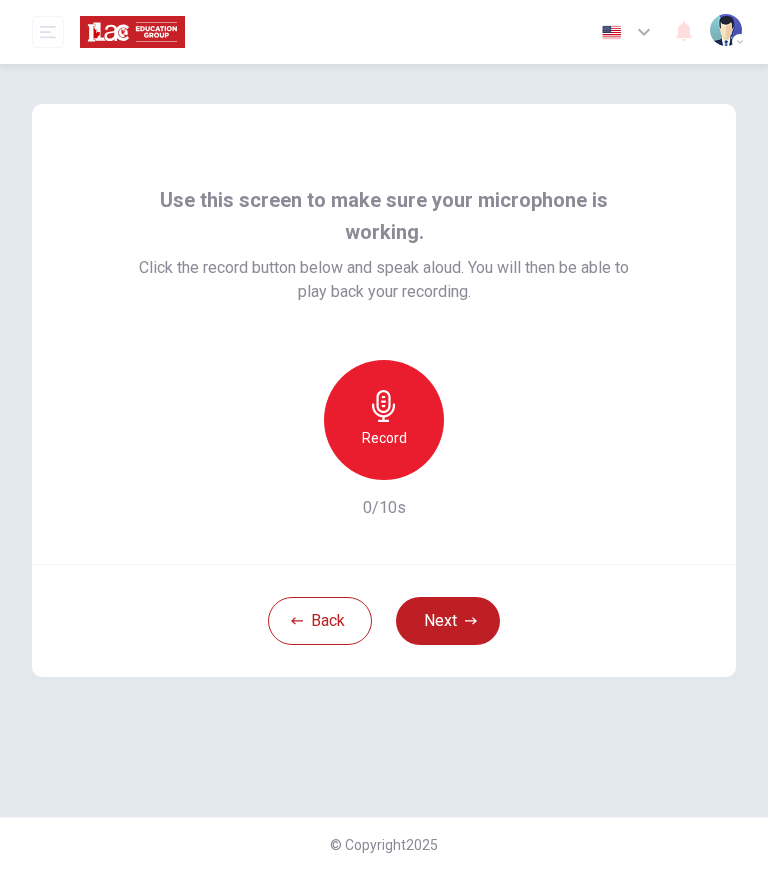 click on "Record" at bounding box center (384, 438) 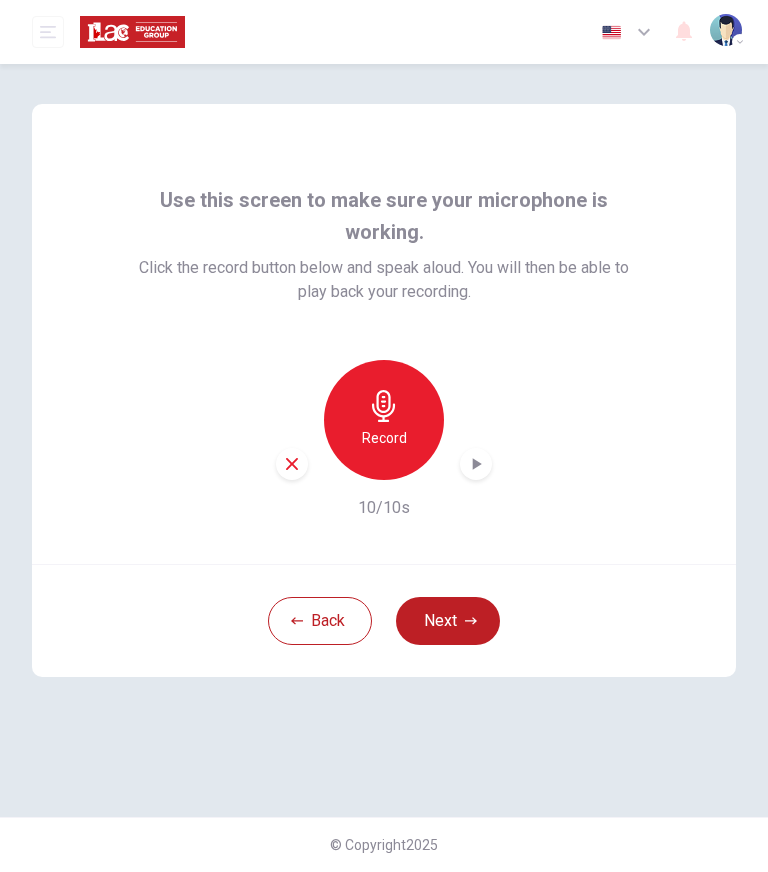 click on "Next" at bounding box center (448, 621) 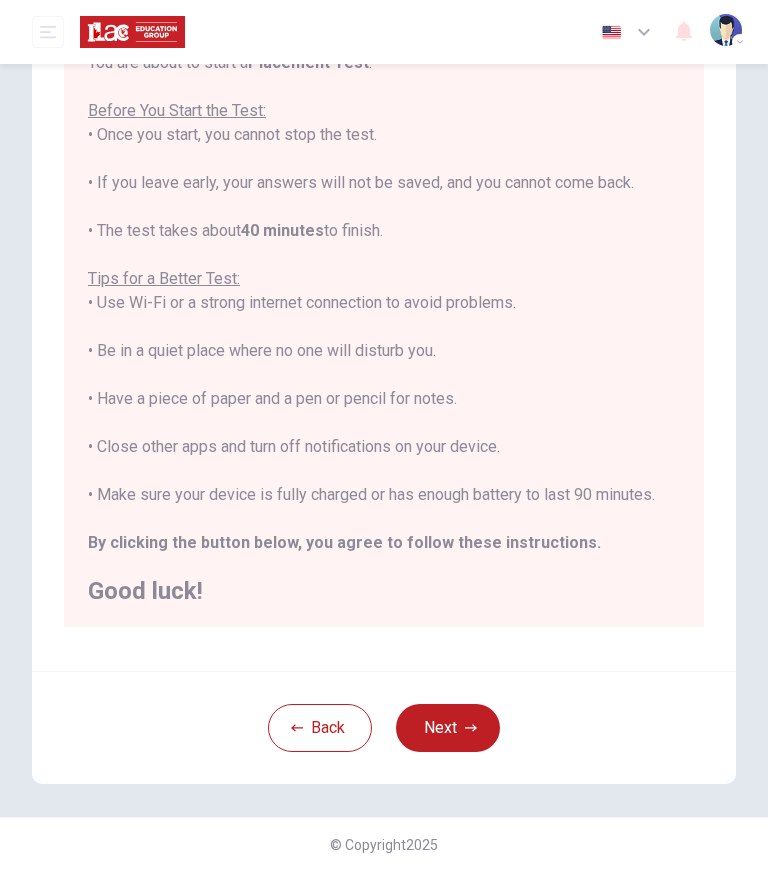 scroll, scrollTop: 189, scrollLeft: 0, axis: vertical 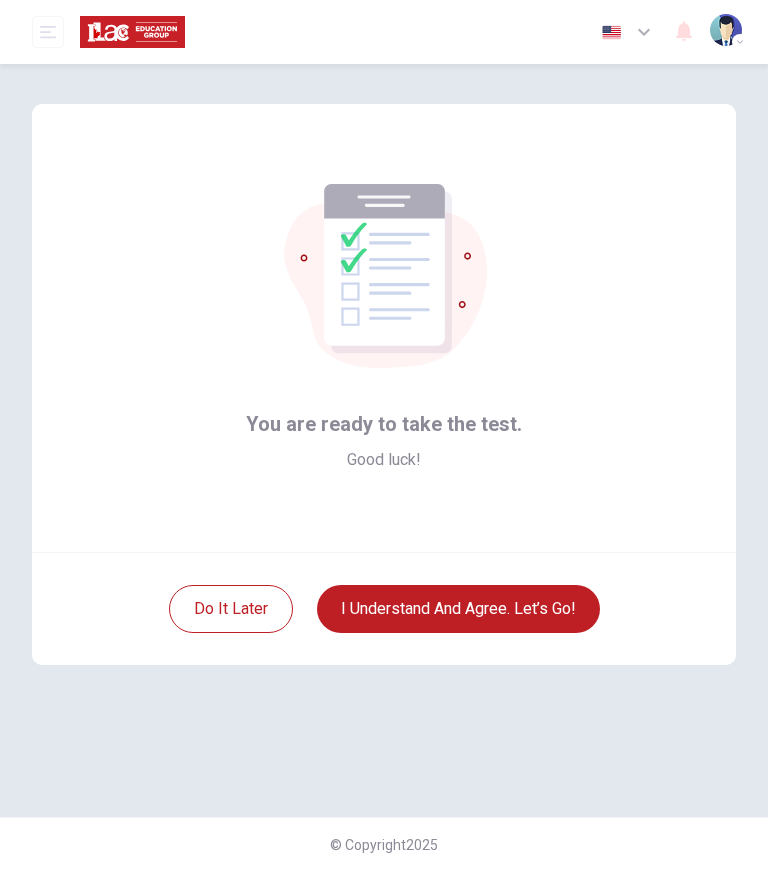 click on "I understand and agree. Let’s go!" at bounding box center (458, 609) 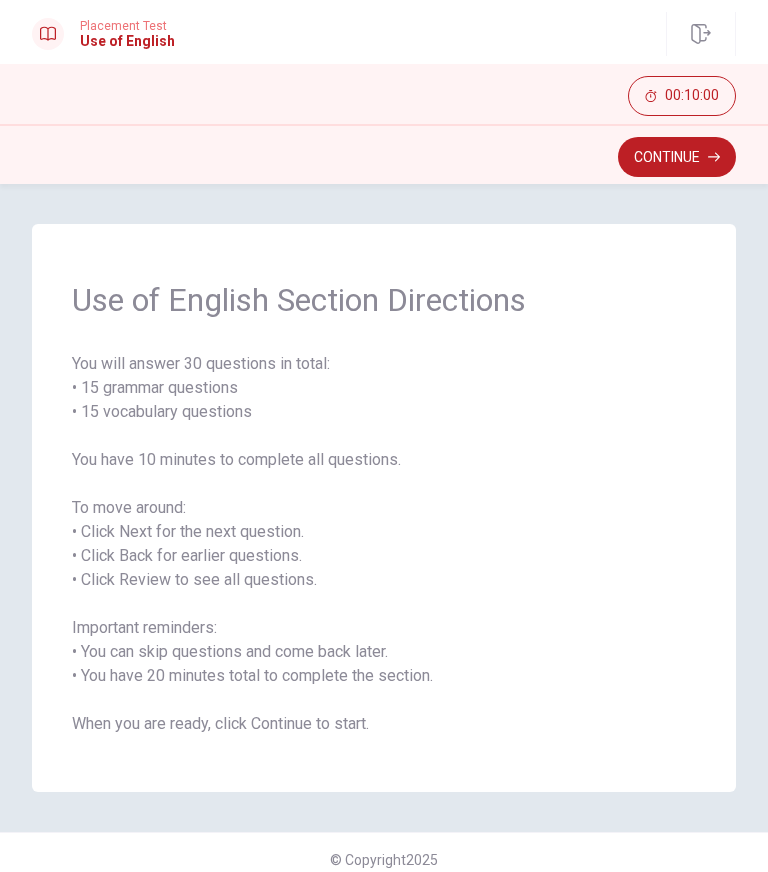 click on "Continue" at bounding box center (677, 157) 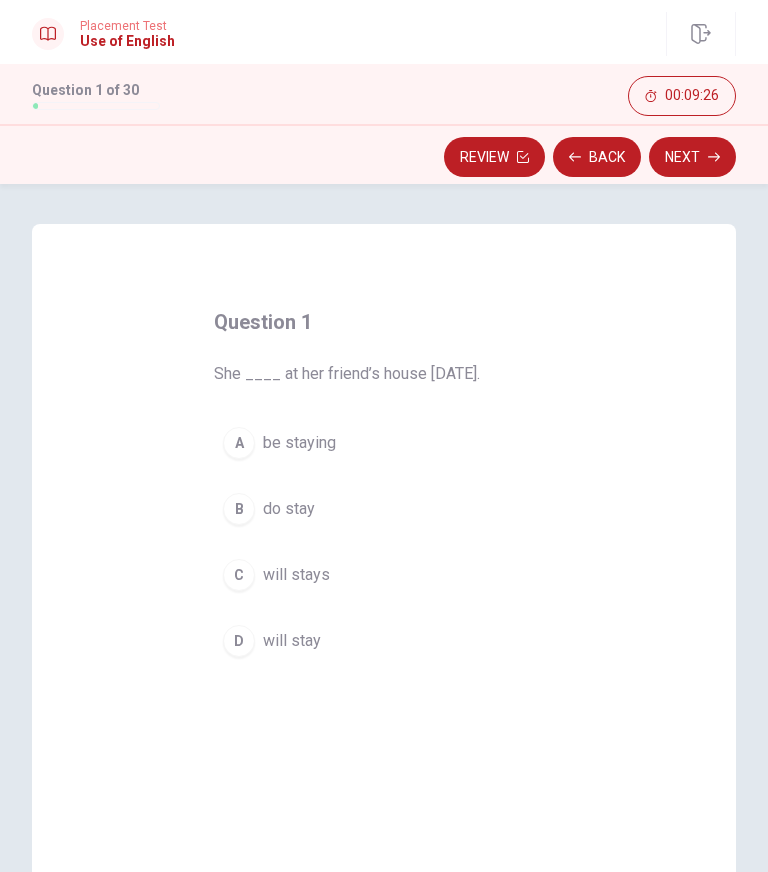 click on "D" at bounding box center (239, 641) 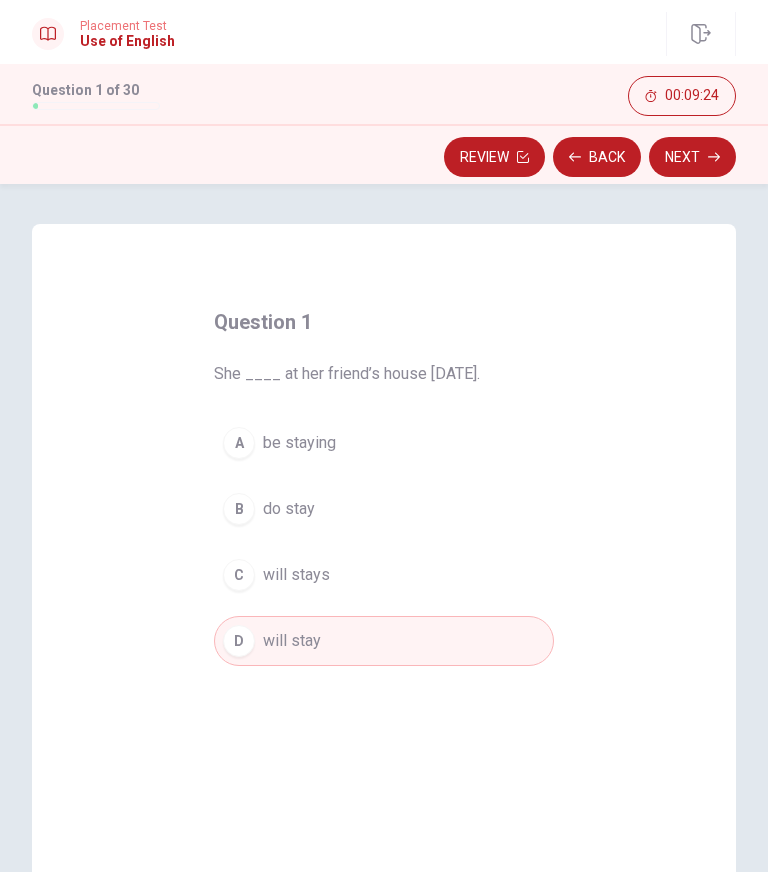 click on "Next" at bounding box center (692, 157) 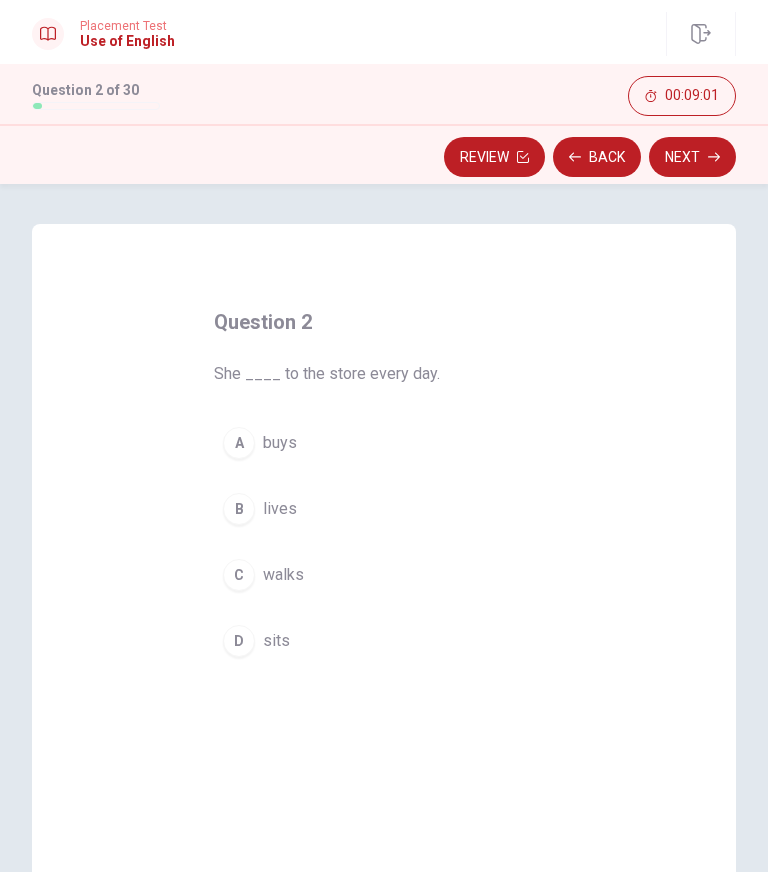 click on "A" at bounding box center [239, 443] 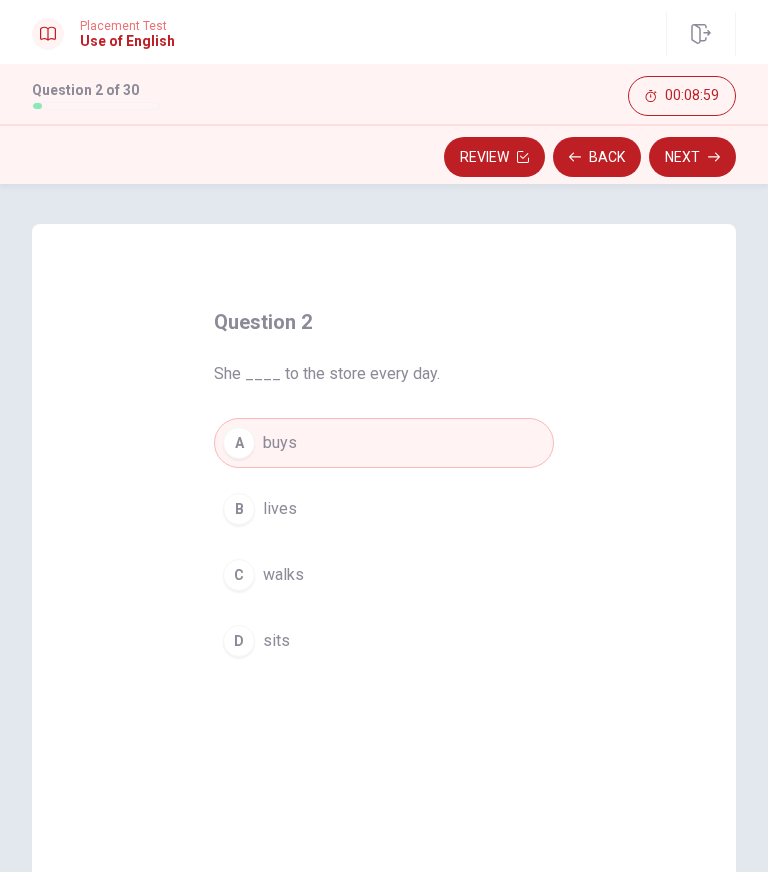click 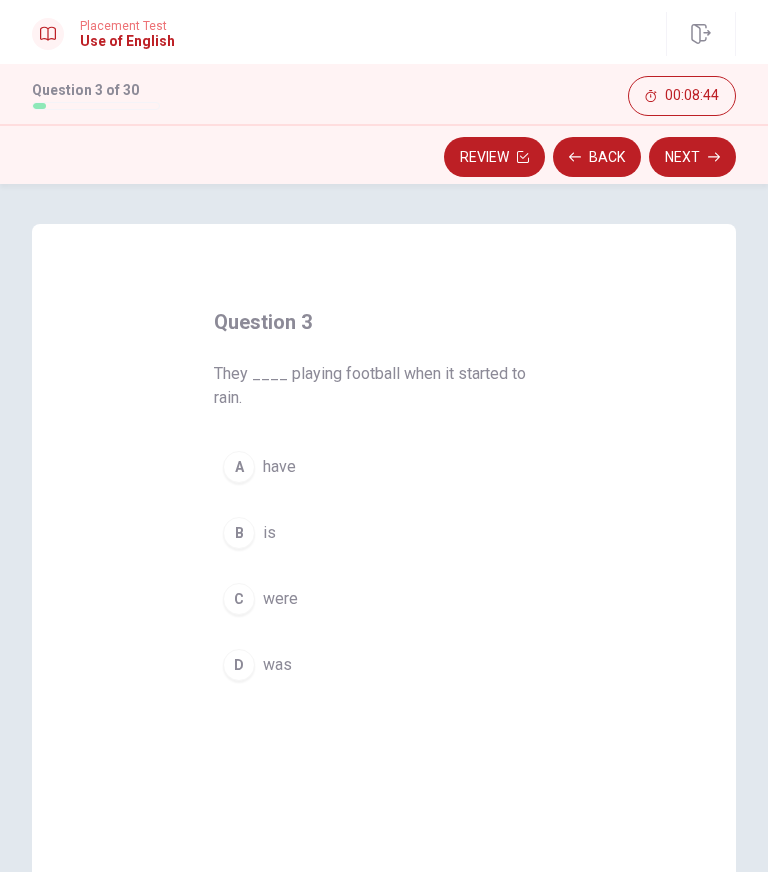 click on "C" at bounding box center [239, 599] 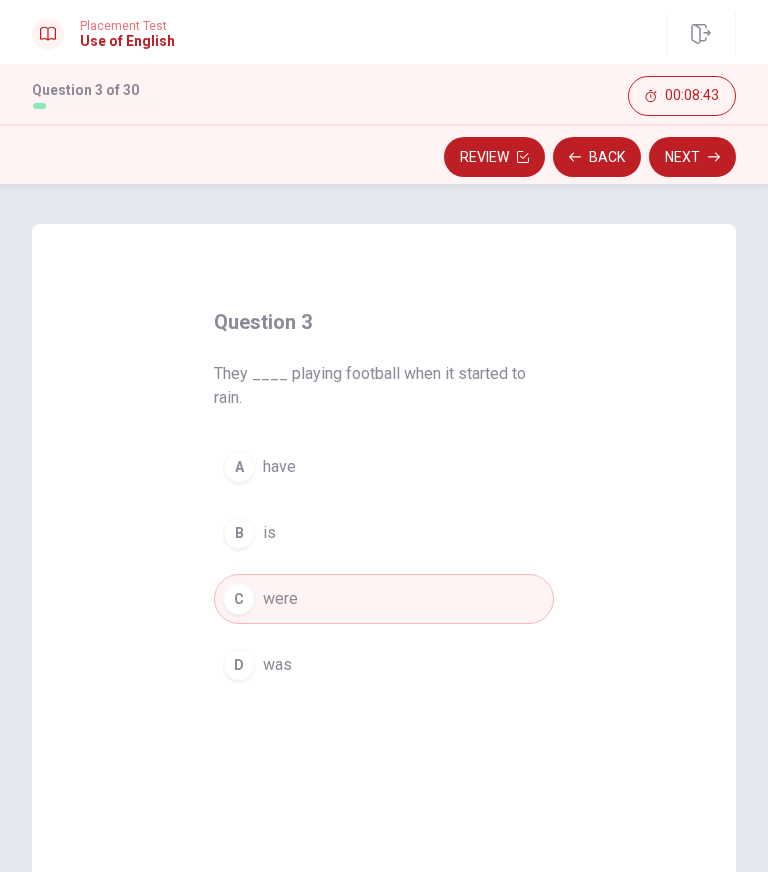 click on "Next" at bounding box center (692, 157) 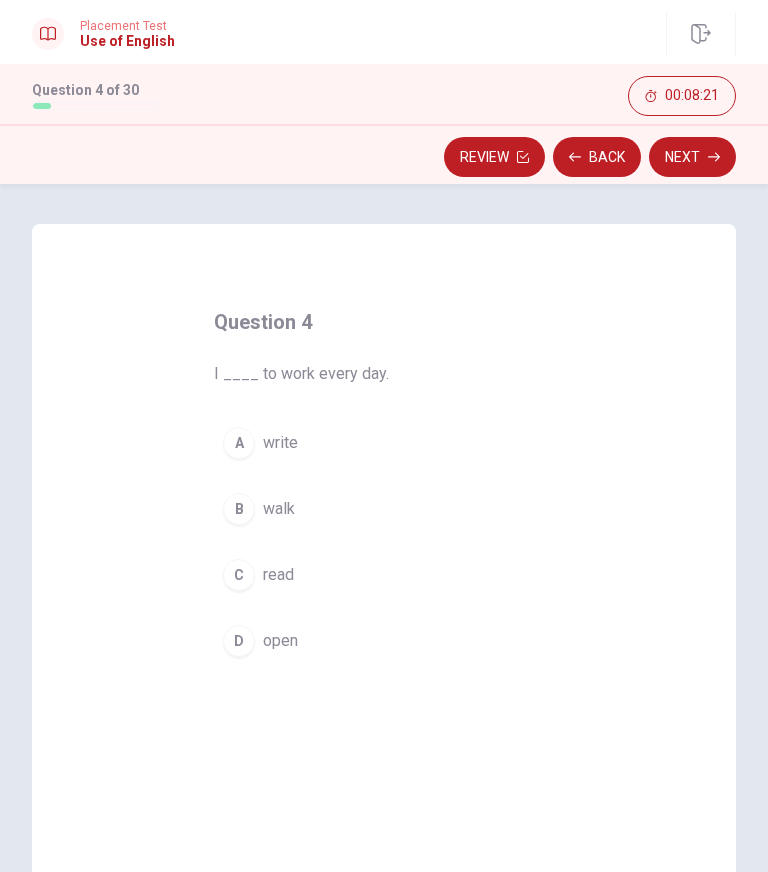click on "B" at bounding box center [239, 509] 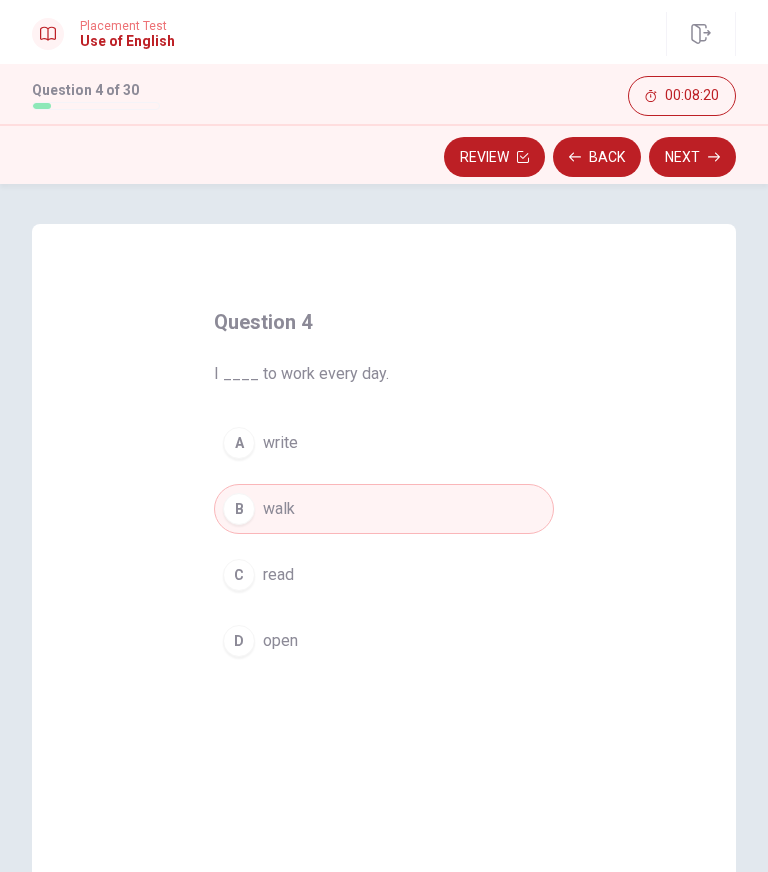 click on "Next" at bounding box center [692, 157] 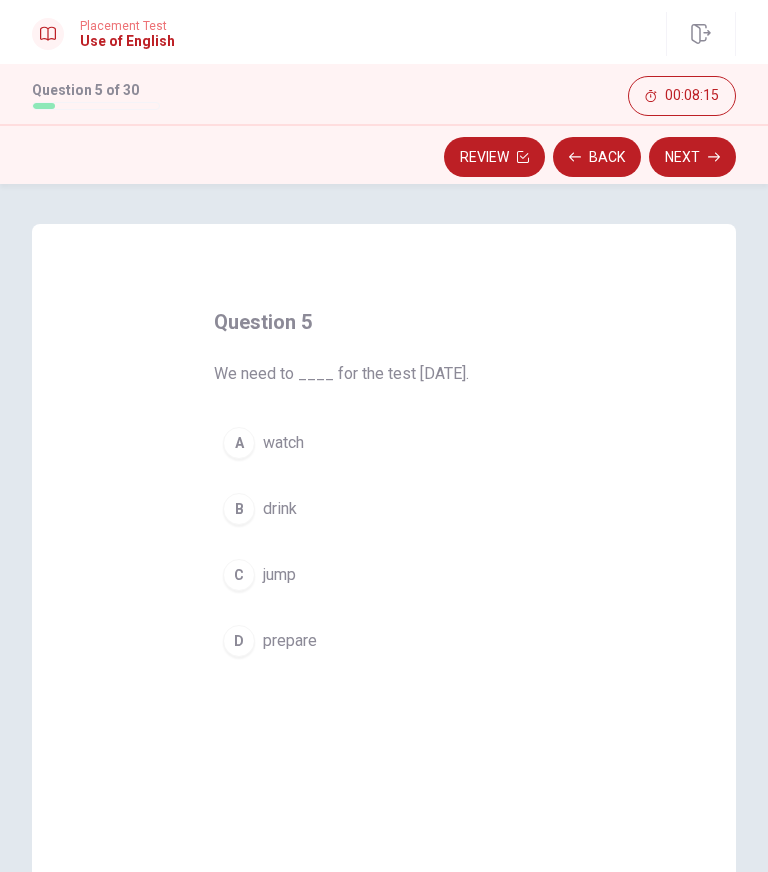 click on "D prepare" at bounding box center (384, 641) 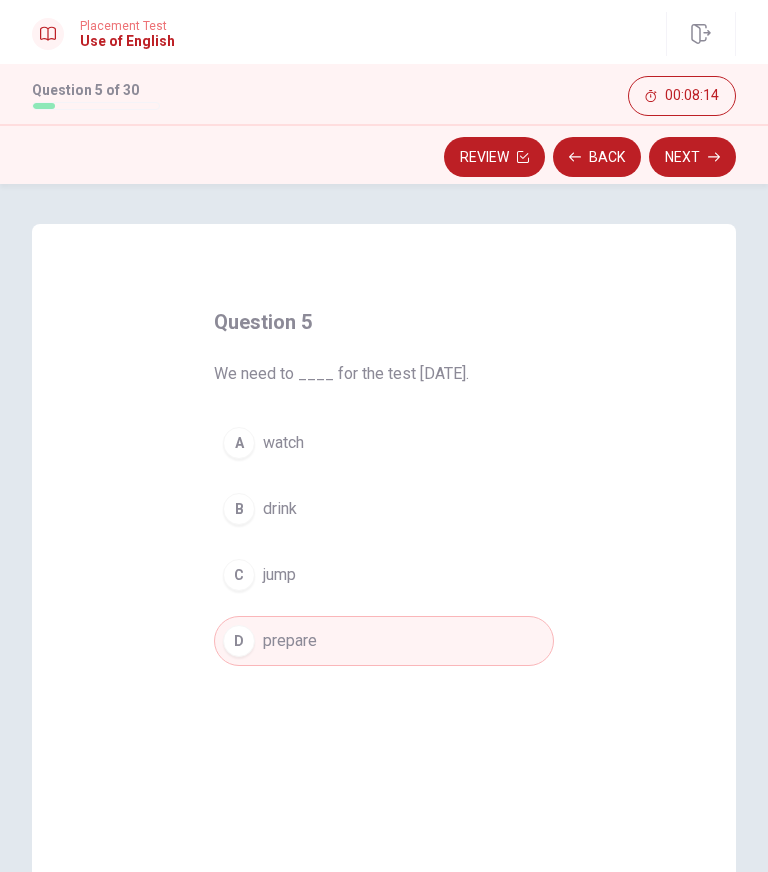 click on "Next" at bounding box center (692, 157) 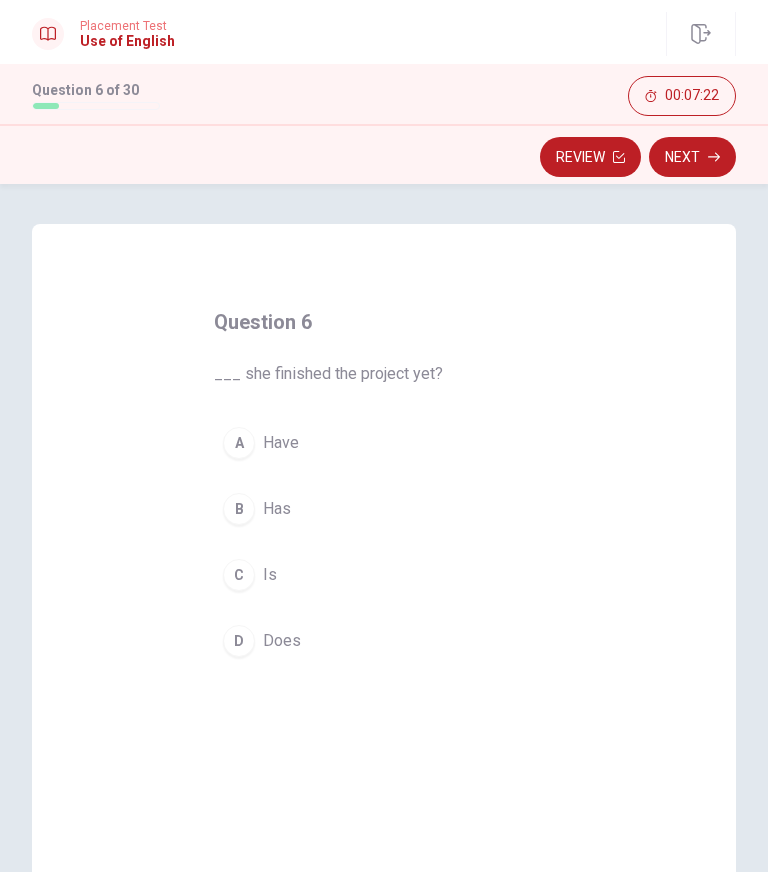 click on "B" at bounding box center (239, 509) 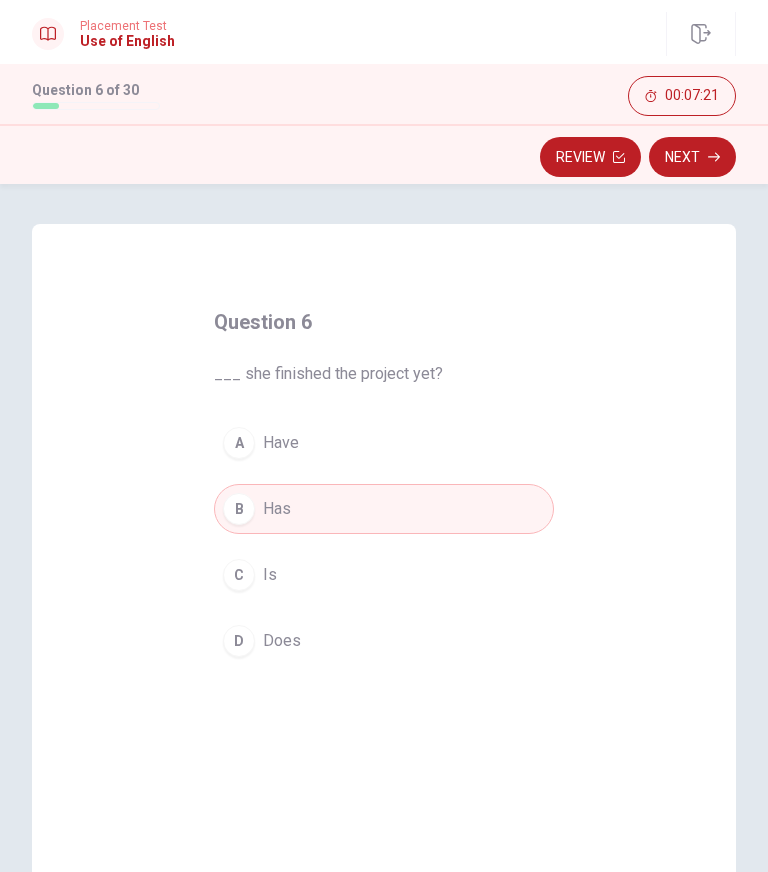 click on "Next" at bounding box center (692, 157) 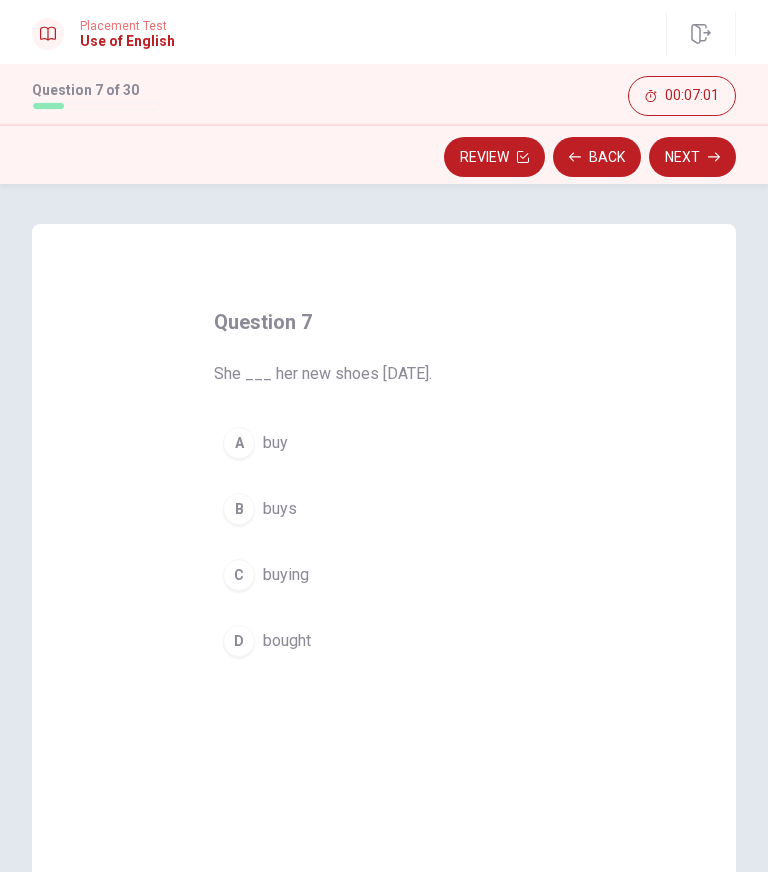 click on "D" at bounding box center [239, 641] 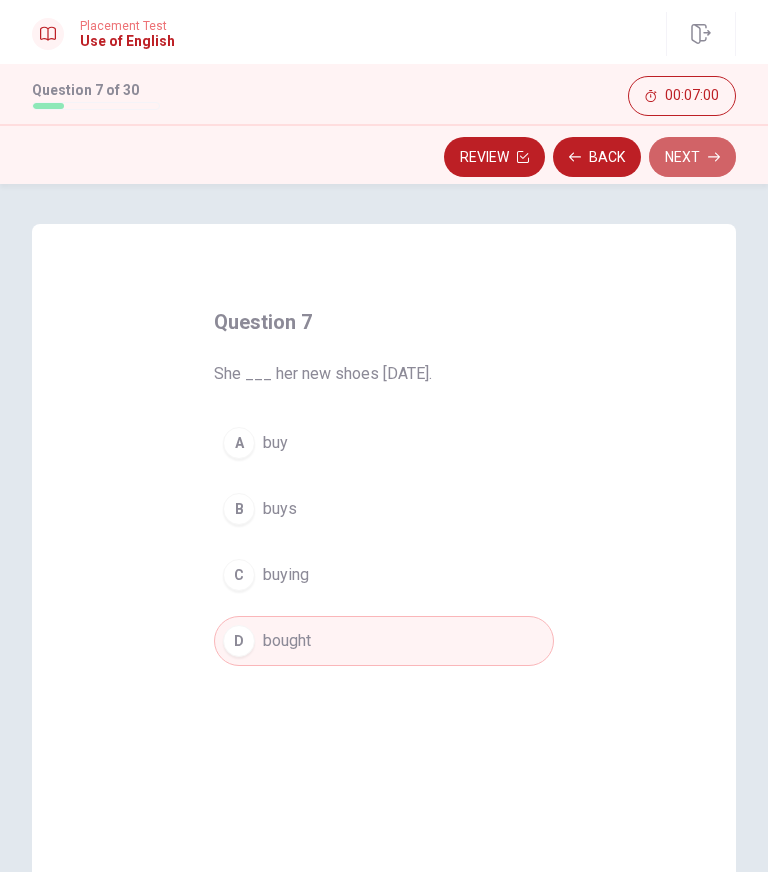 click on "Next" at bounding box center (692, 157) 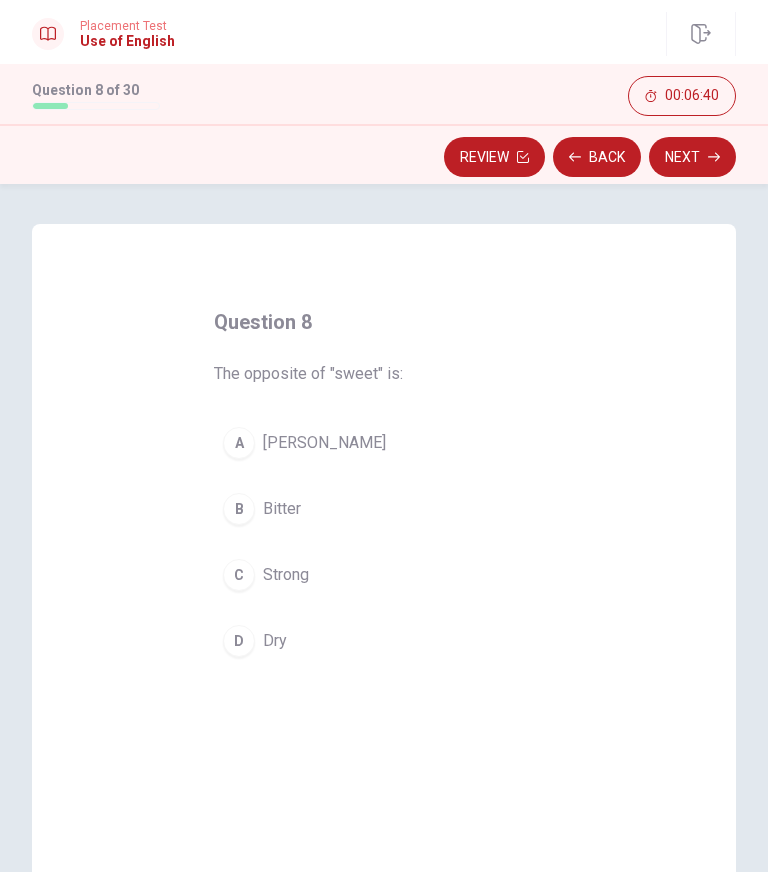 click on "B Bitter" at bounding box center (384, 509) 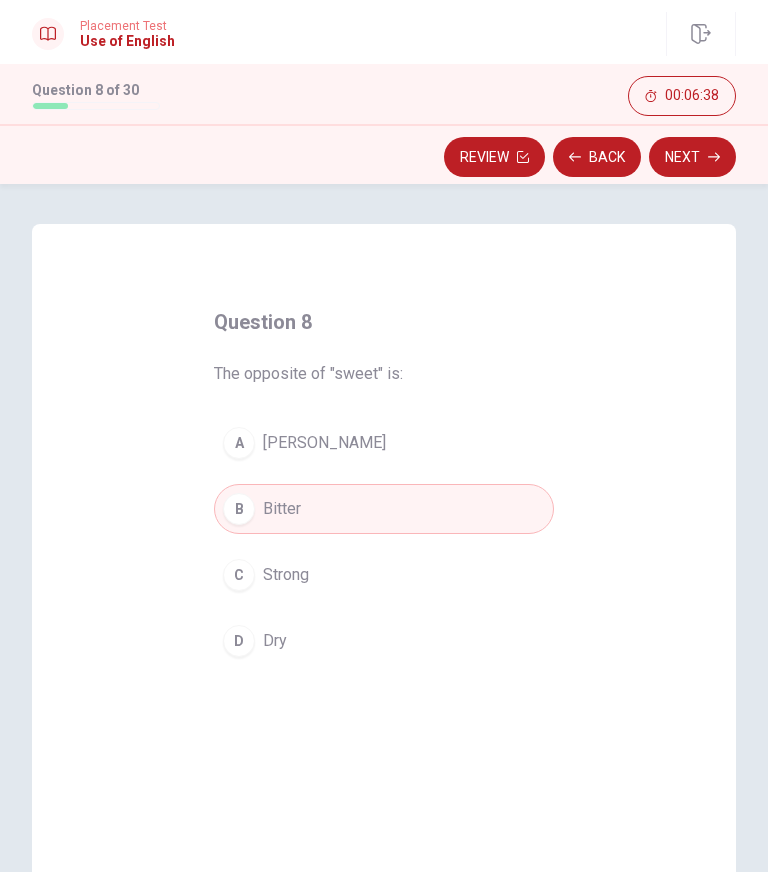 click on "Next" at bounding box center [692, 157] 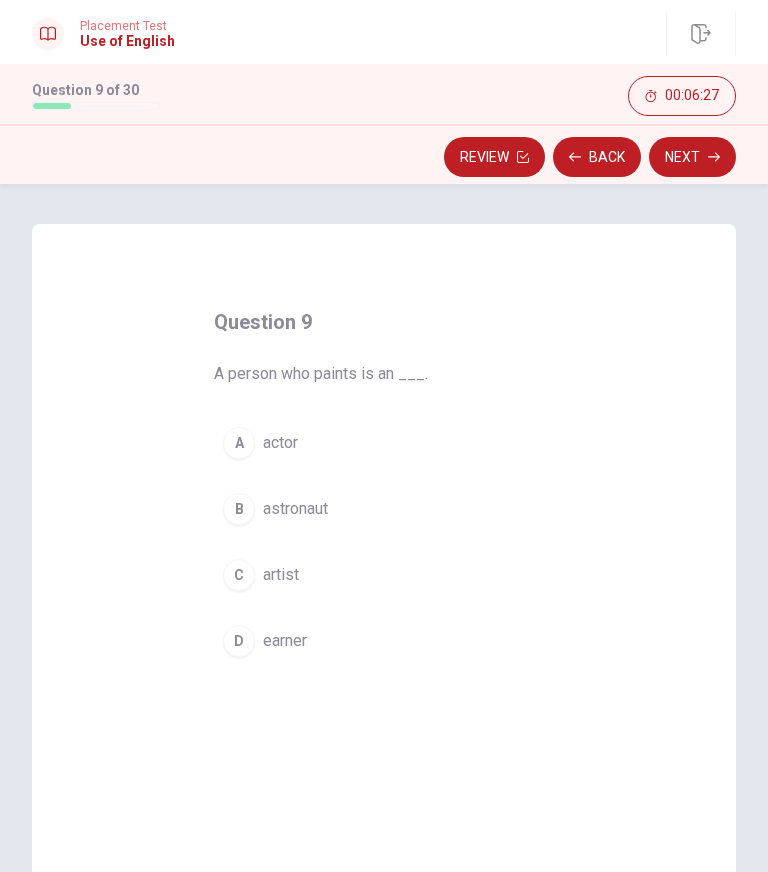 click on "C" at bounding box center (239, 575) 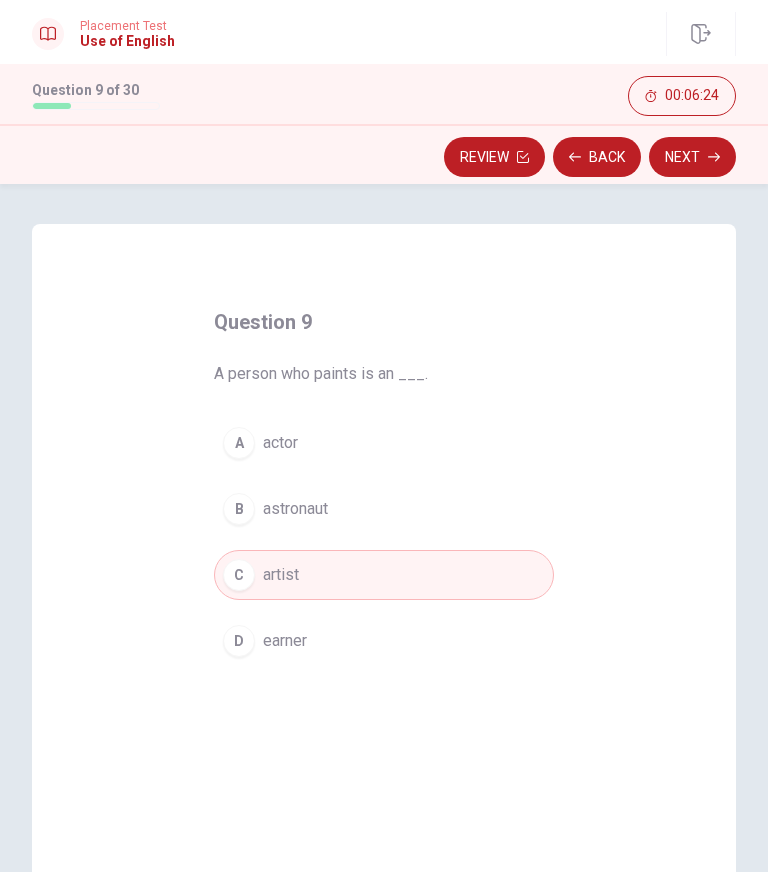 click on "Next" at bounding box center (692, 157) 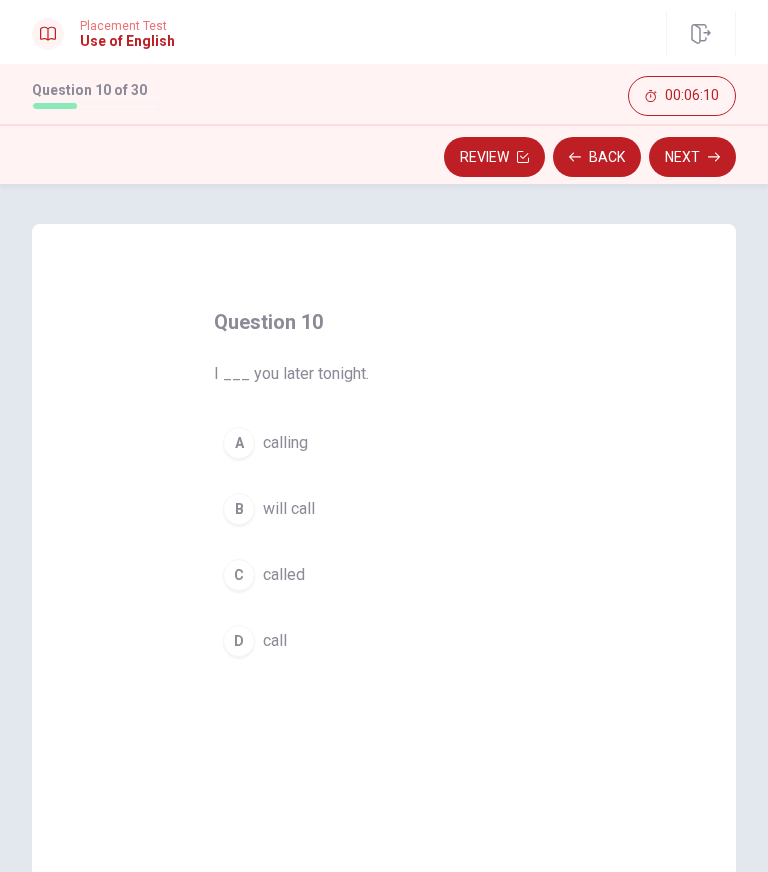 click on "B" at bounding box center (239, 509) 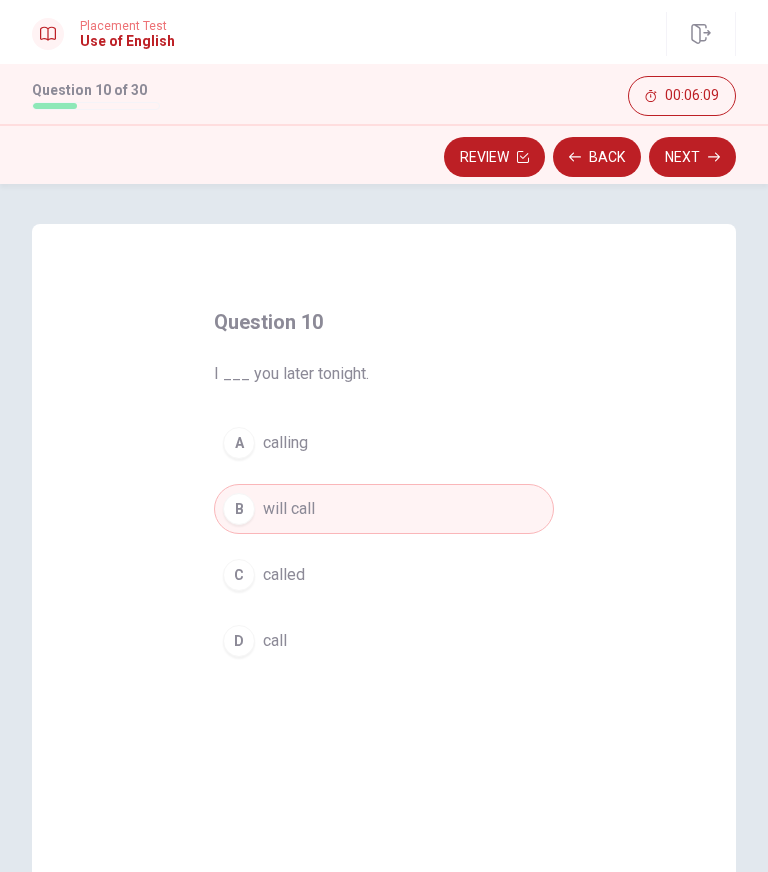 click on "Next" at bounding box center [692, 157] 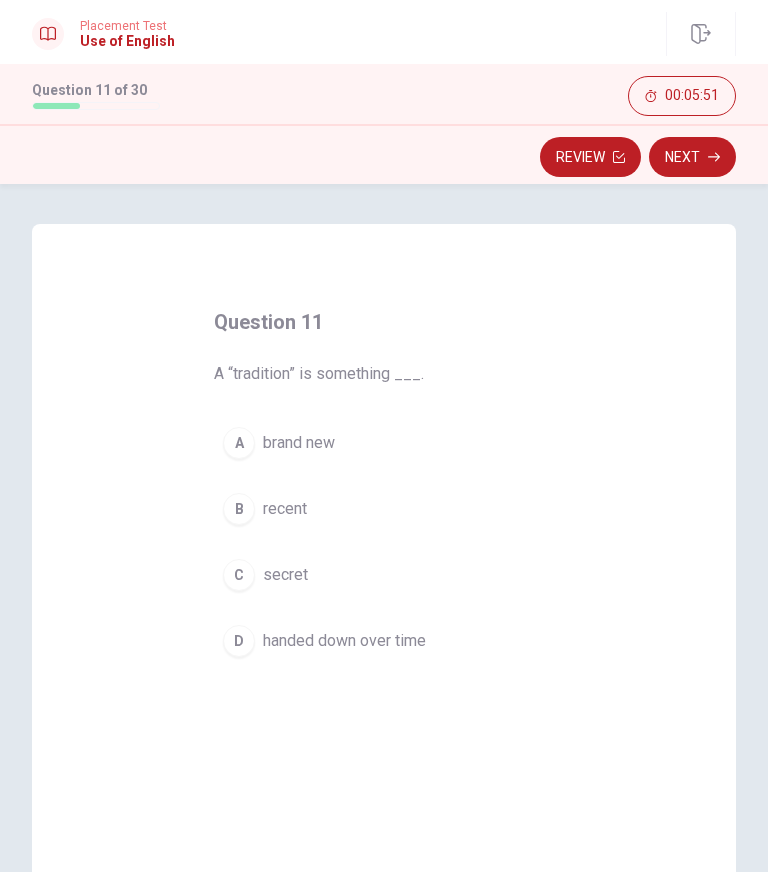 click on "D" at bounding box center (239, 641) 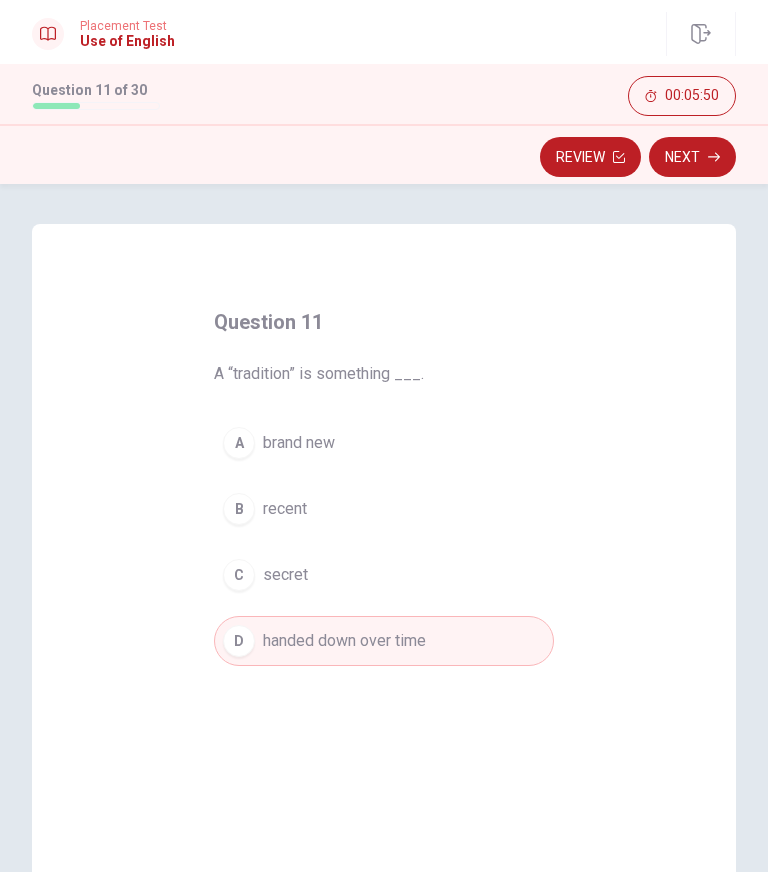 click on "Next" at bounding box center (692, 157) 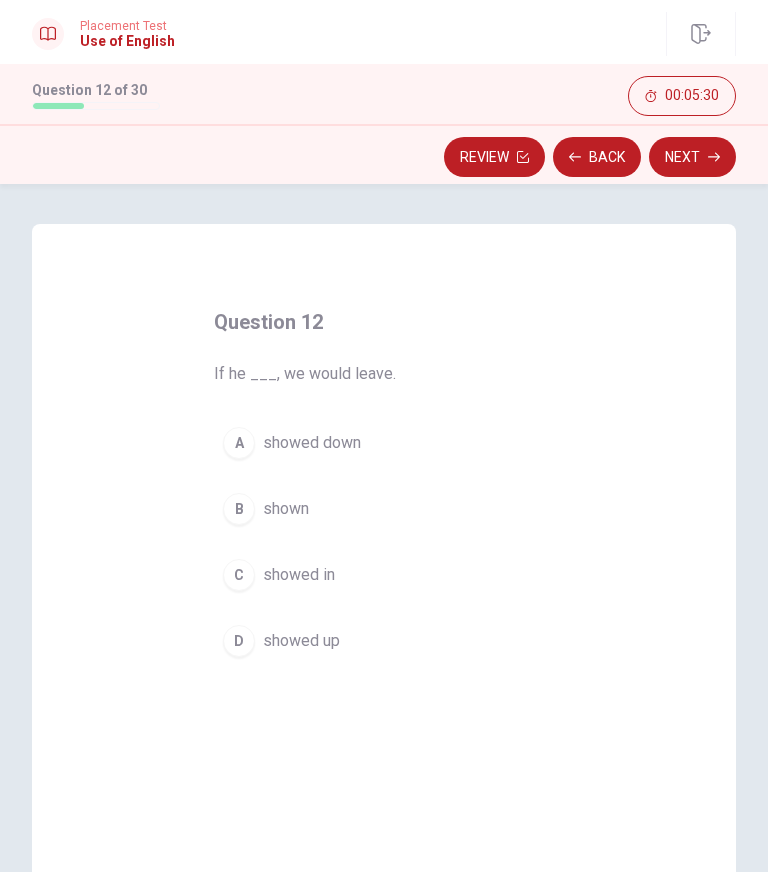 click on "D" at bounding box center (239, 641) 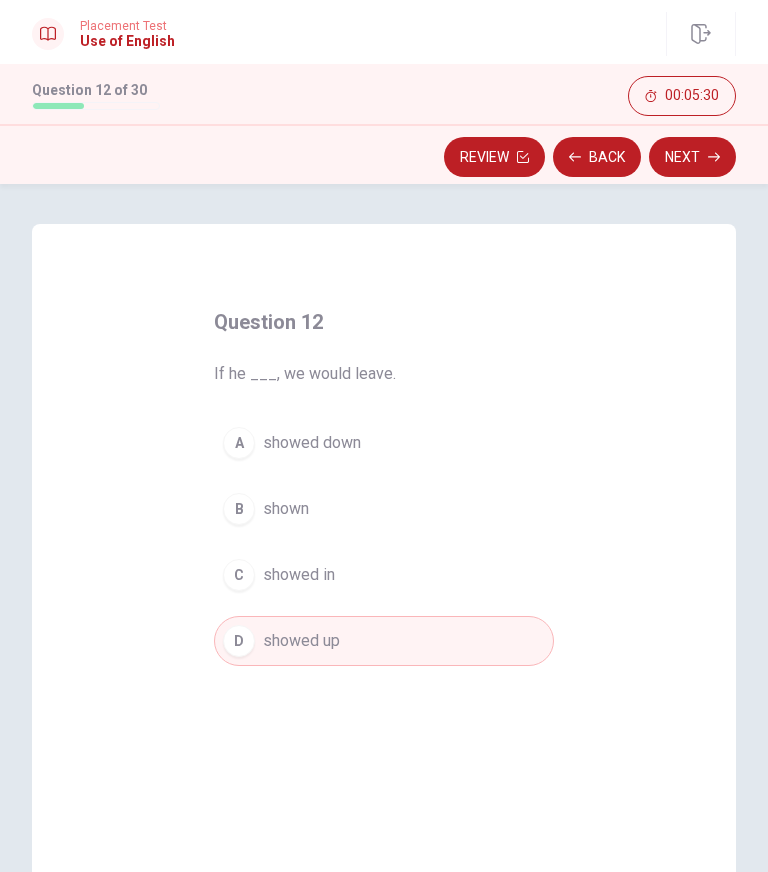 click 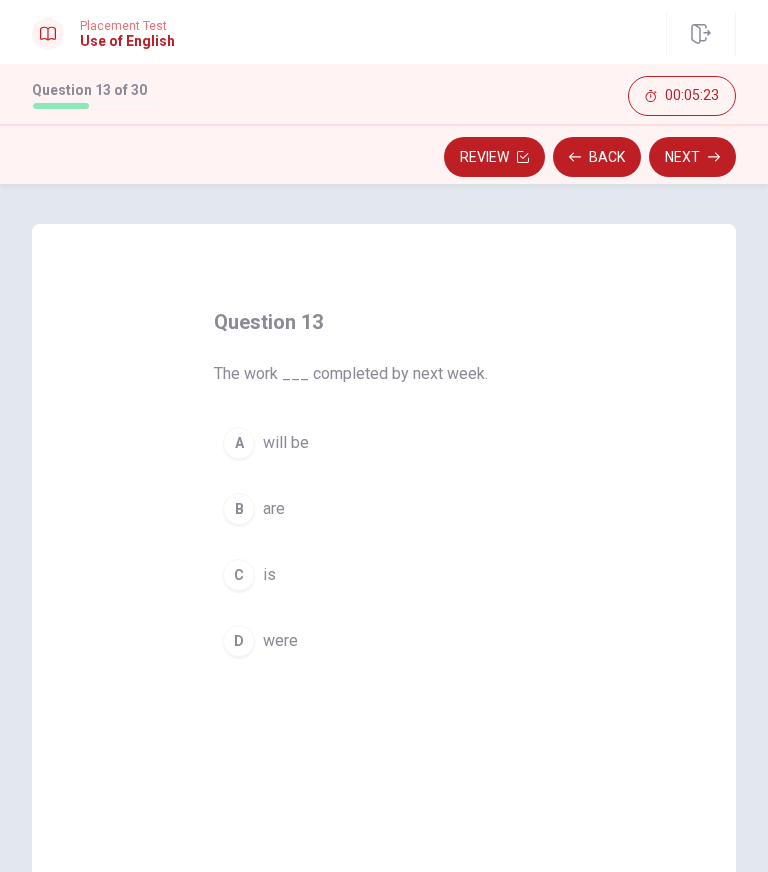 click on "will be" at bounding box center [286, 443] 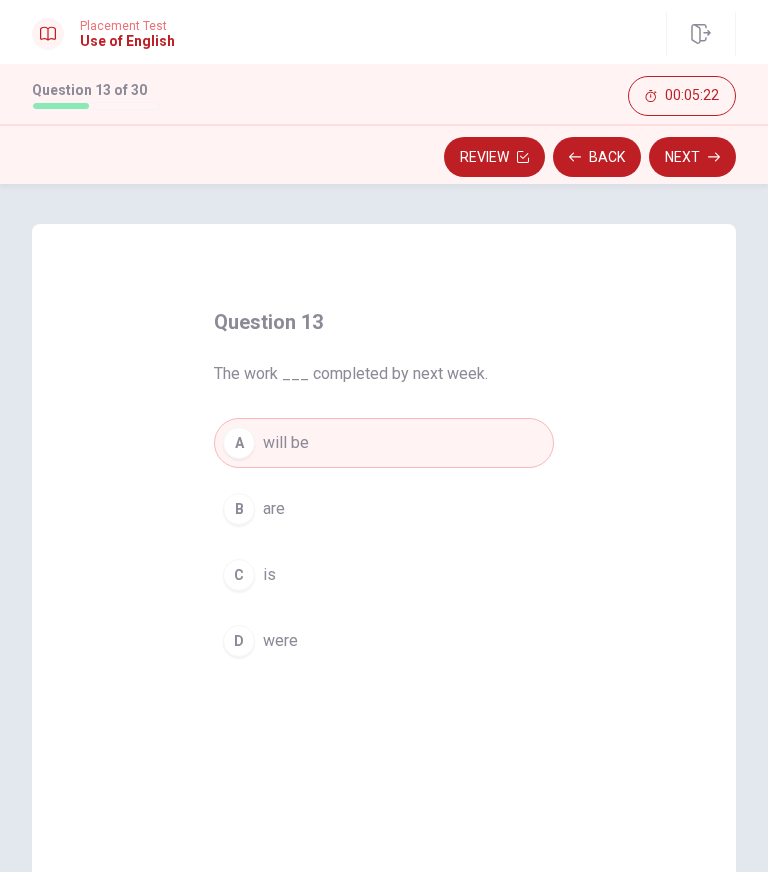 click on "Next" at bounding box center (692, 157) 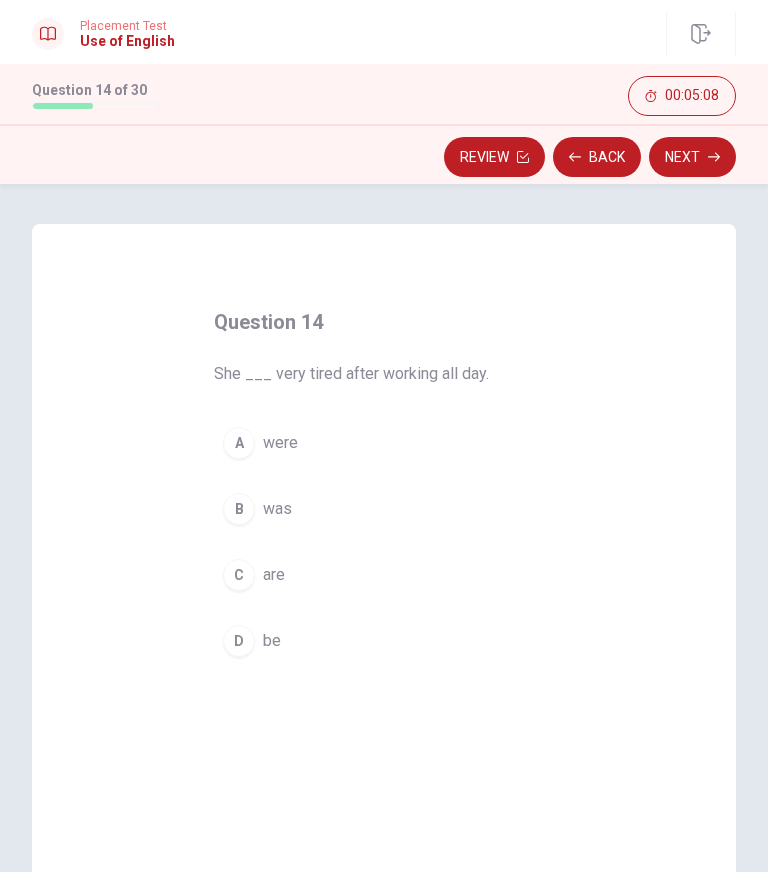 click on "was" at bounding box center [277, 509] 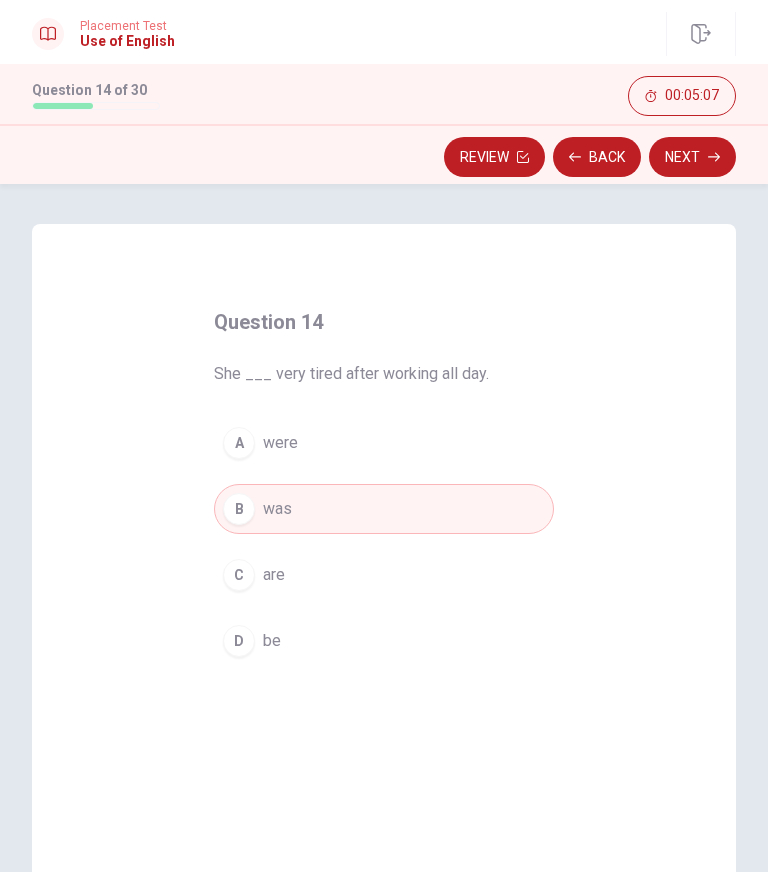 click on "Next" at bounding box center (692, 157) 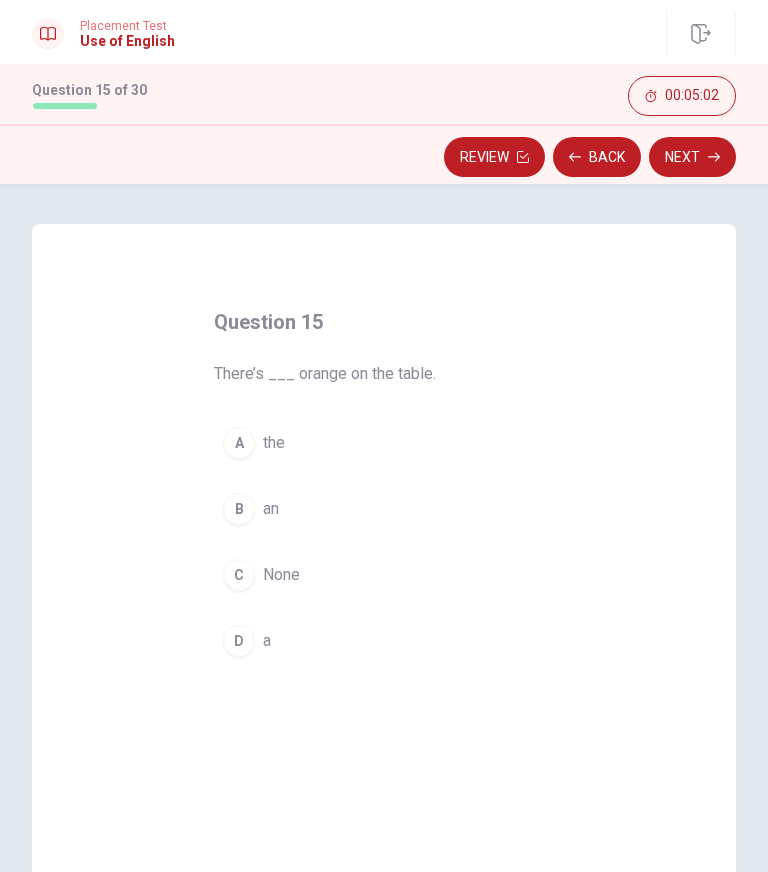 click on "B" at bounding box center [239, 509] 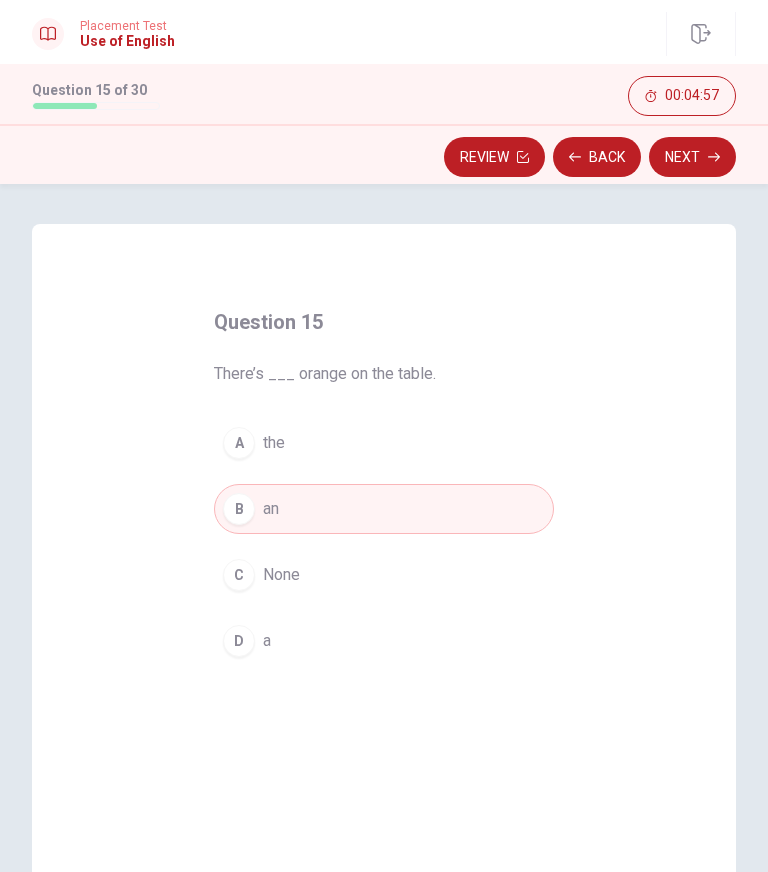click on "D a" at bounding box center (384, 641) 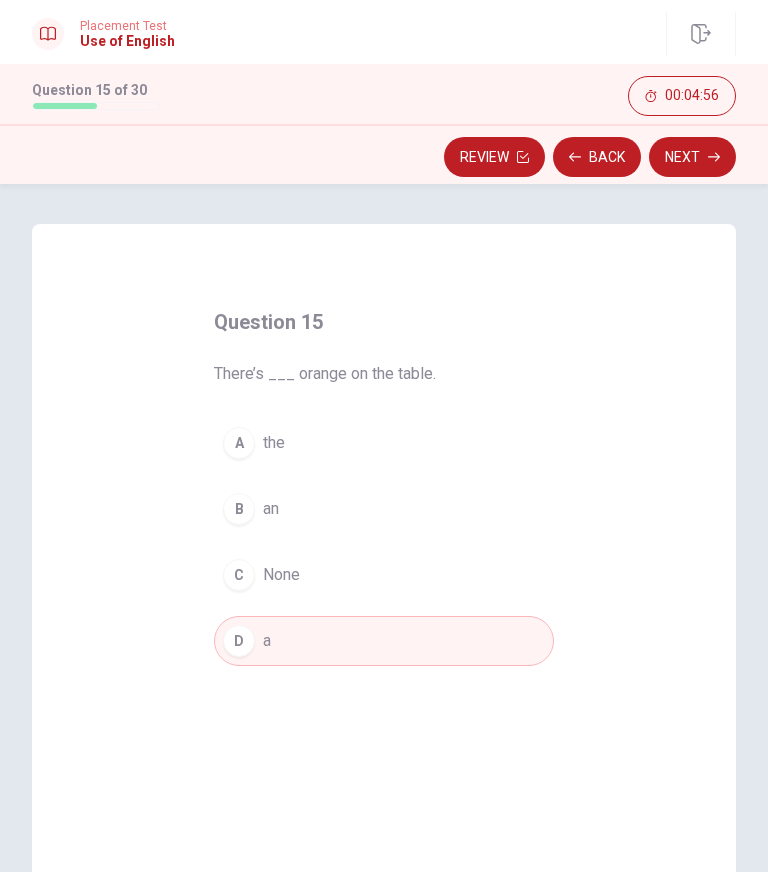 click on "Next" at bounding box center (692, 157) 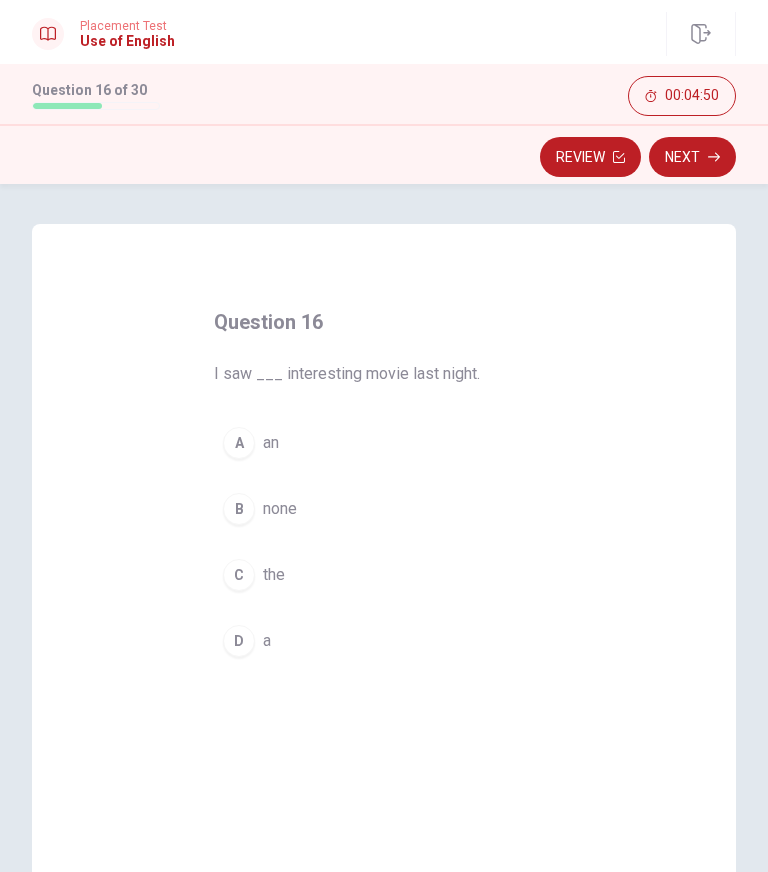 click on "A" at bounding box center [239, 443] 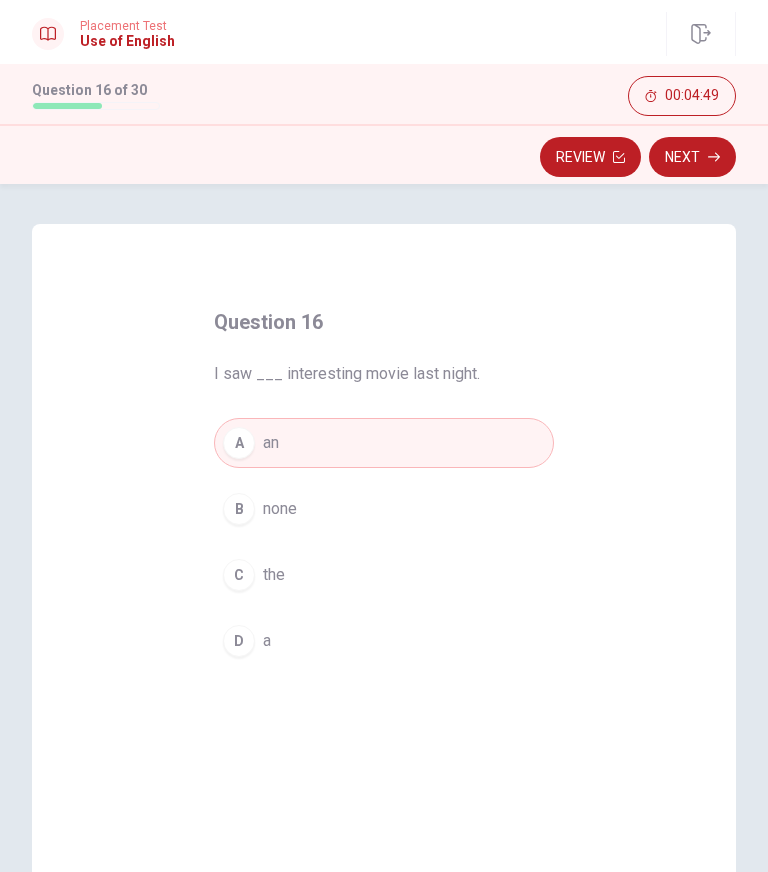 click on "Next" at bounding box center [692, 157] 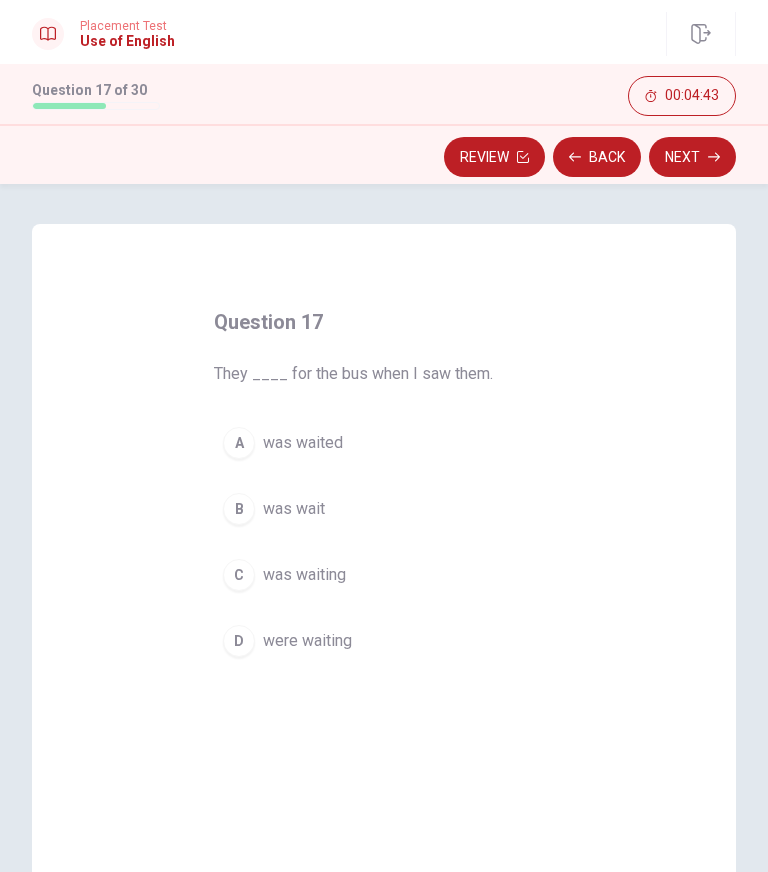 click on "were waiting" at bounding box center (307, 641) 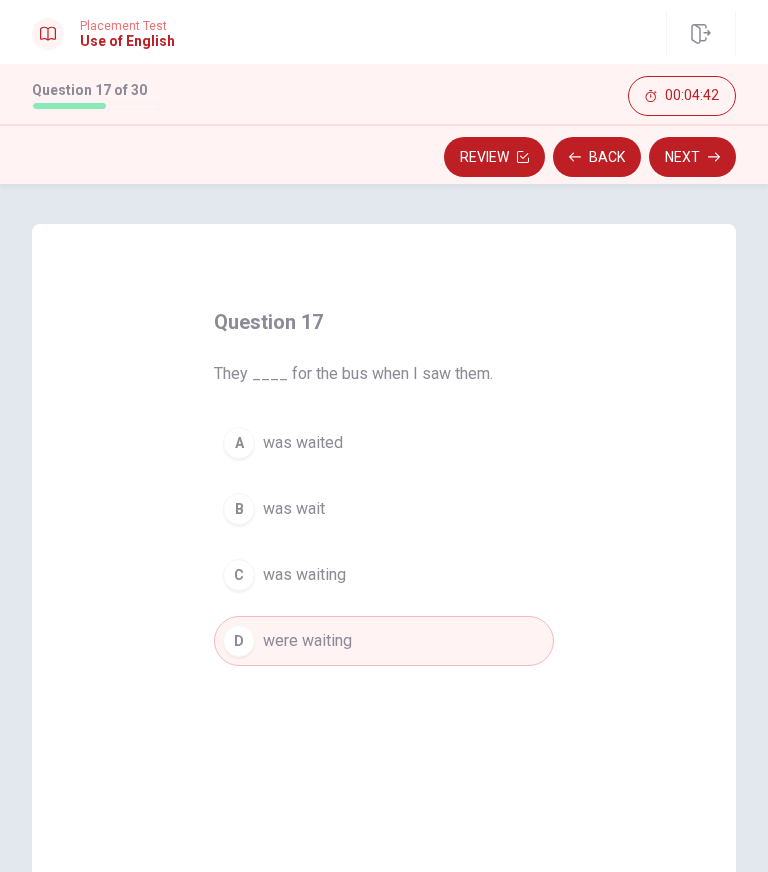 click 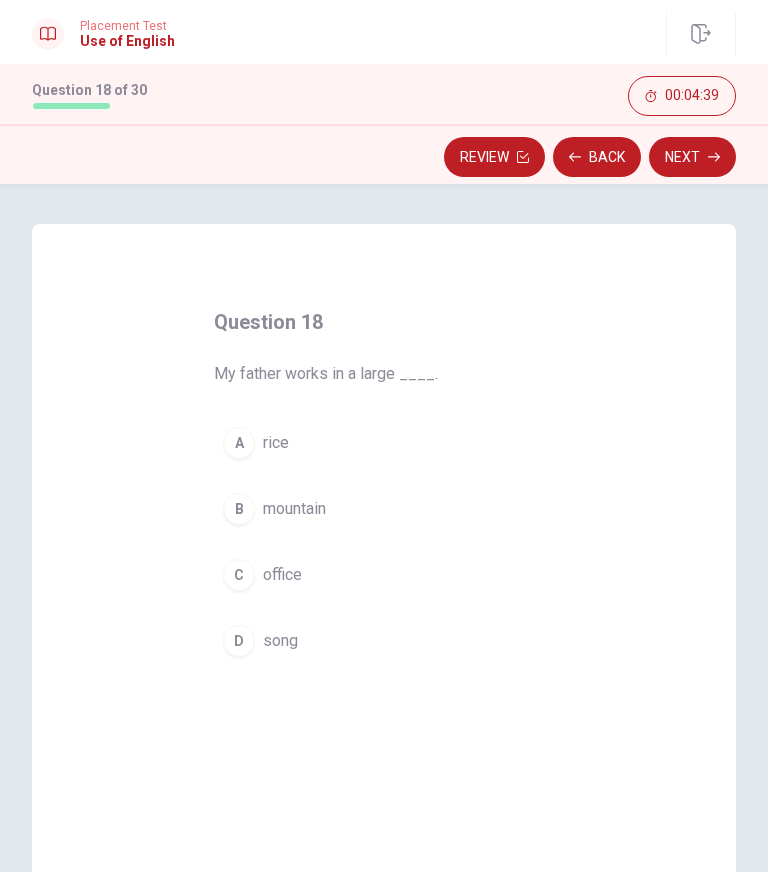 click on "C office" at bounding box center (384, 575) 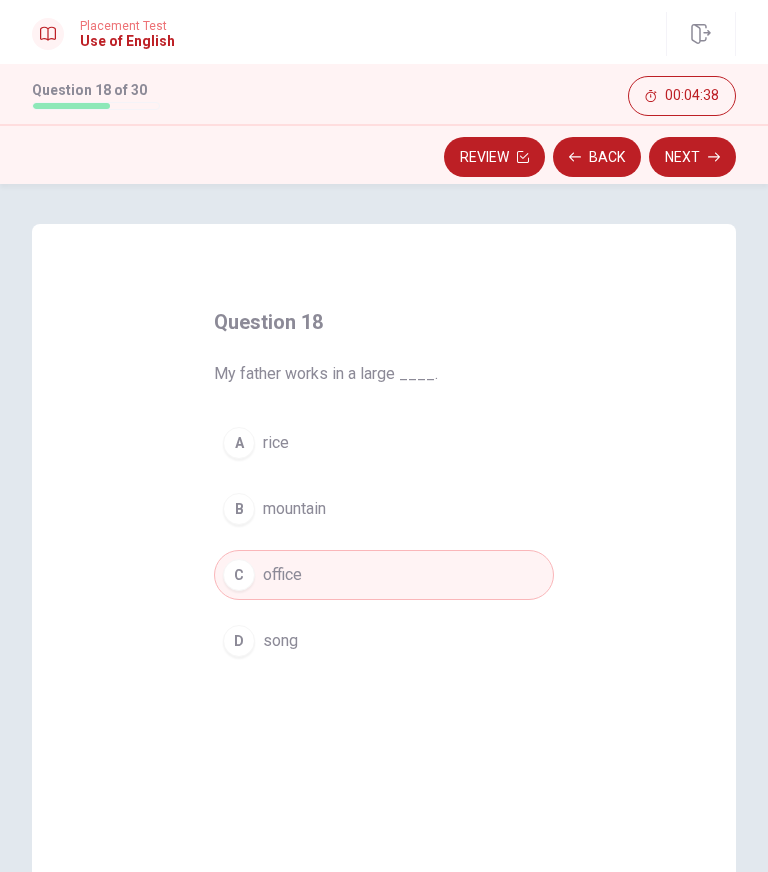 click on "Next" at bounding box center [692, 157] 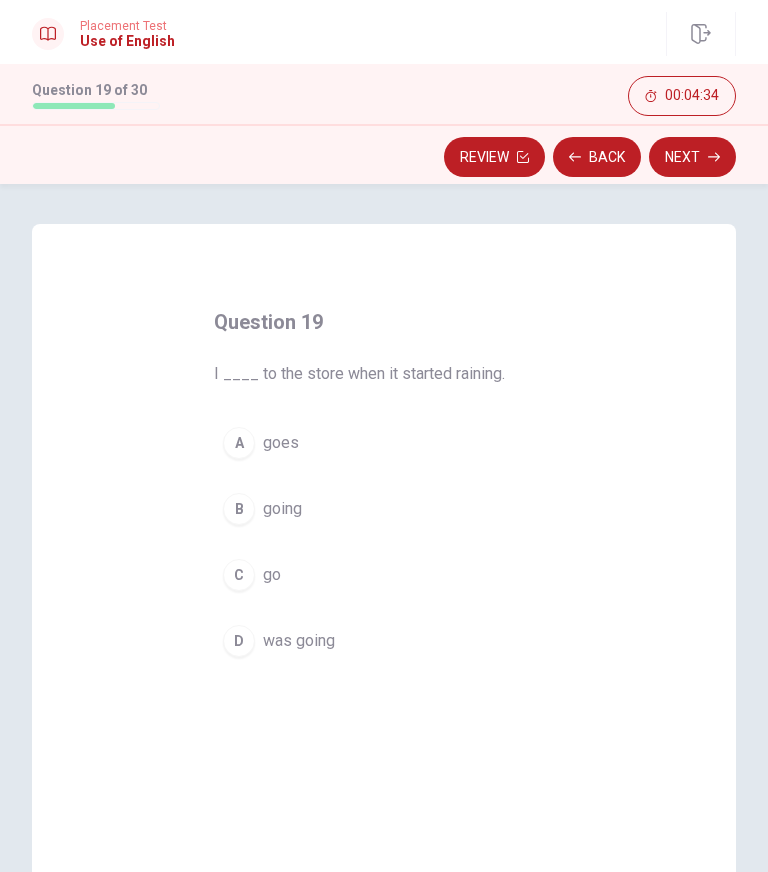 click on "D was going" at bounding box center (384, 641) 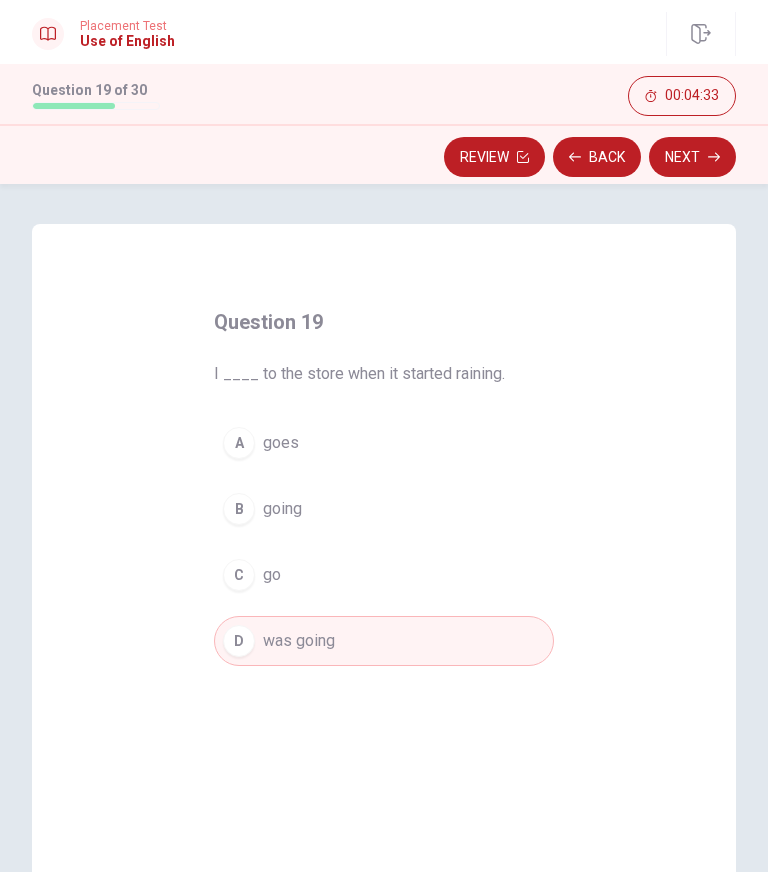 click on "Next" at bounding box center [692, 157] 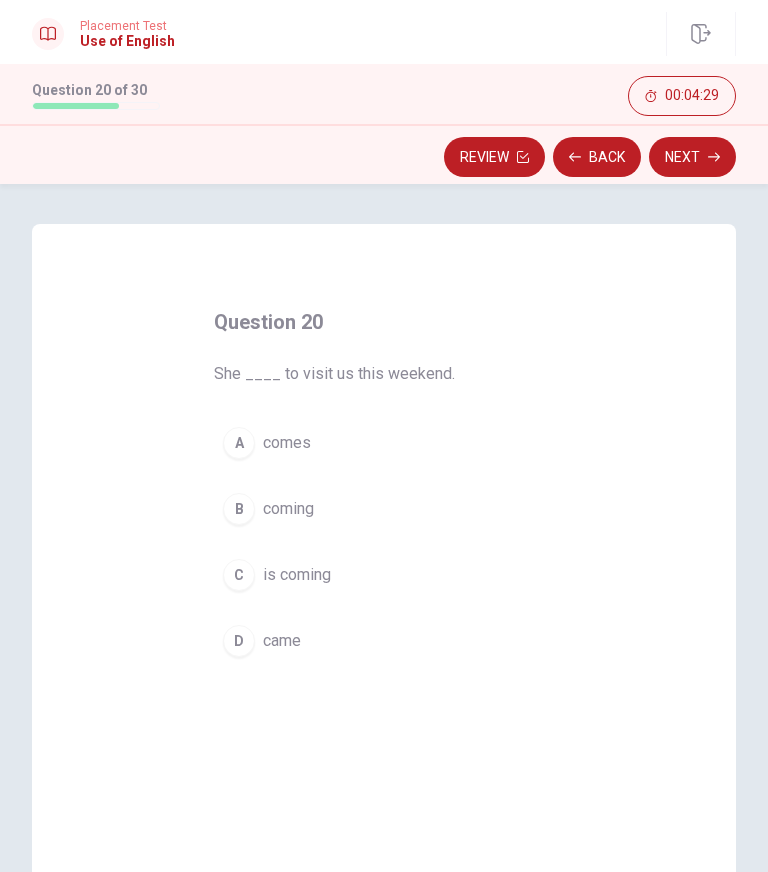 click on "C is coming" at bounding box center (384, 575) 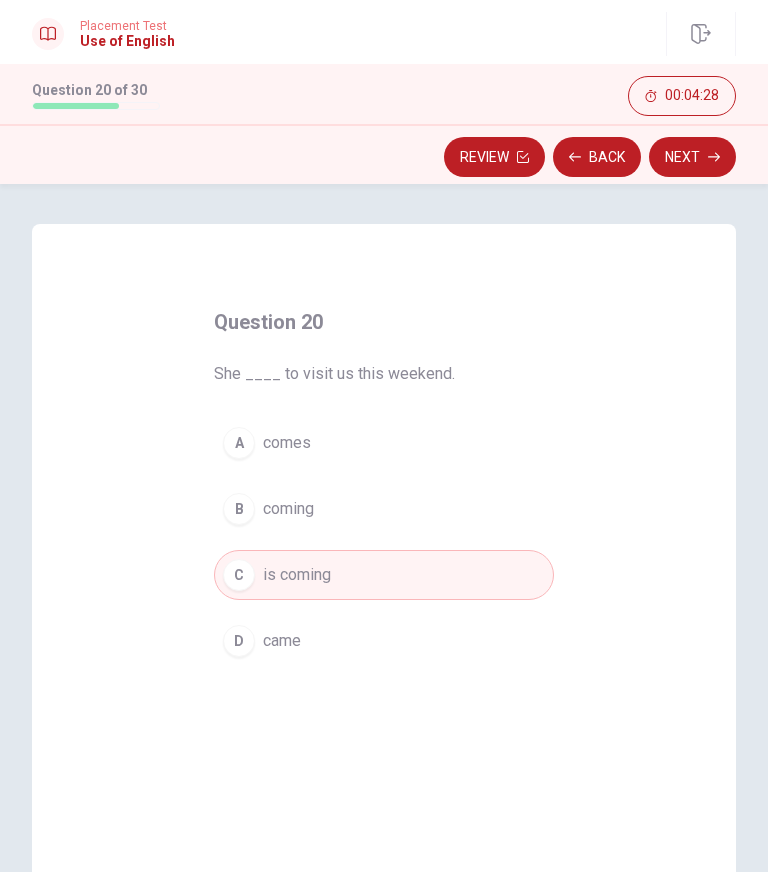 click on "Next" at bounding box center [692, 157] 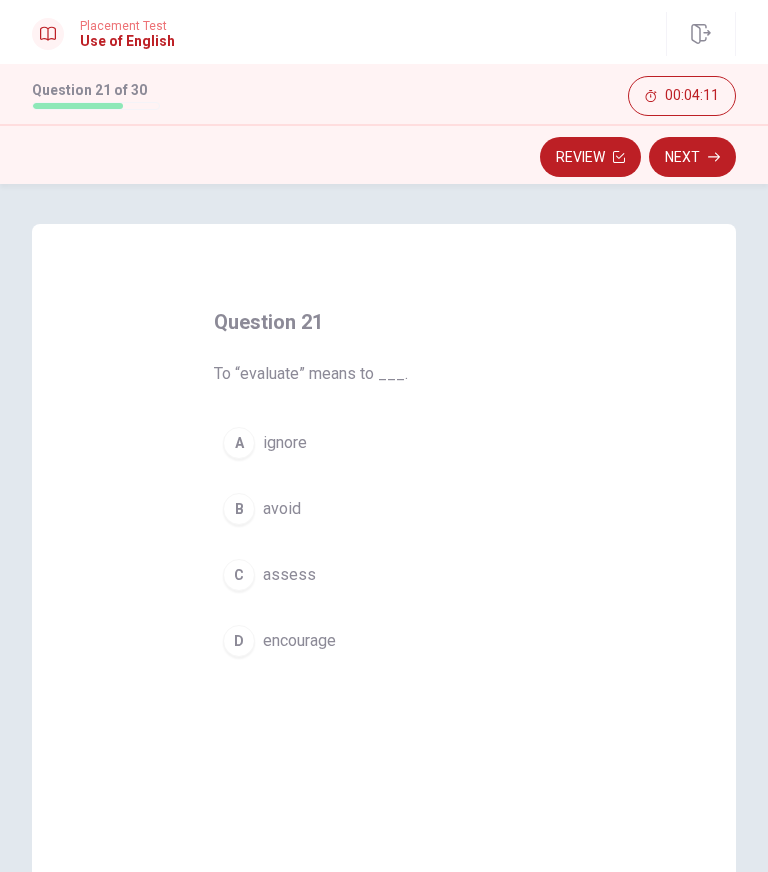 click on "D encourage" at bounding box center [384, 641] 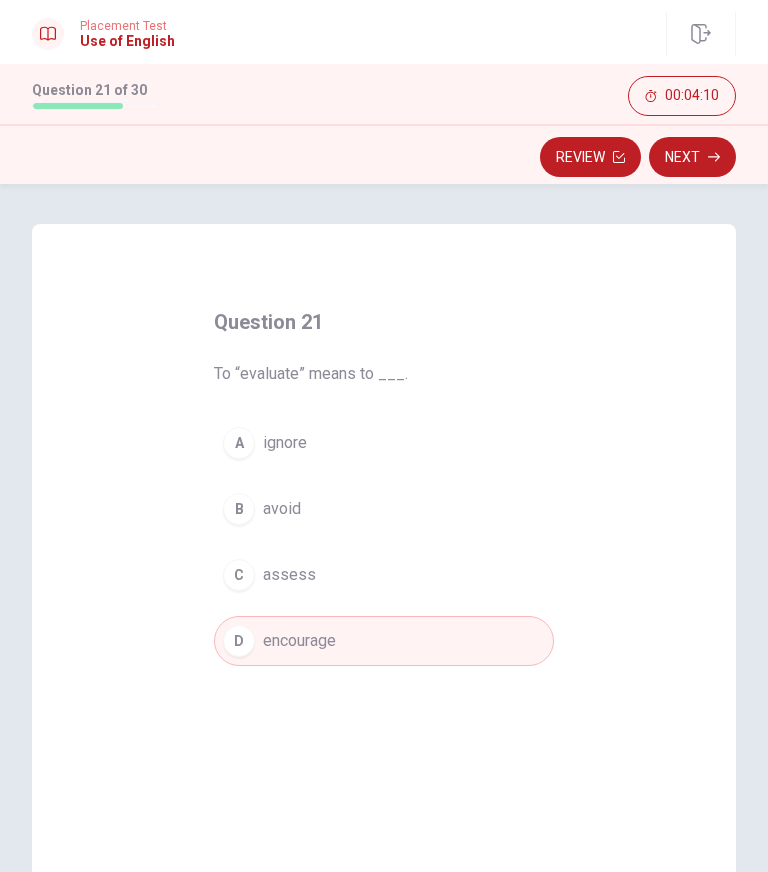 click on "D encourage" at bounding box center (384, 641) 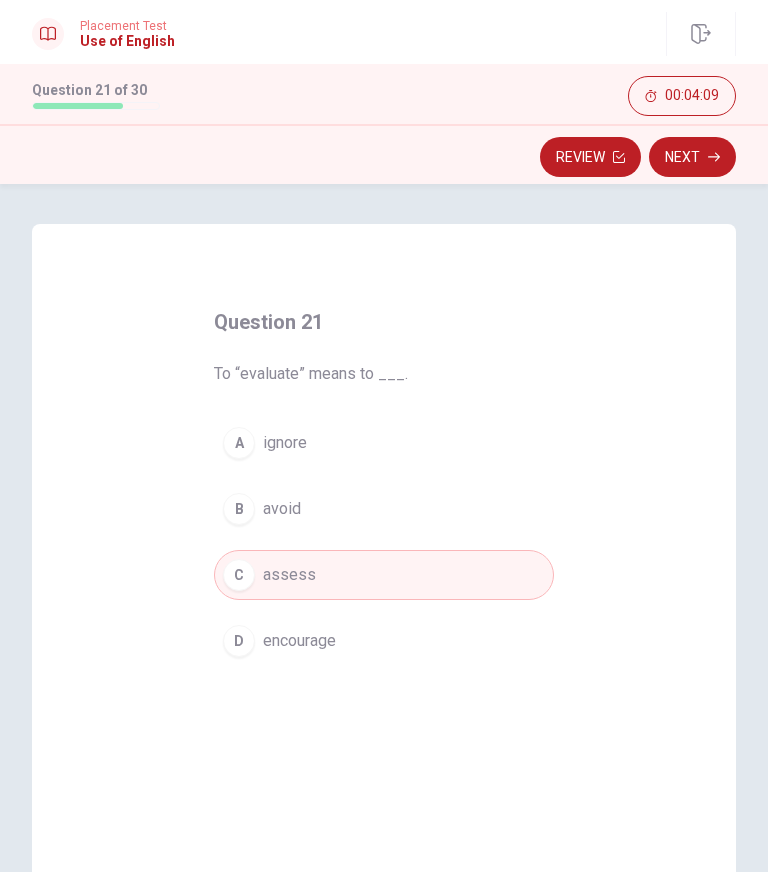 click on "Next" at bounding box center (692, 157) 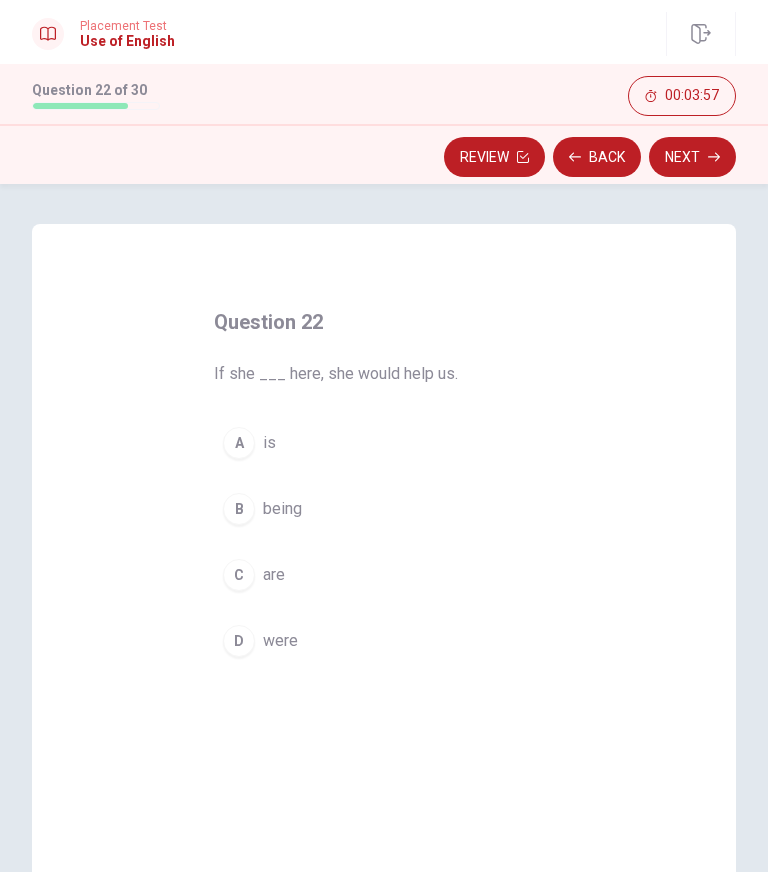 click on "B" at bounding box center (239, 509) 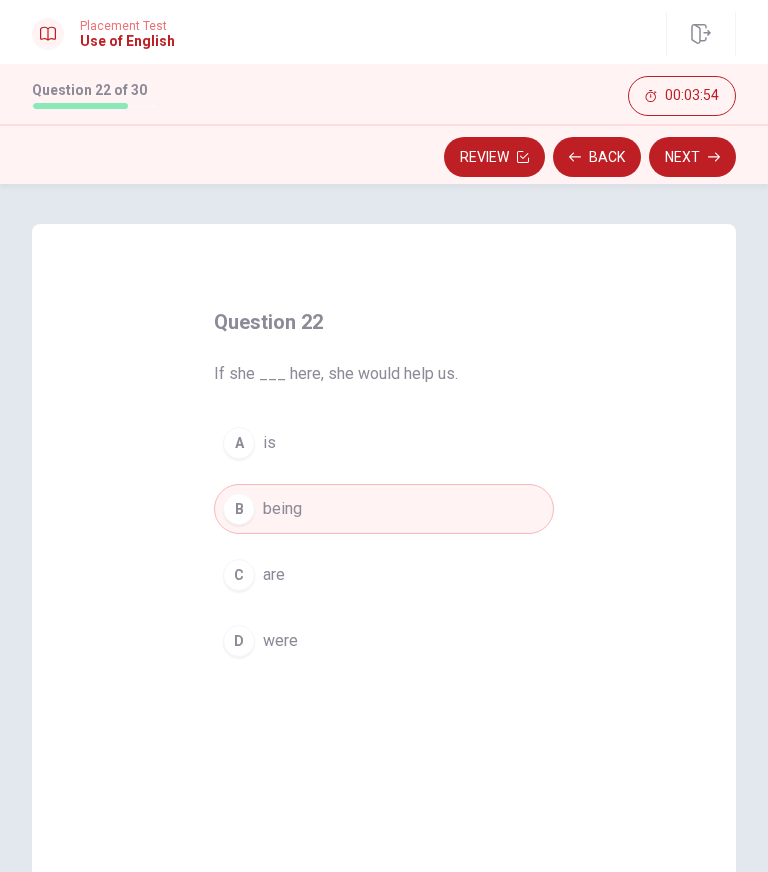 click on "Next" at bounding box center (692, 157) 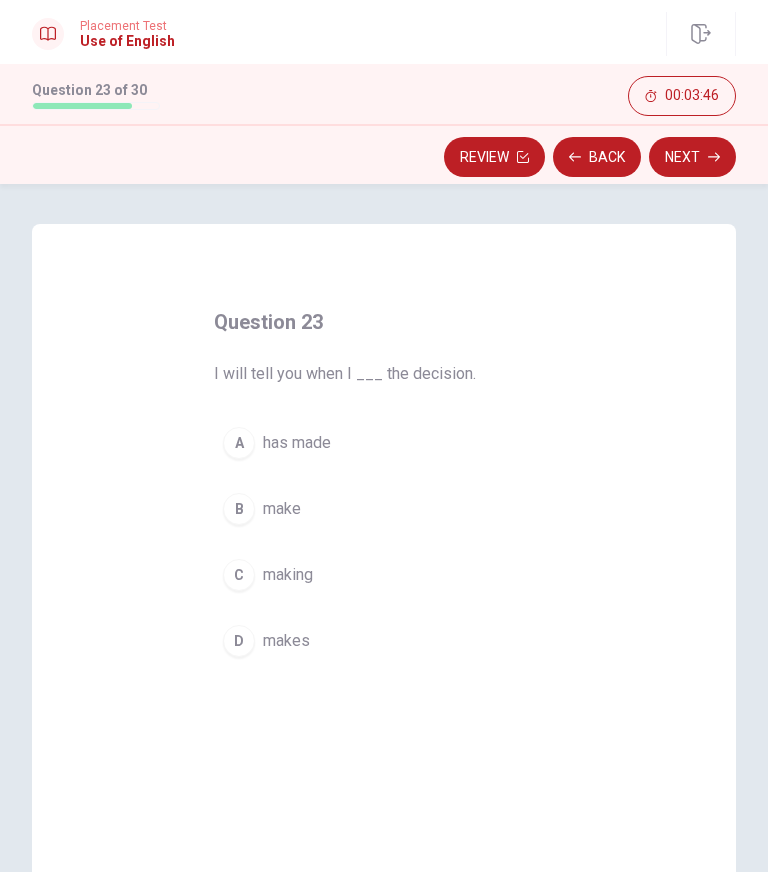 click on "B make" at bounding box center (384, 509) 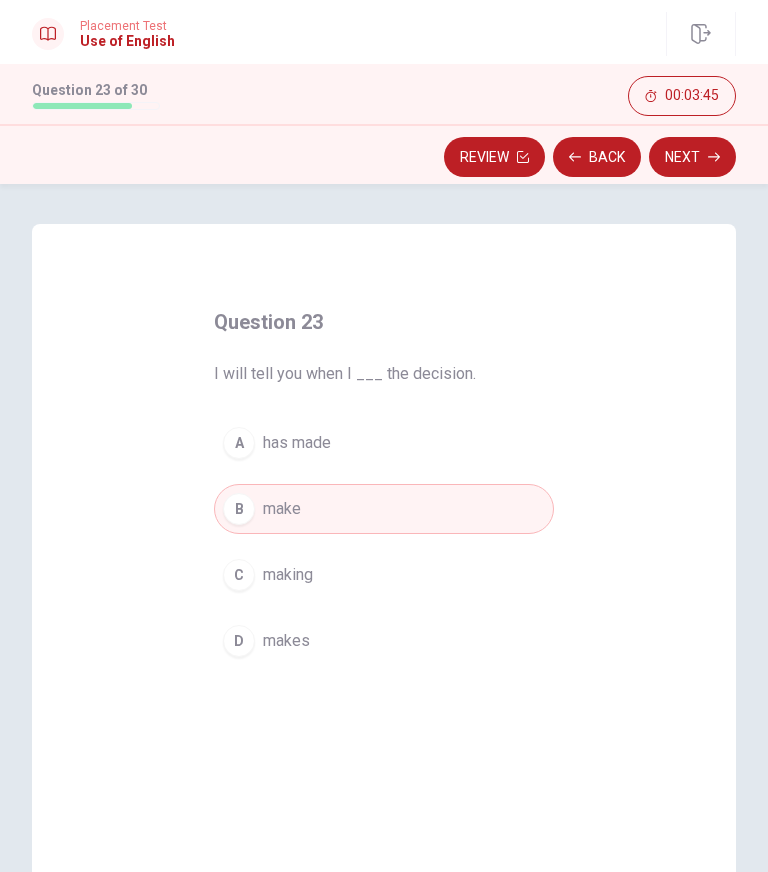 click on "Next" at bounding box center [692, 157] 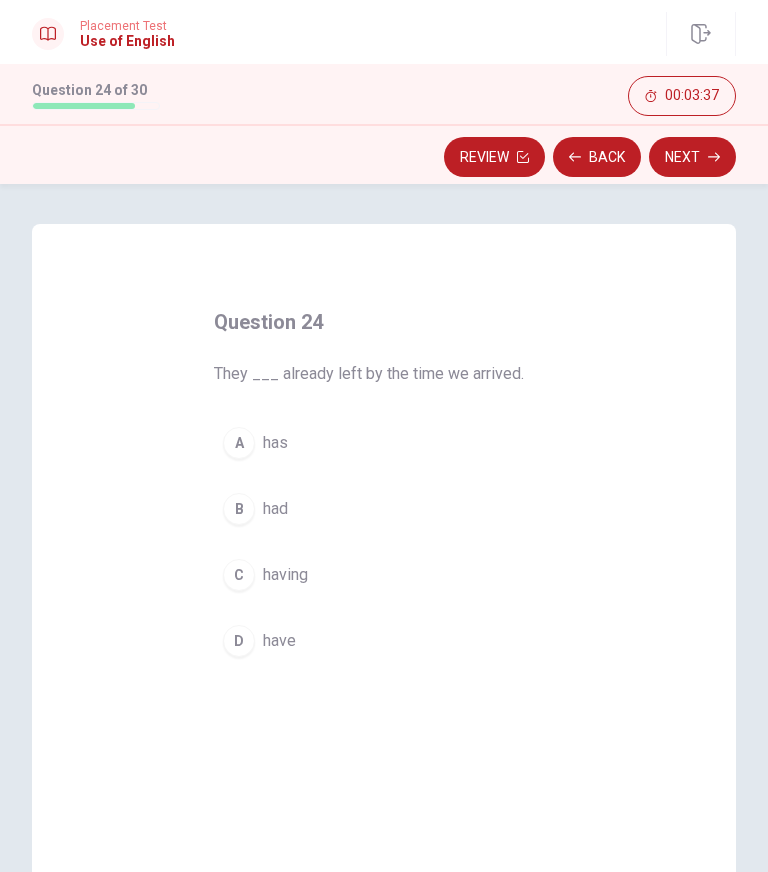 click on "have" at bounding box center (279, 641) 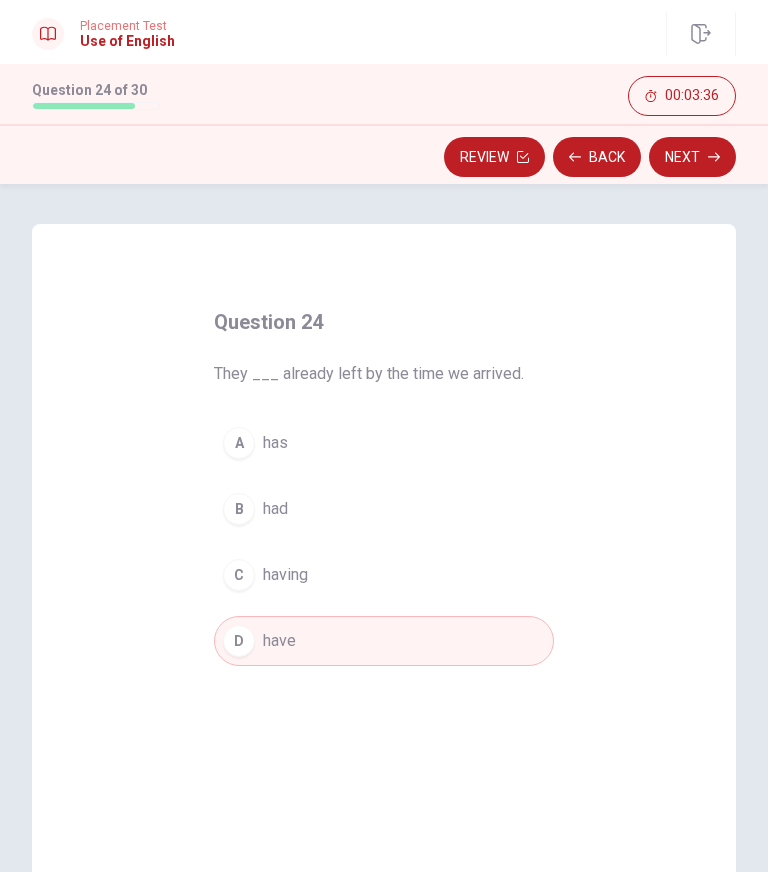 click on "Next" at bounding box center (692, 157) 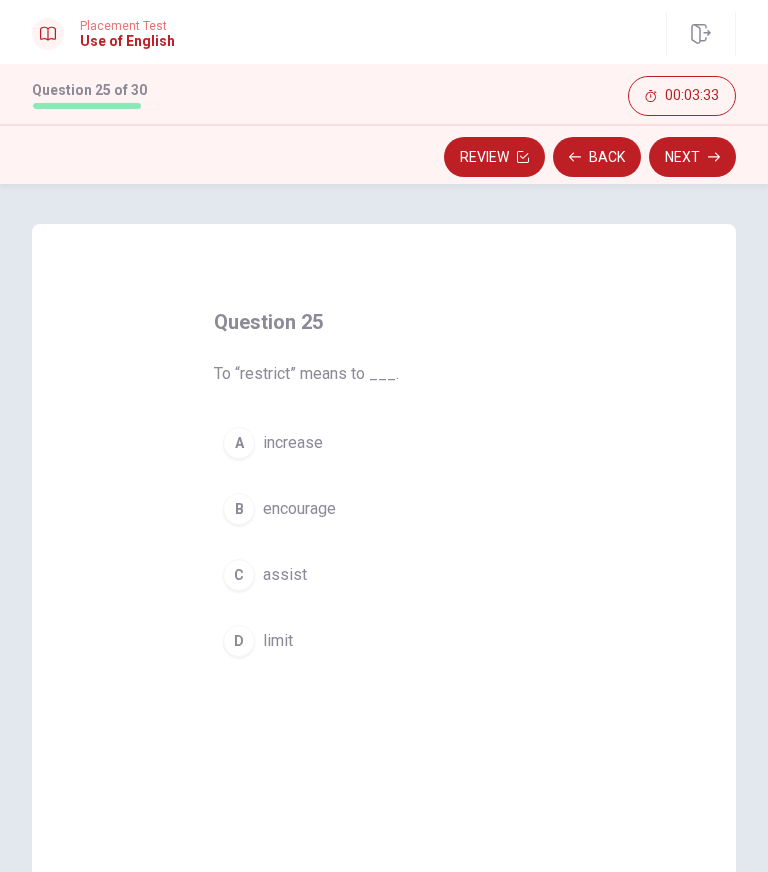 click on "D" at bounding box center (239, 641) 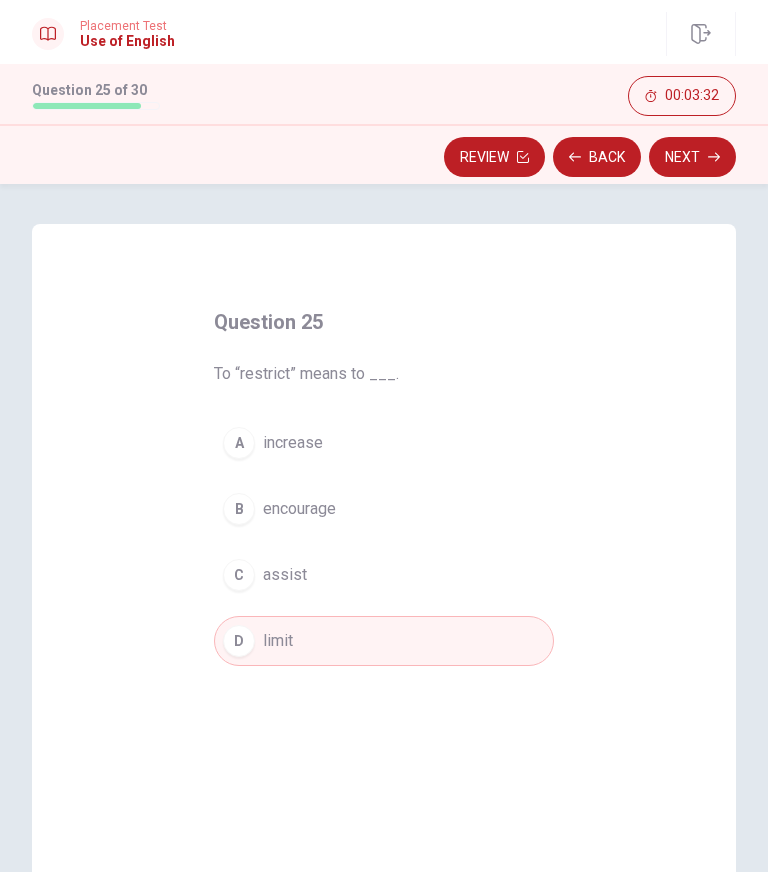 click on "Next" at bounding box center [692, 157] 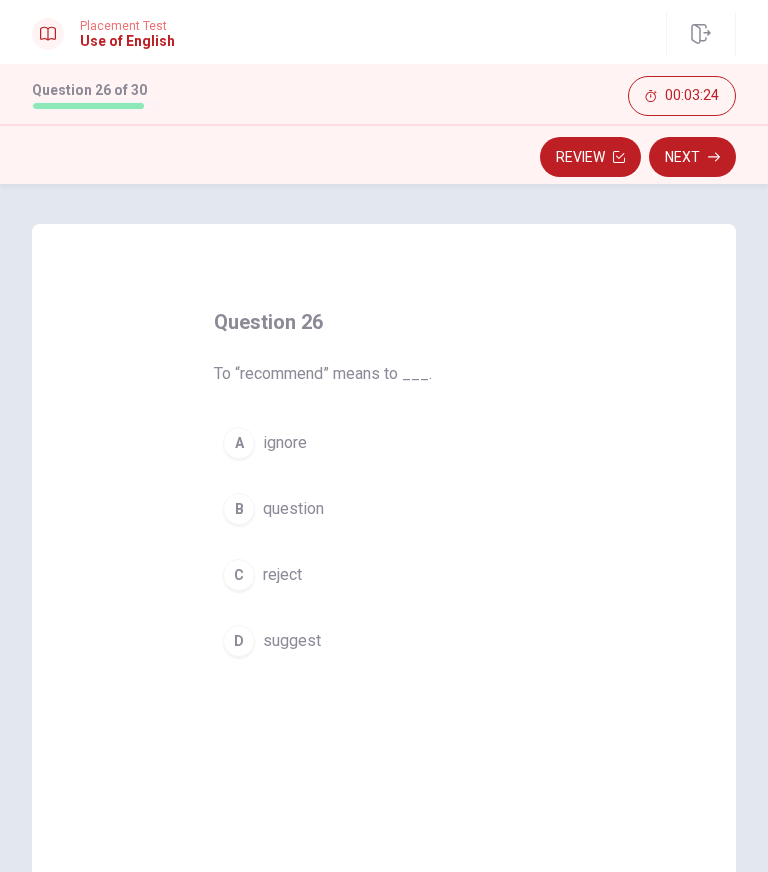 click on "D" at bounding box center [239, 641] 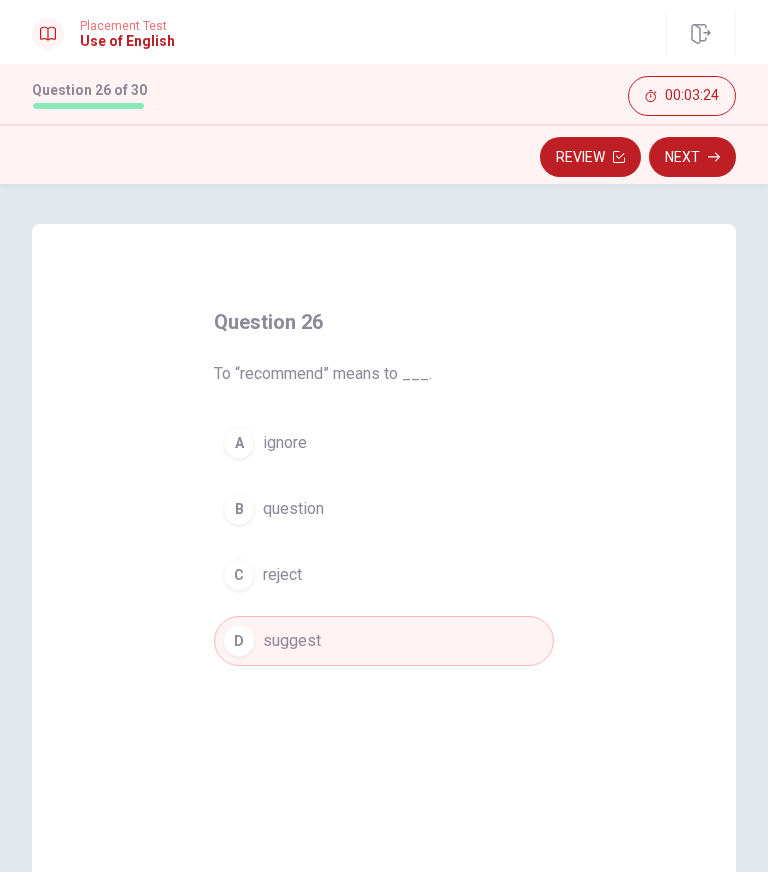 click on "Next" at bounding box center (692, 157) 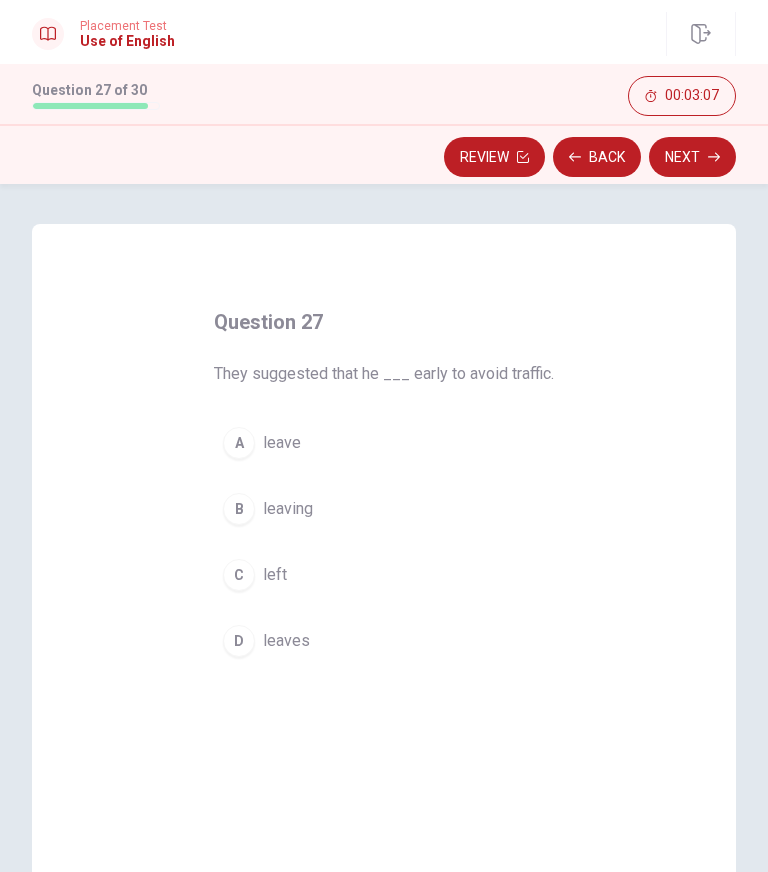 click on "C" at bounding box center (239, 575) 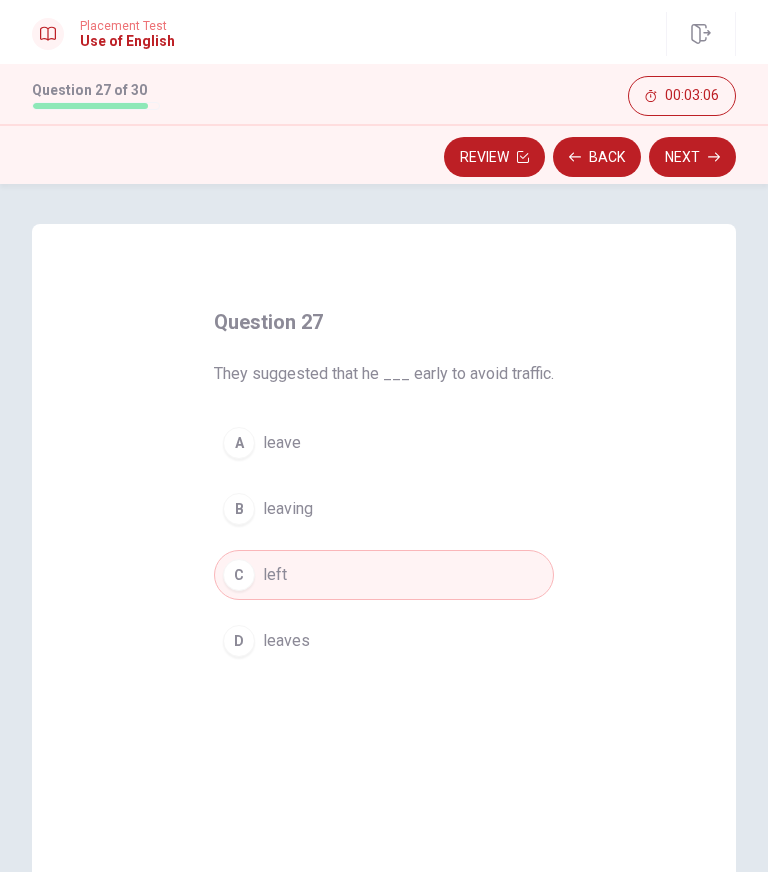 click 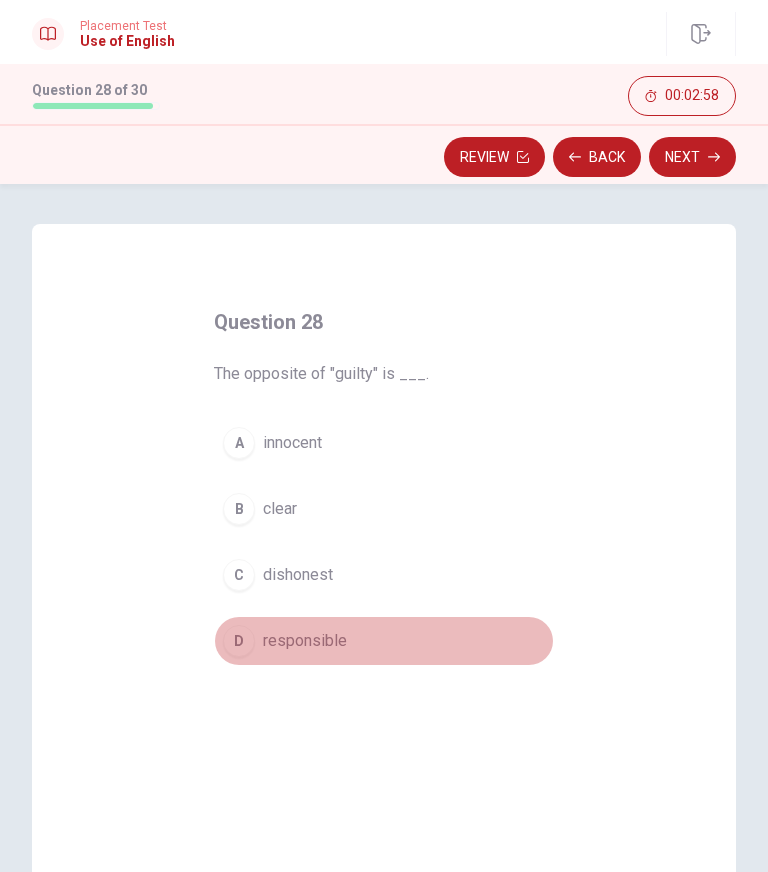 click on "D" at bounding box center [239, 641] 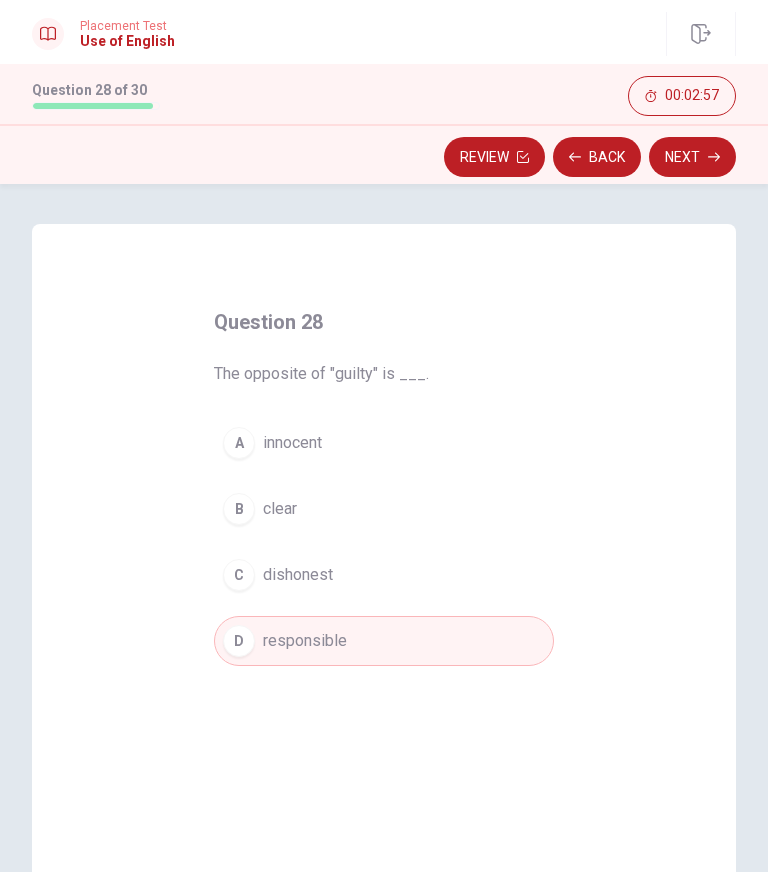 click on "Next" at bounding box center [692, 157] 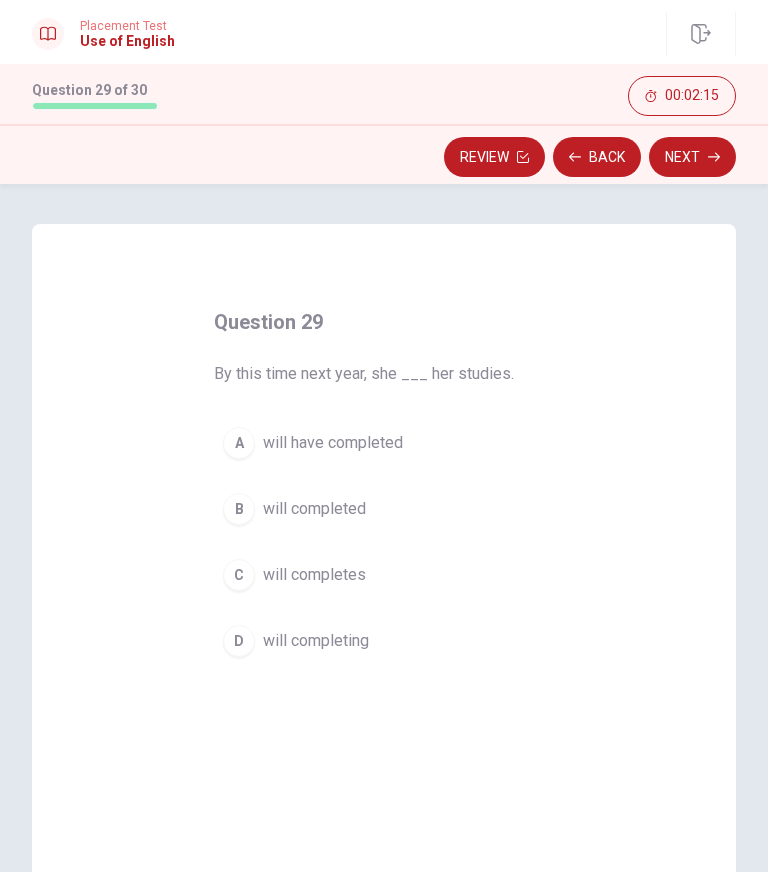 click on "will have completed" at bounding box center (333, 443) 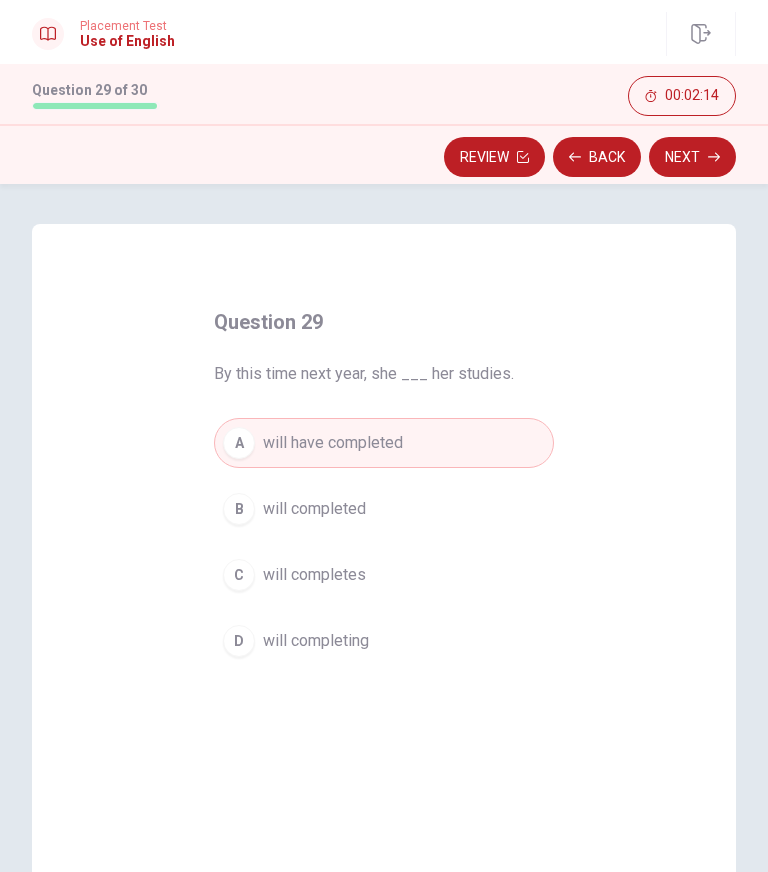 click on "Next" at bounding box center [692, 157] 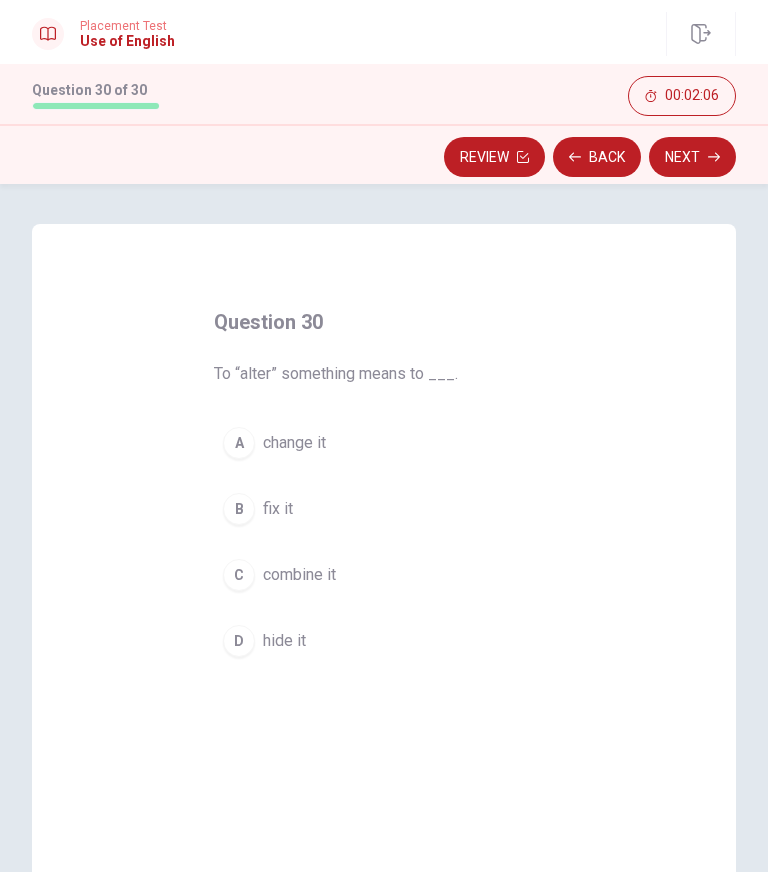 click on "A" at bounding box center [239, 443] 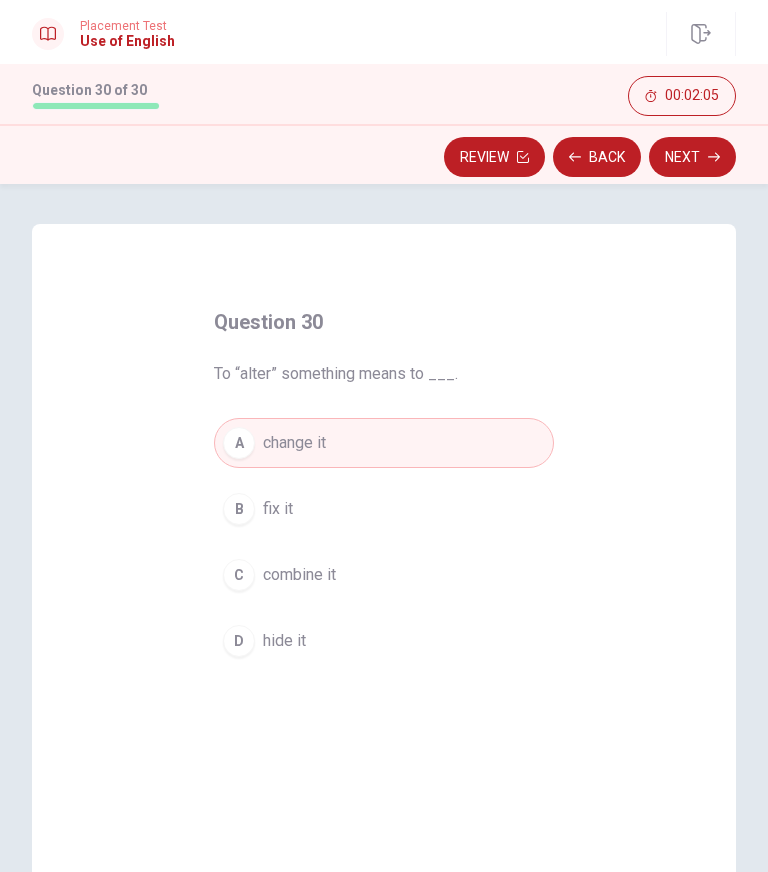 click on "Next" at bounding box center (692, 157) 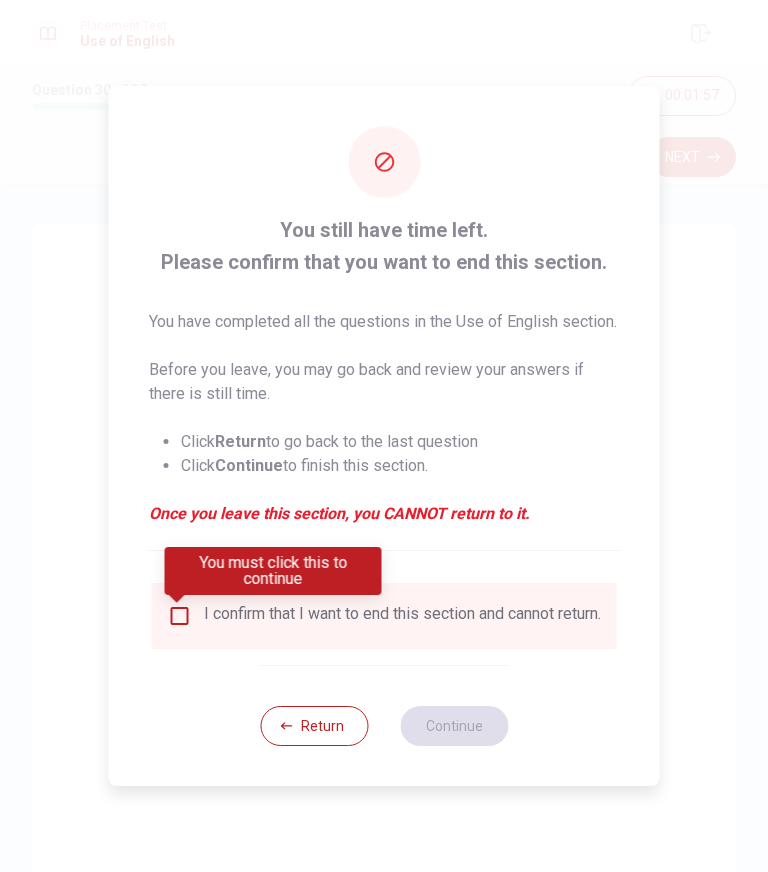 click on "I confirm that I want to end this section and cannot return." at bounding box center (402, 616) 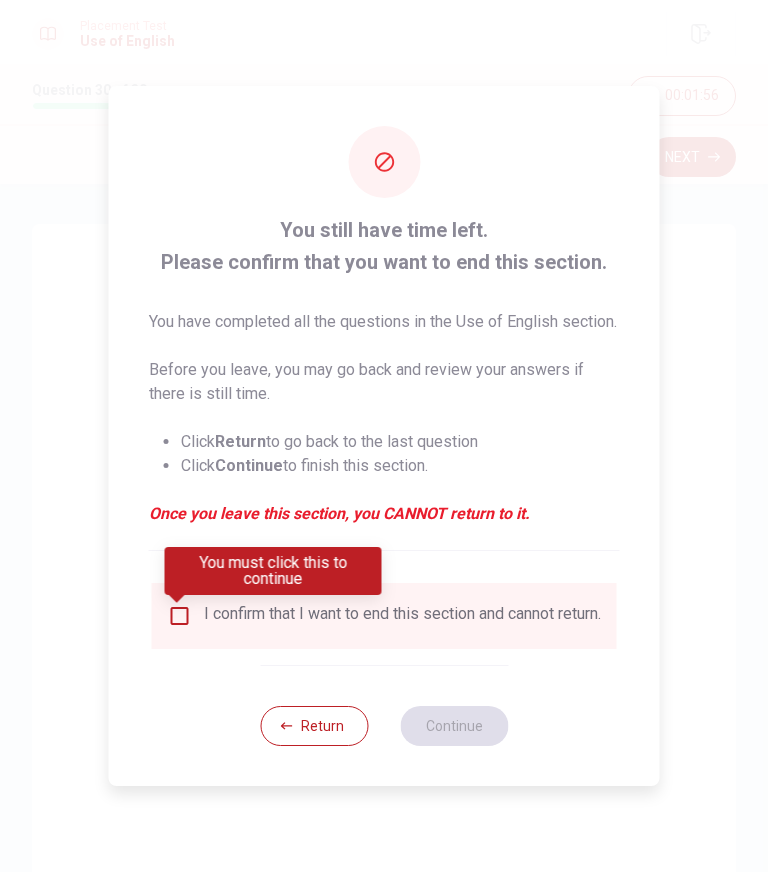 click on "You still have time left.   Please confirm that you want to end this section. You have completed all the questions in the Use of English section. Before you leave, you may go back and review your answers if there is still time. Click  Return  to go back to the last question Click  Continue  to finish this section. Once you leave this section, you CANNOT return to it. I confirm that I want to end this section and cannot return. Return Continue" at bounding box center [384, 436] 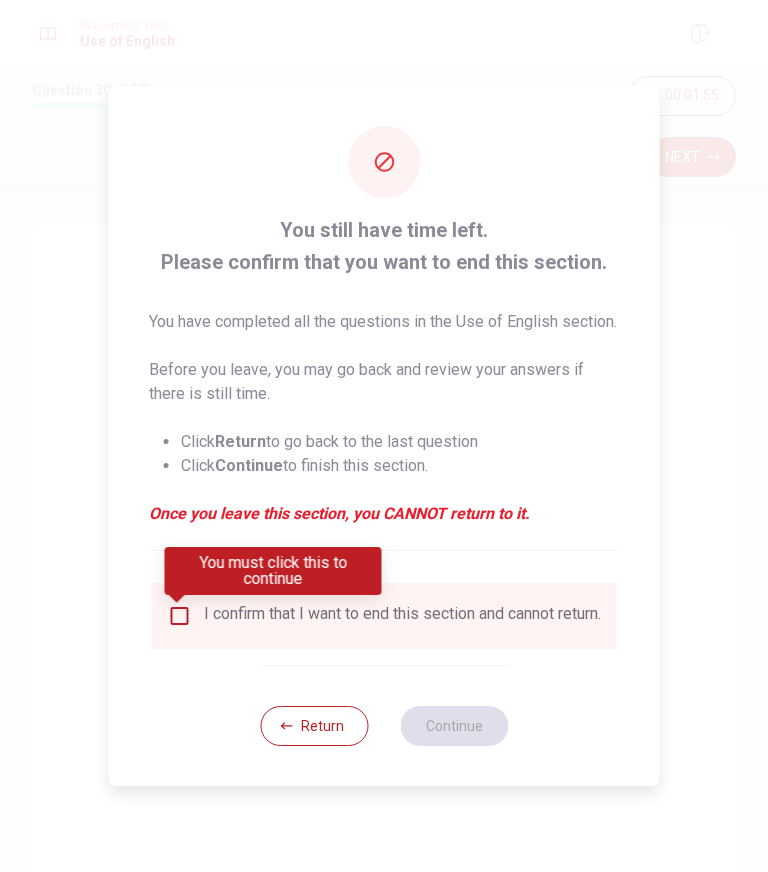 click at bounding box center [180, 616] 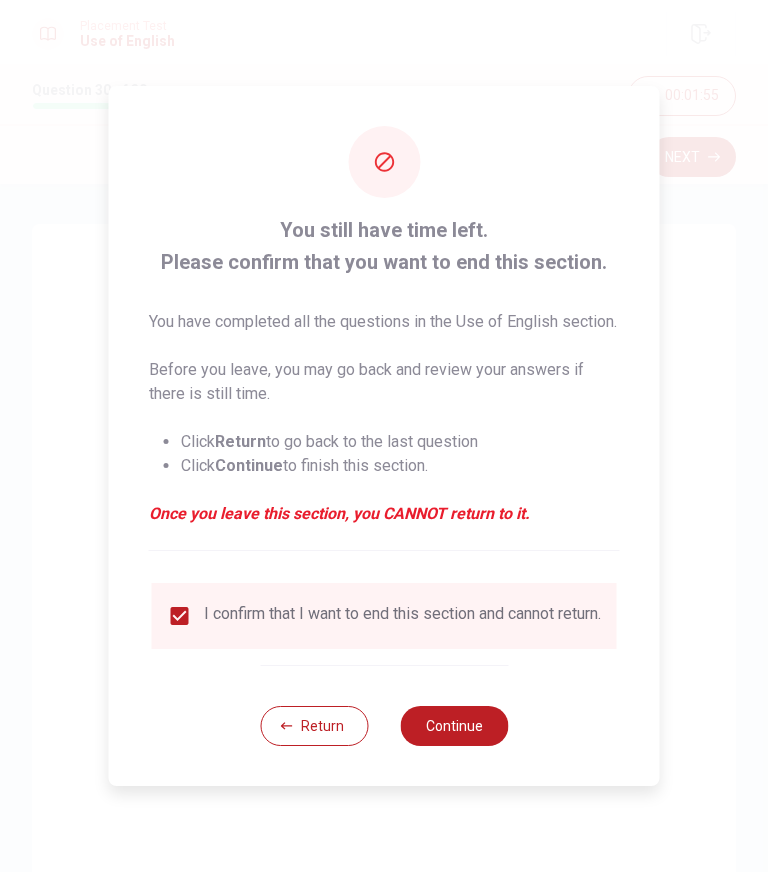 click on "Continue" at bounding box center [454, 726] 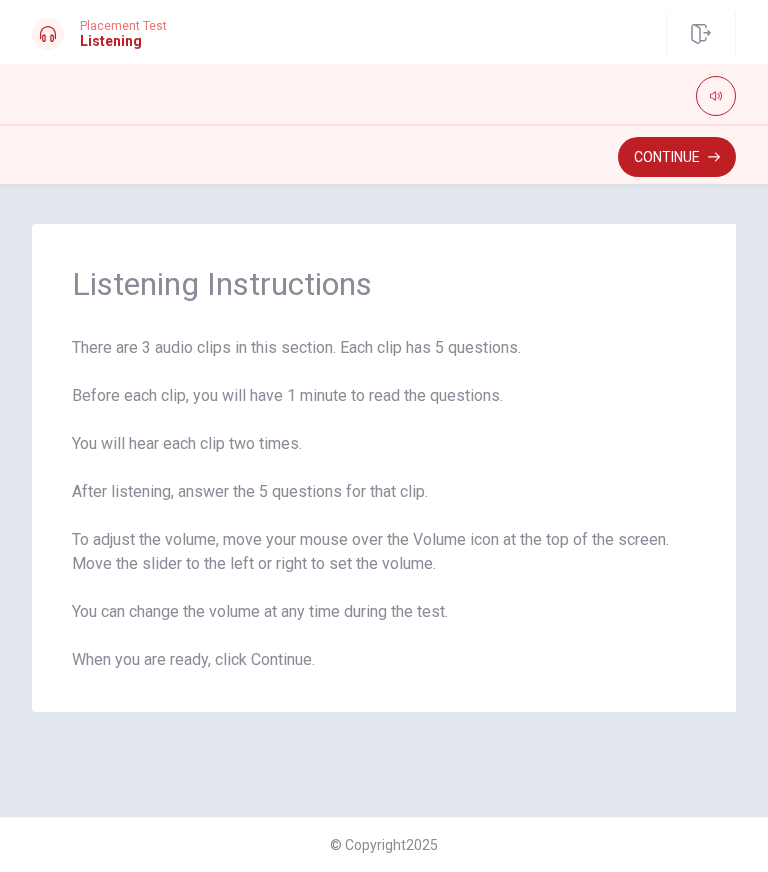 click on "Continue" at bounding box center [677, 157] 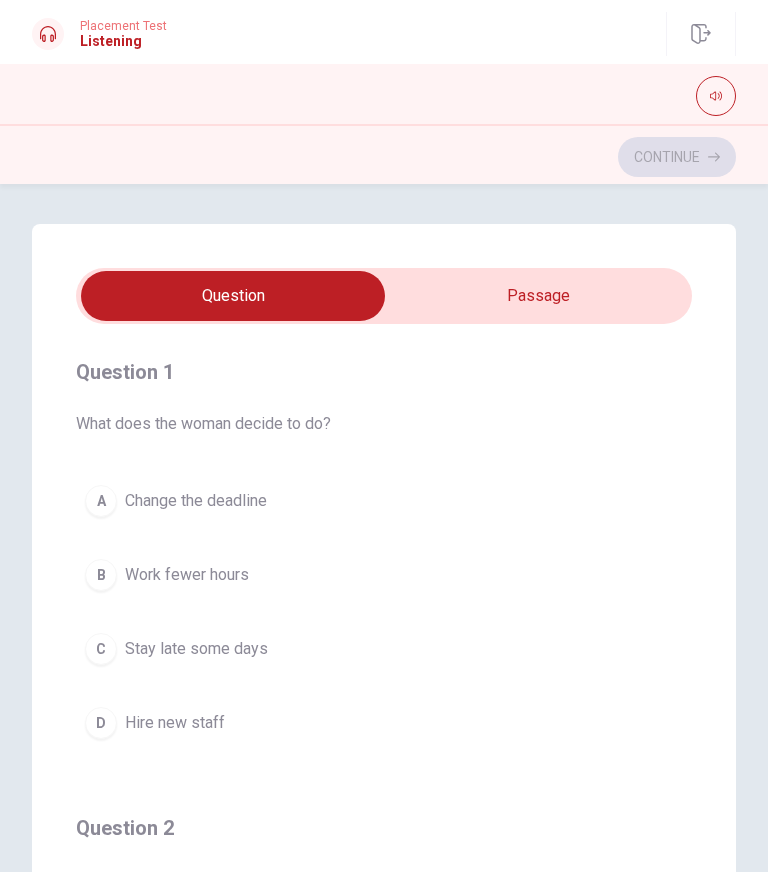 click on "Question 1 What does the woman decide to do? A Change the deadline B Work fewer hours C Stay late some days D Hire new staff Question 2 How does the man suggest they meet the deadline? A By working overtime B By hiring more people C By taking breaks D By getting more resources Question 3 What does the woman ask about the resources? A If they are expensive B If they need more supplies C If they have everything they need D If they are ordering new supplies Question 4 What does the man think is necessary to complete the project? A More time B Better tools C A different team D More focus Question 5 How does the woman feel about the project? A Confident B Concerned C Excited D Uninterested © Copyright  2025" at bounding box center (384, 528) 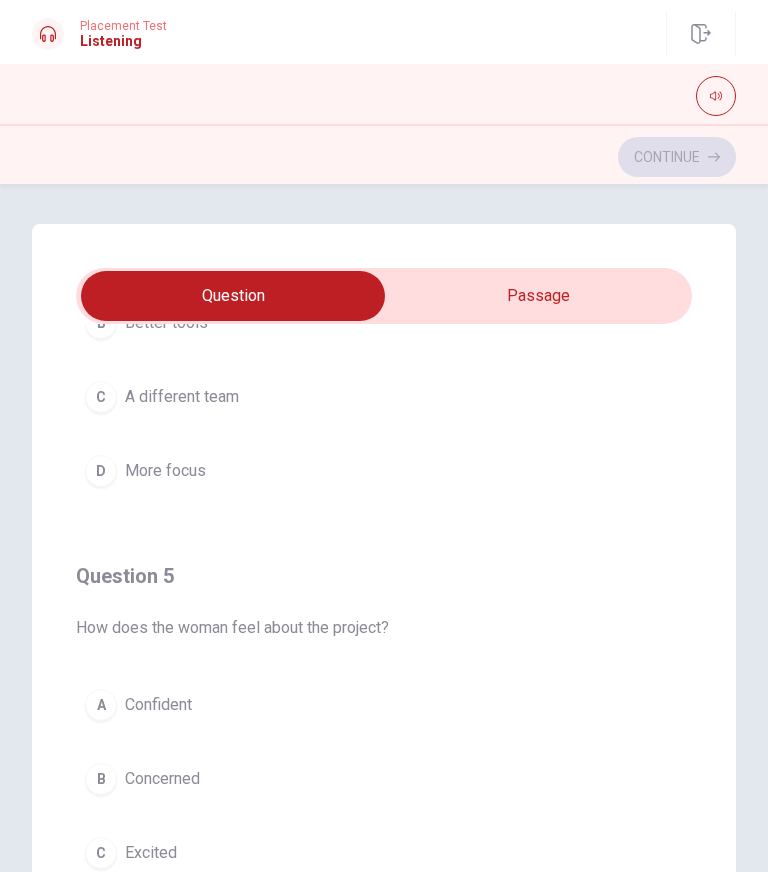 scroll, scrollTop: 1620, scrollLeft: 0, axis: vertical 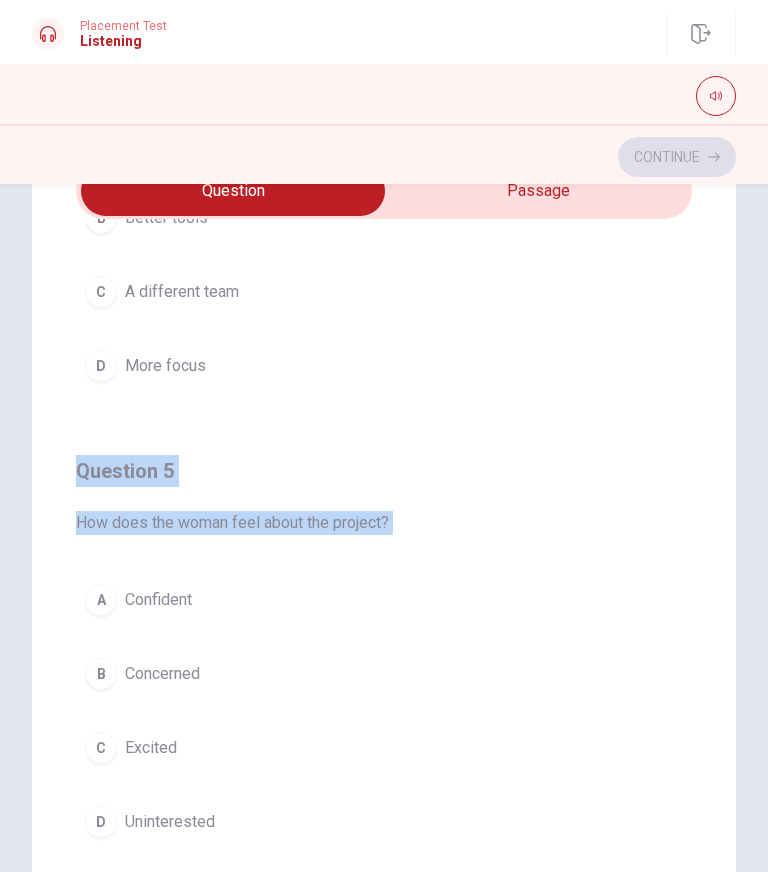 click on "D More focus" at bounding box center (384, 366) 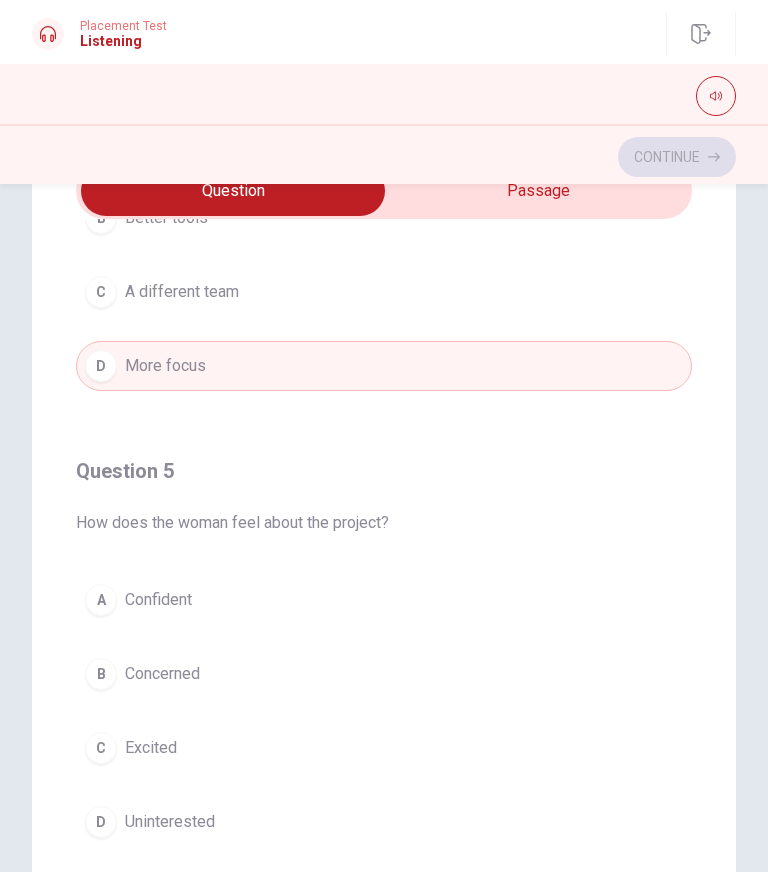 click on "D More focus" at bounding box center [384, 366] 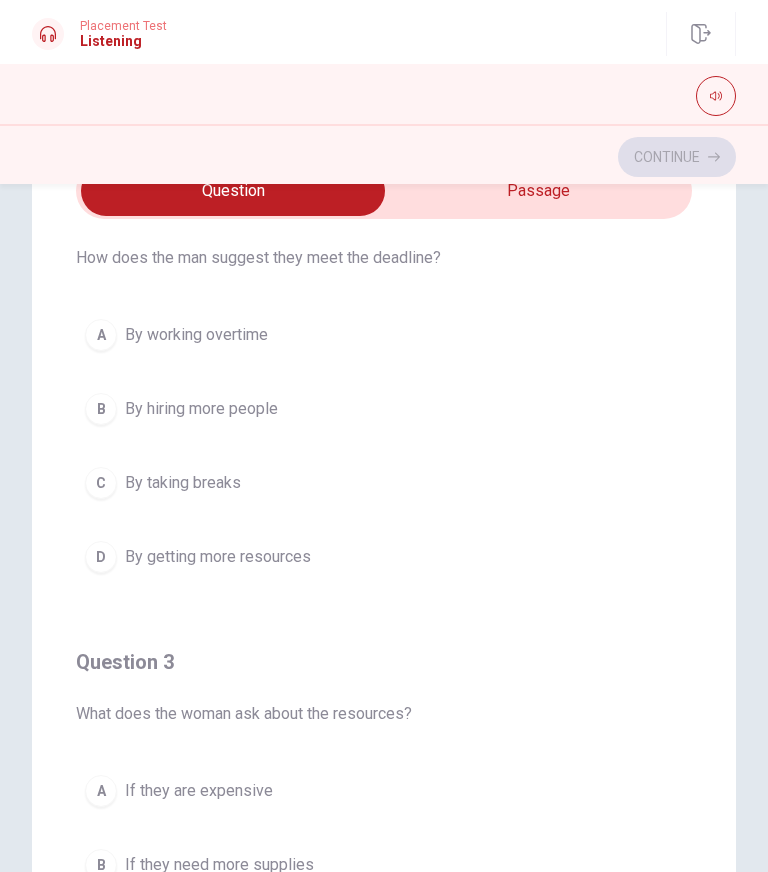 scroll, scrollTop: 515, scrollLeft: 0, axis: vertical 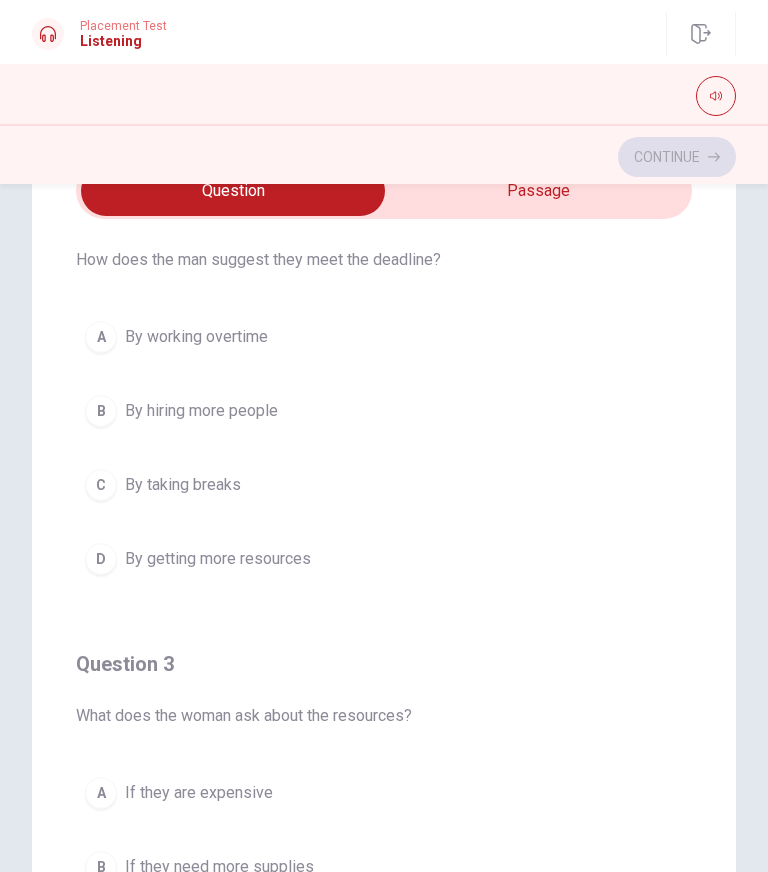 click on "By getting more resources" at bounding box center [218, 559] 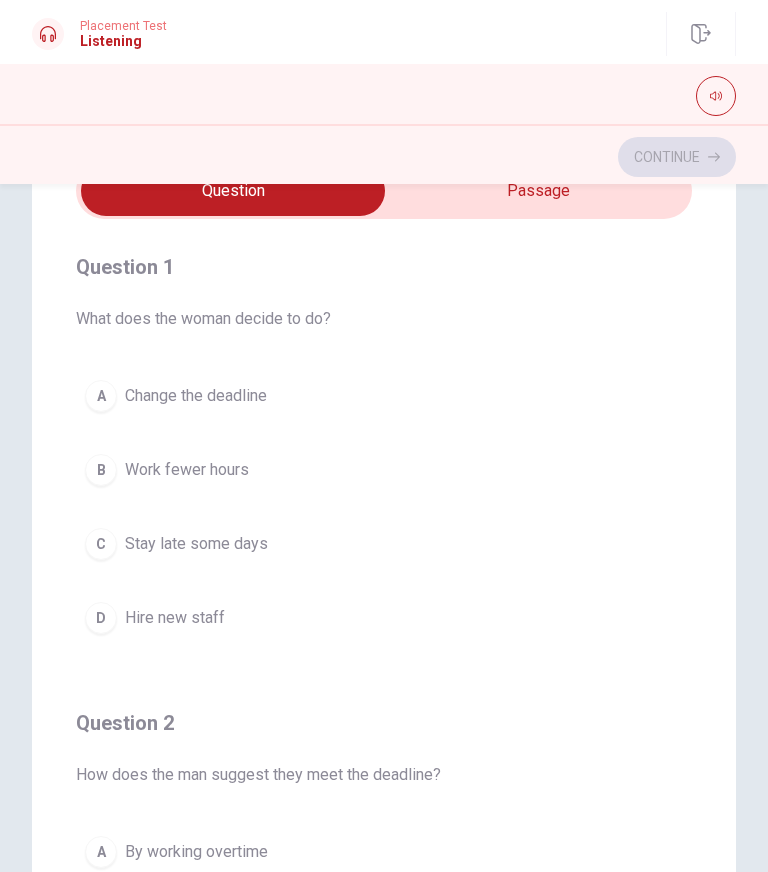 scroll, scrollTop: -1, scrollLeft: 0, axis: vertical 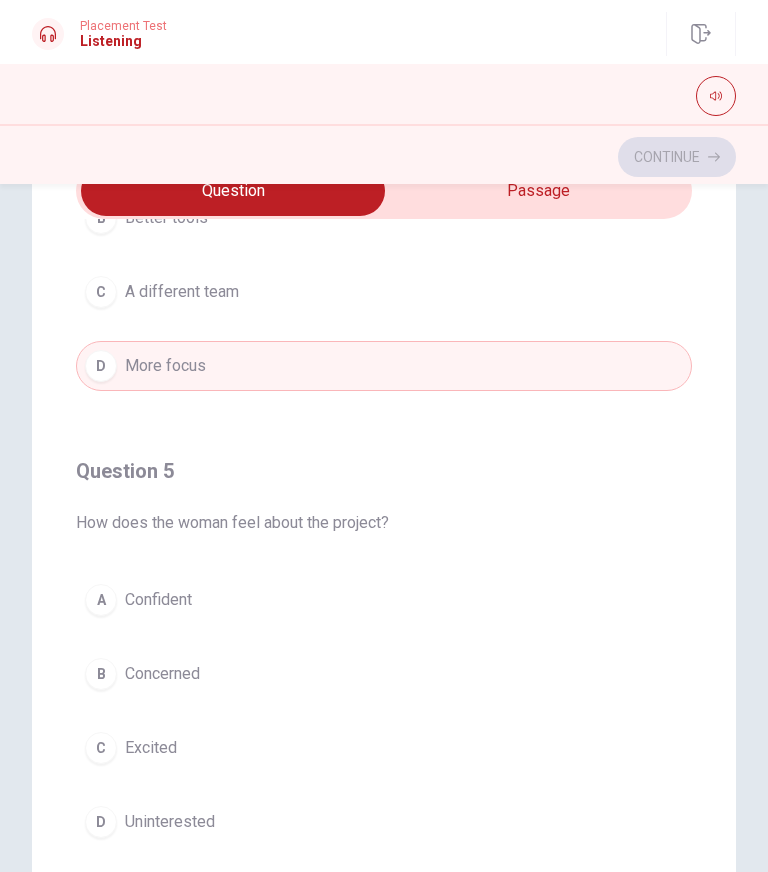 click on "A Confident" at bounding box center [384, 600] 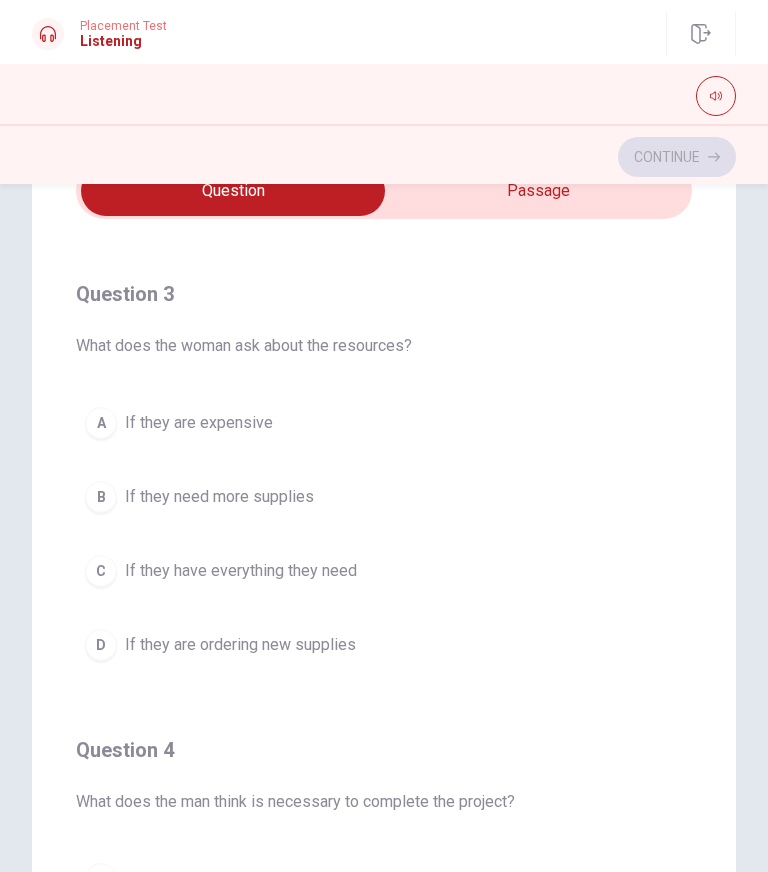 scroll, scrollTop: 887, scrollLeft: 0, axis: vertical 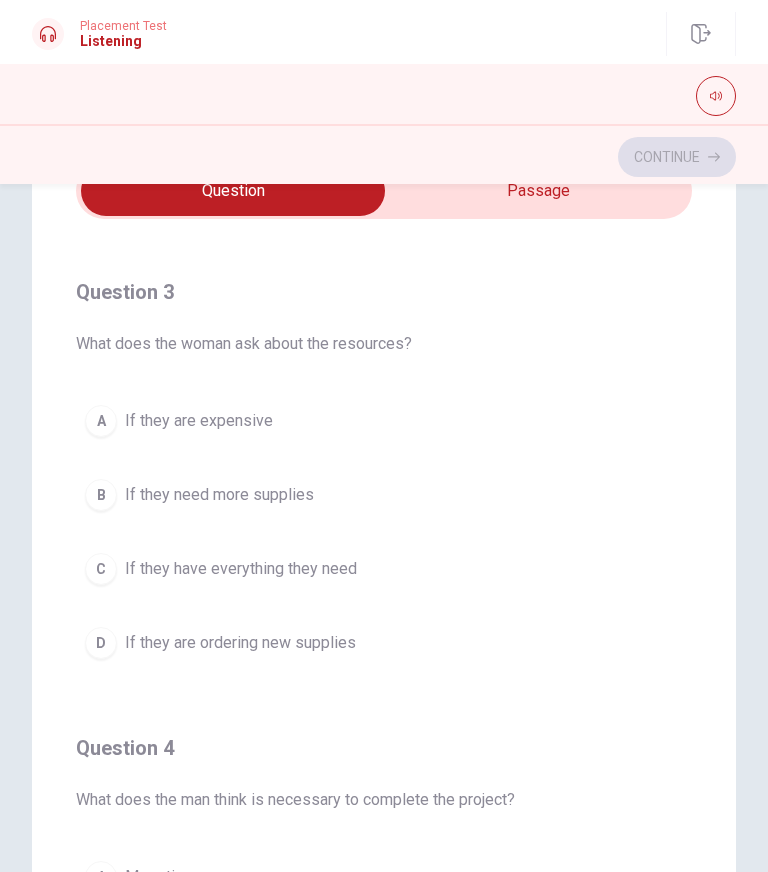 click on "C If they have everything they need" at bounding box center (384, 569) 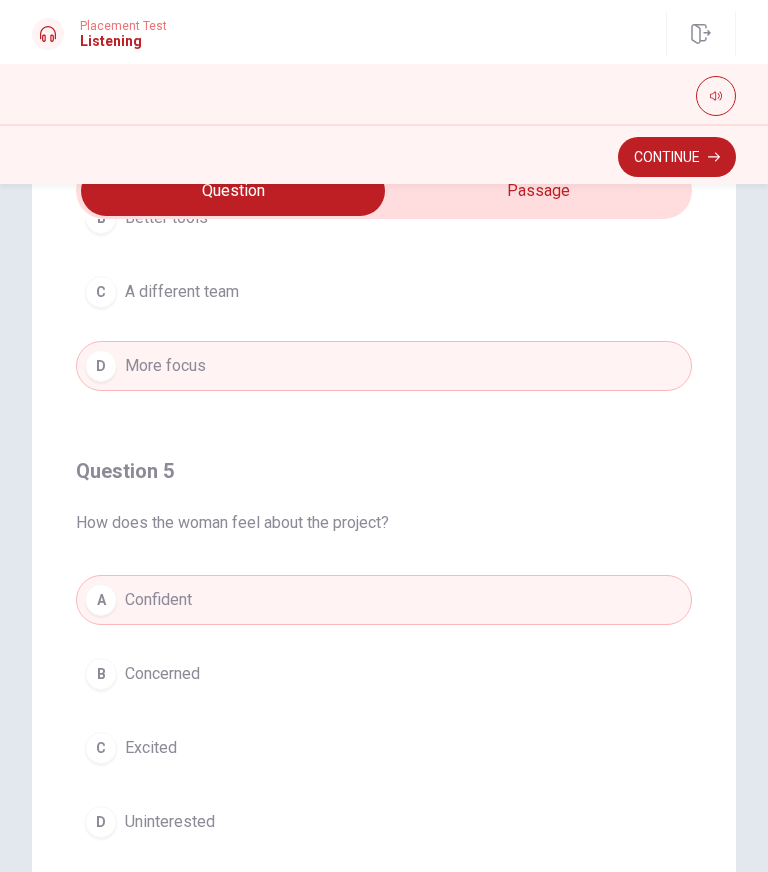 scroll, scrollTop: 1620, scrollLeft: 0, axis: vertical 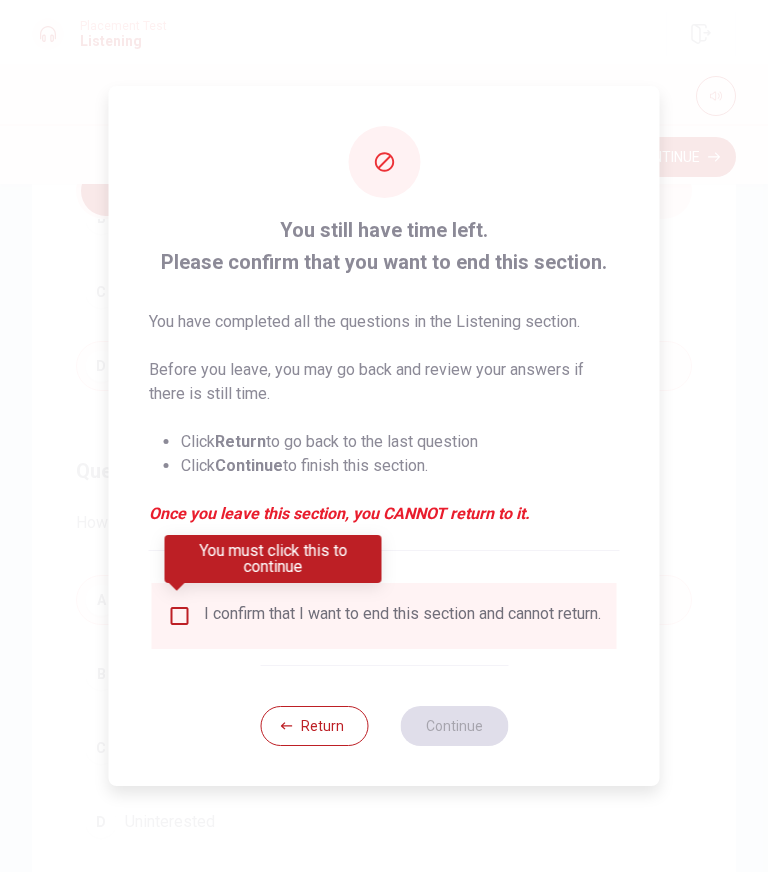 click on "Return" at bounding box center (314, 726) 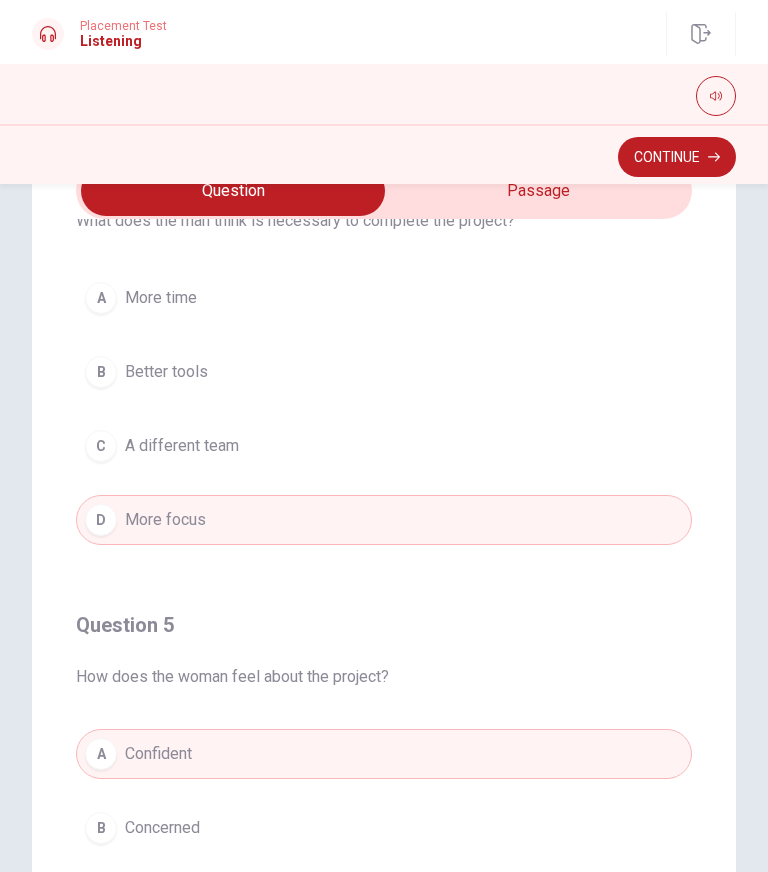 scroll, scrollTop: 1464, scrollLeft: 0, axis: vertical 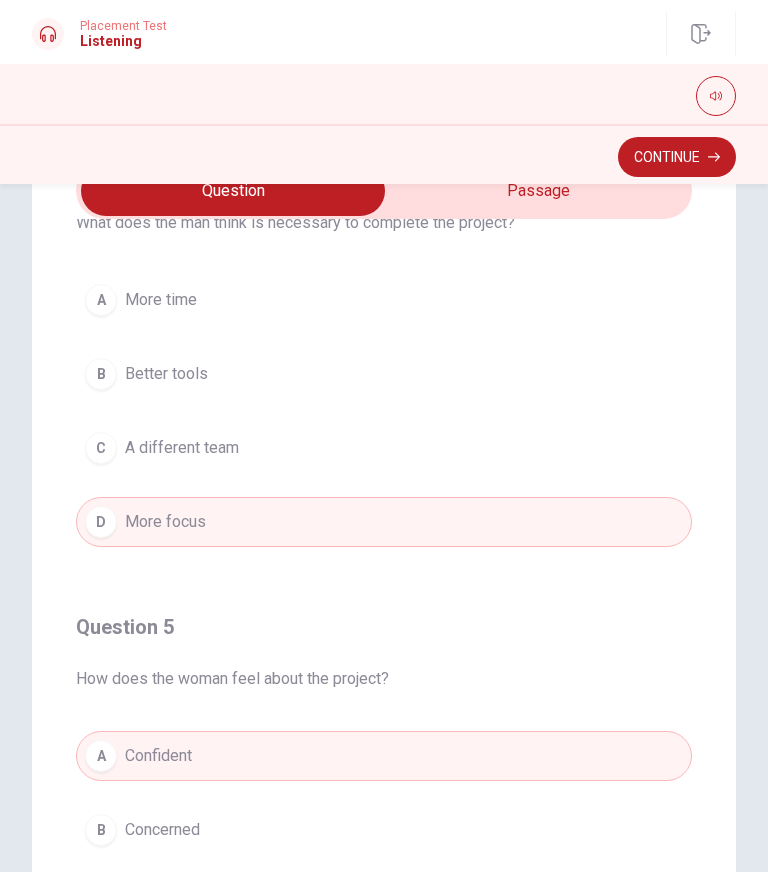 type on "59" 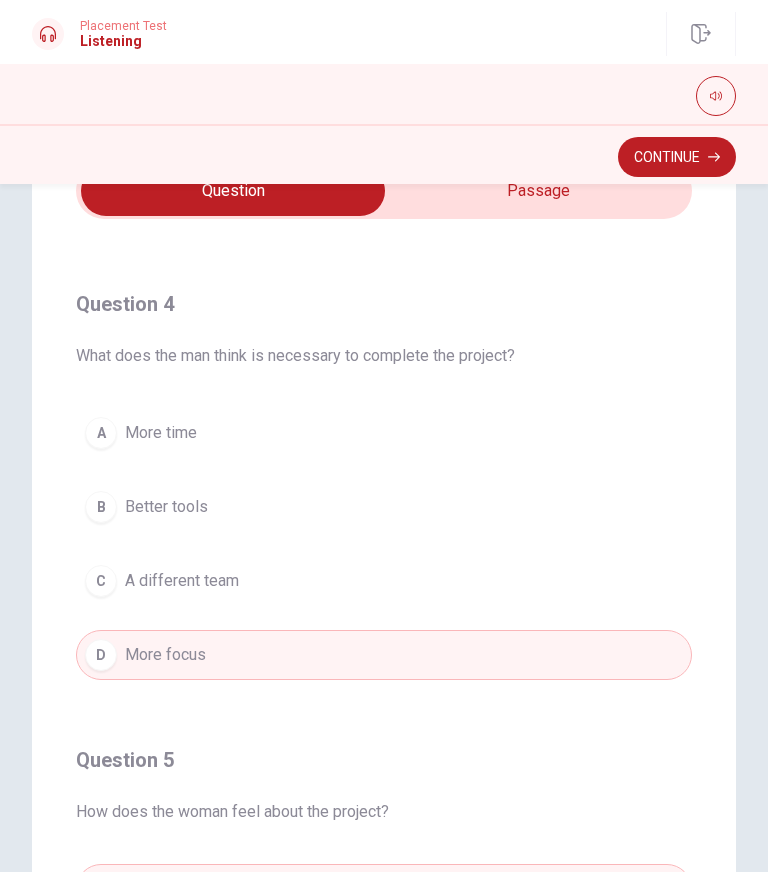 click at bounding box center (233, 191) 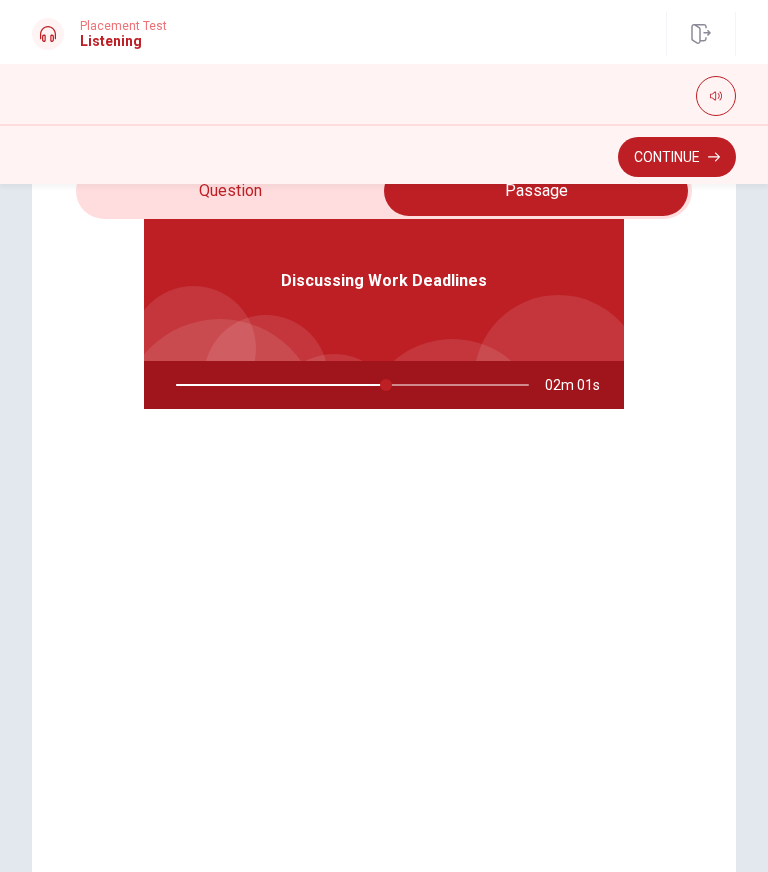 scroll, scrollTop: 112, scrollLeft: 0, axis: vertical 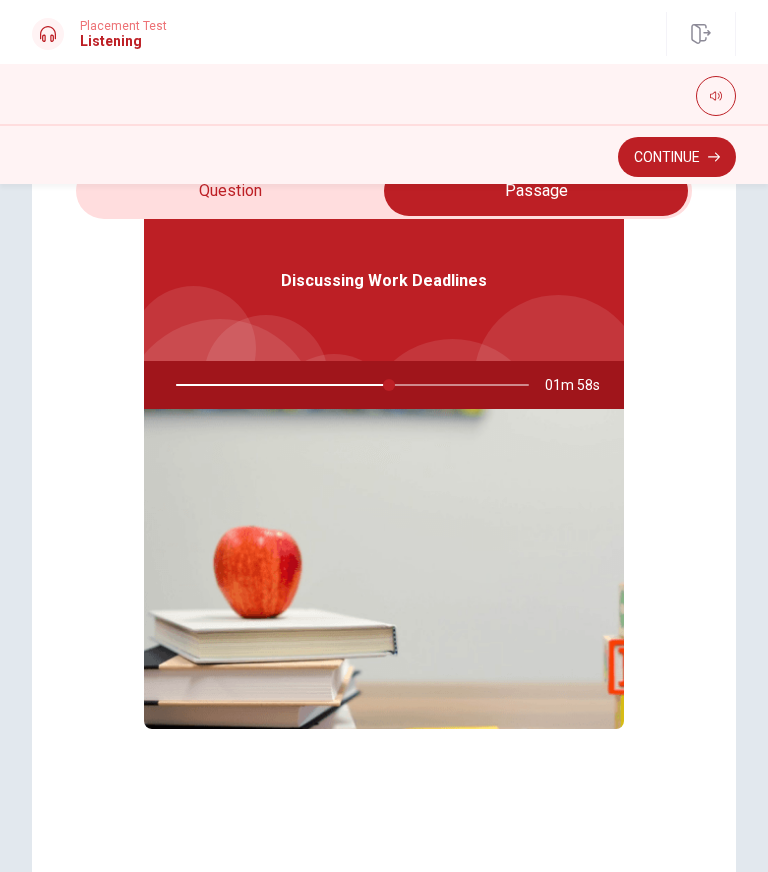 click on "Continue" at bounding box center (677, 157) 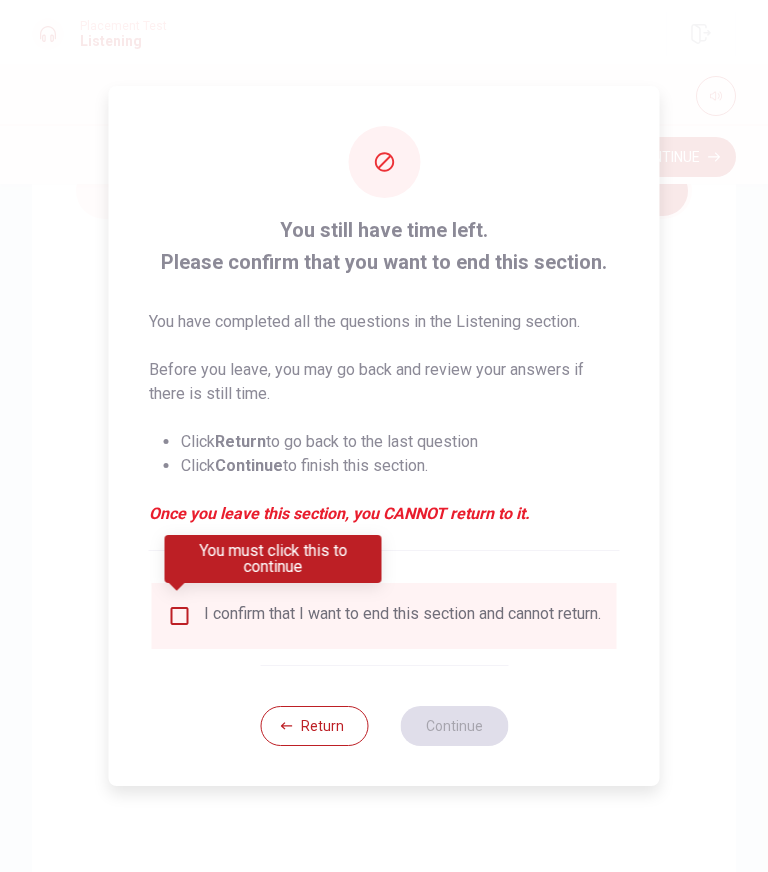 click at bounding box center (180, 616) 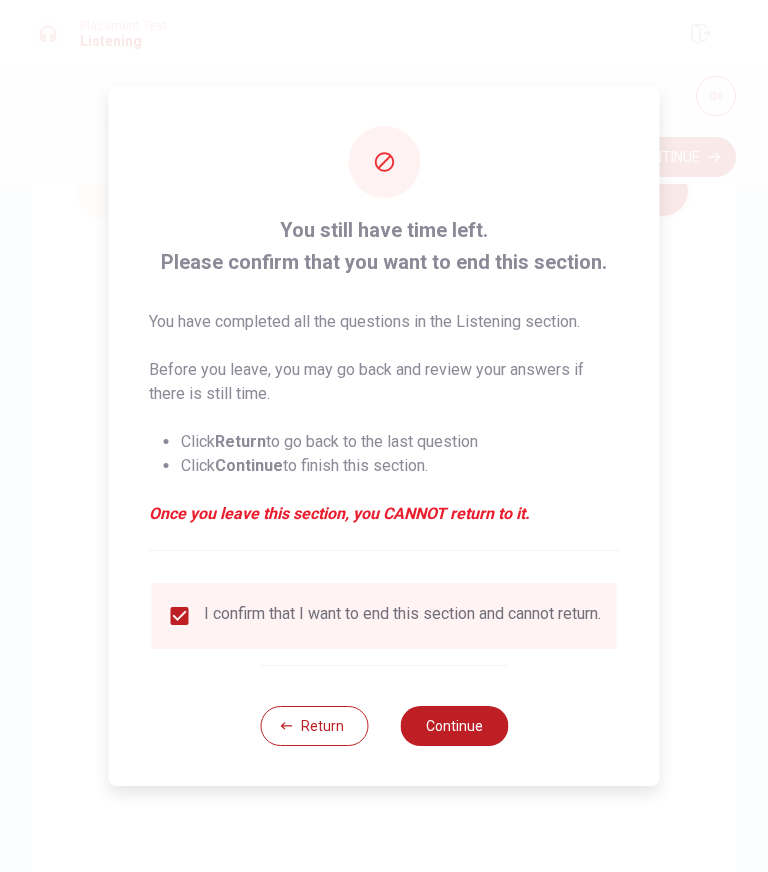 click on "Continue" at bounding box center (454, 726) 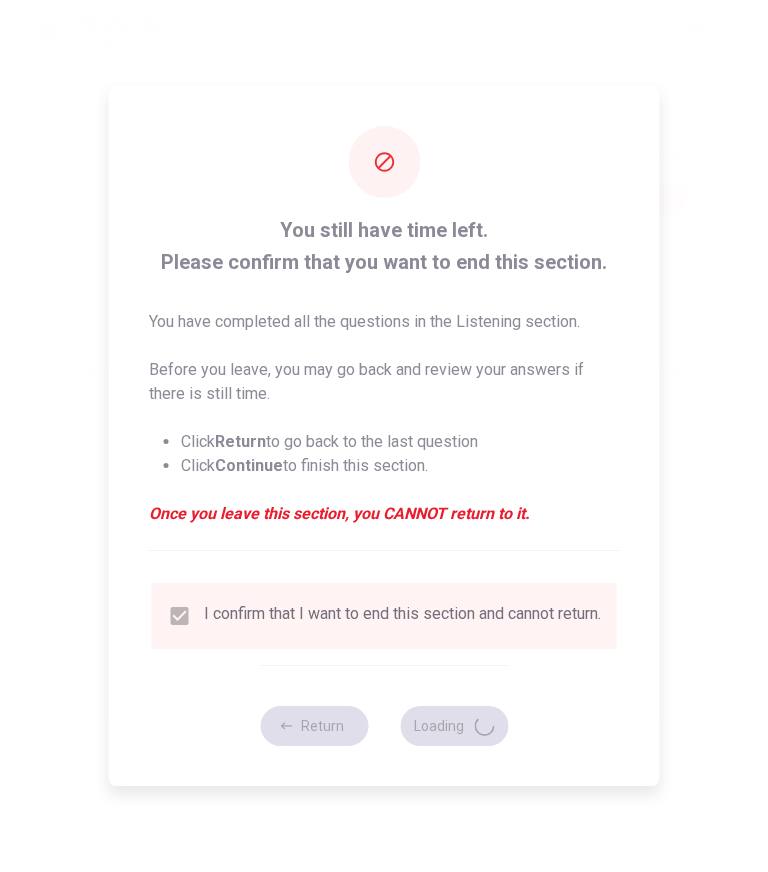 type on "62" 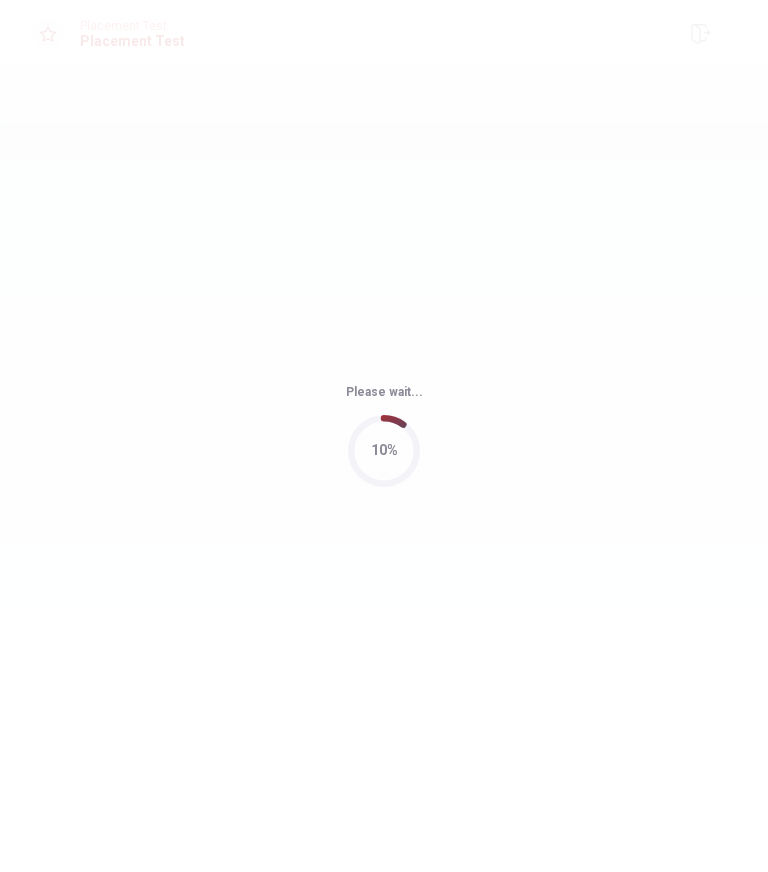 scroll, scrollTop: 0, scrollLeft: 0, axis: both 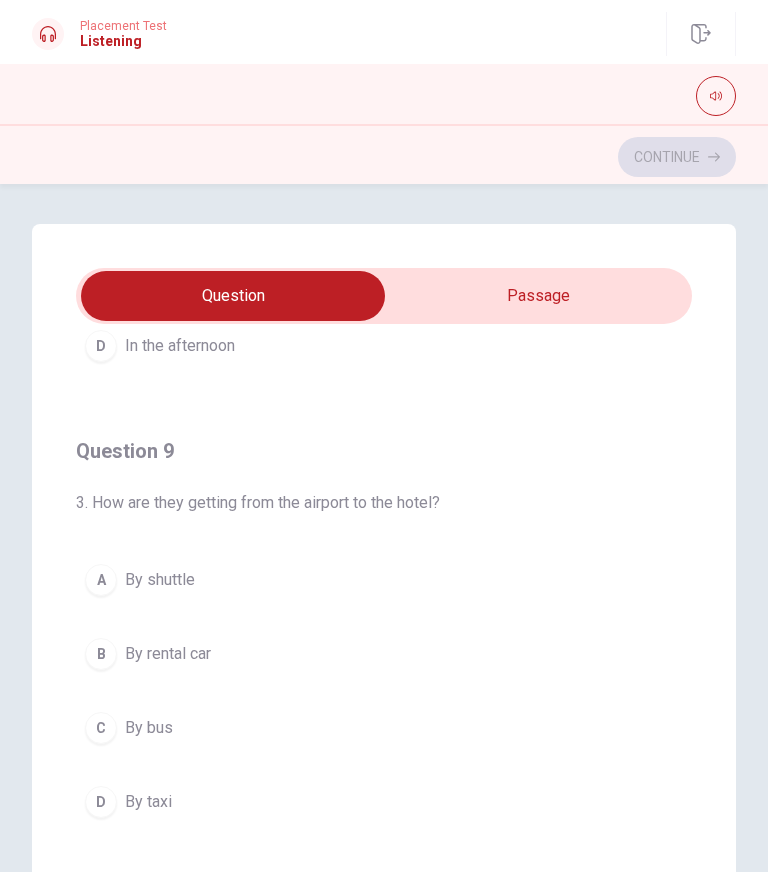 click on "A By shuttle" at bounding box center (384, 580) 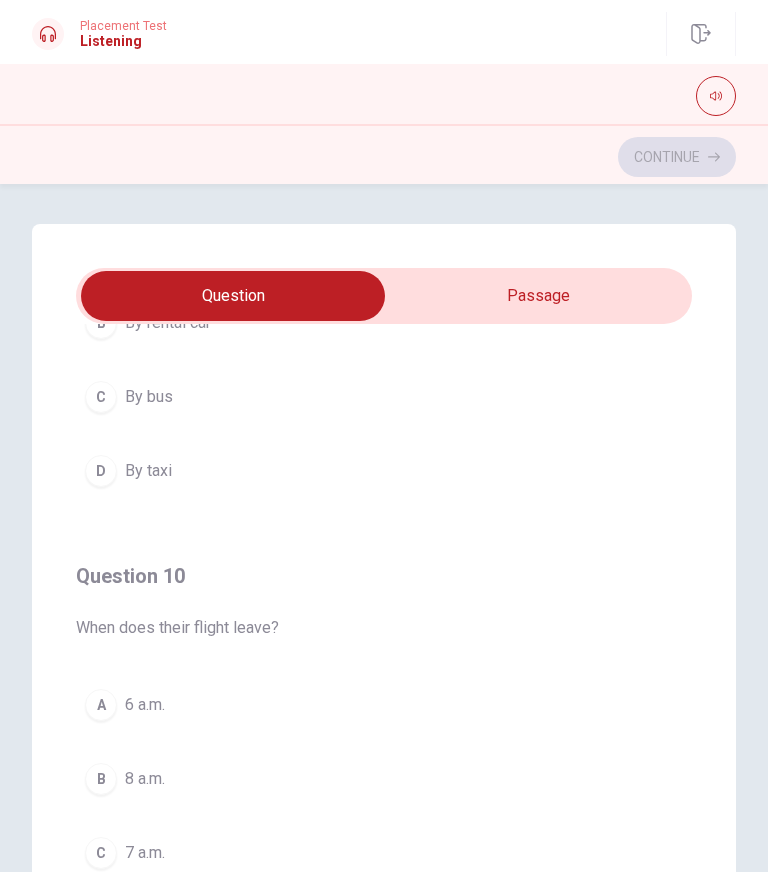scroll, scrollTop: 1620, scrollLeft: 0, axis: vertical 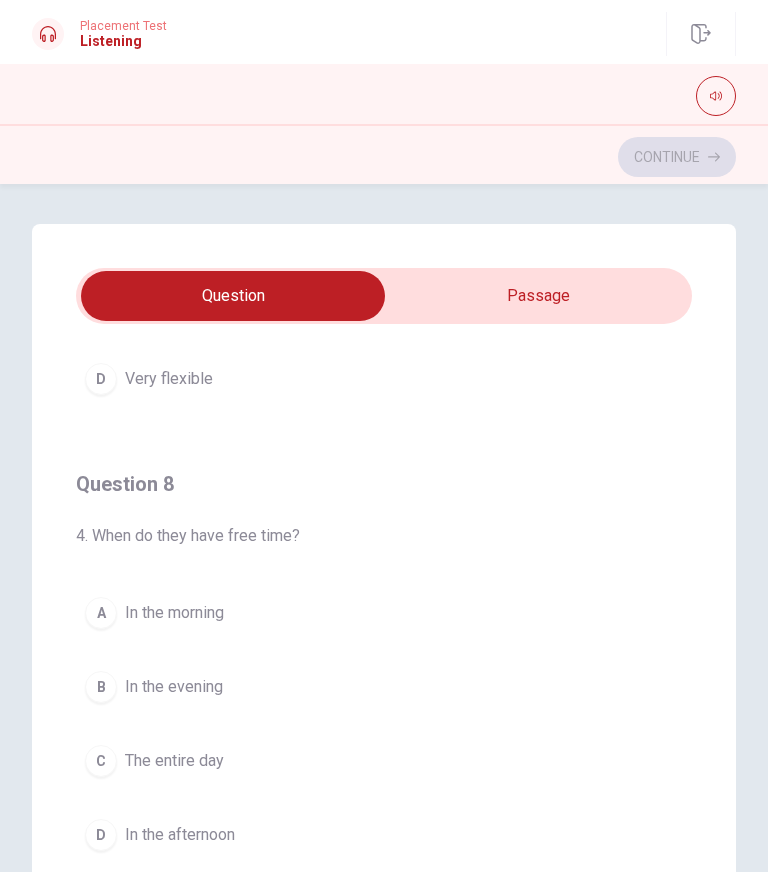 click on "In the afternoon" at bounding box center [180, 835] 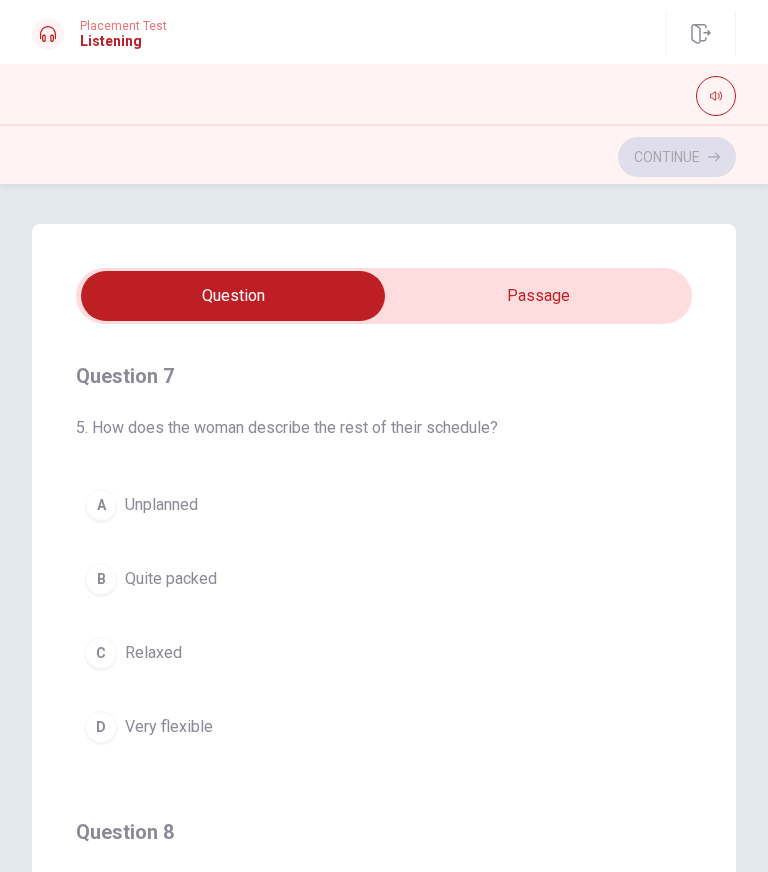 scroll, scrollTop: 451, scrollLeft: 0, axis: vertical 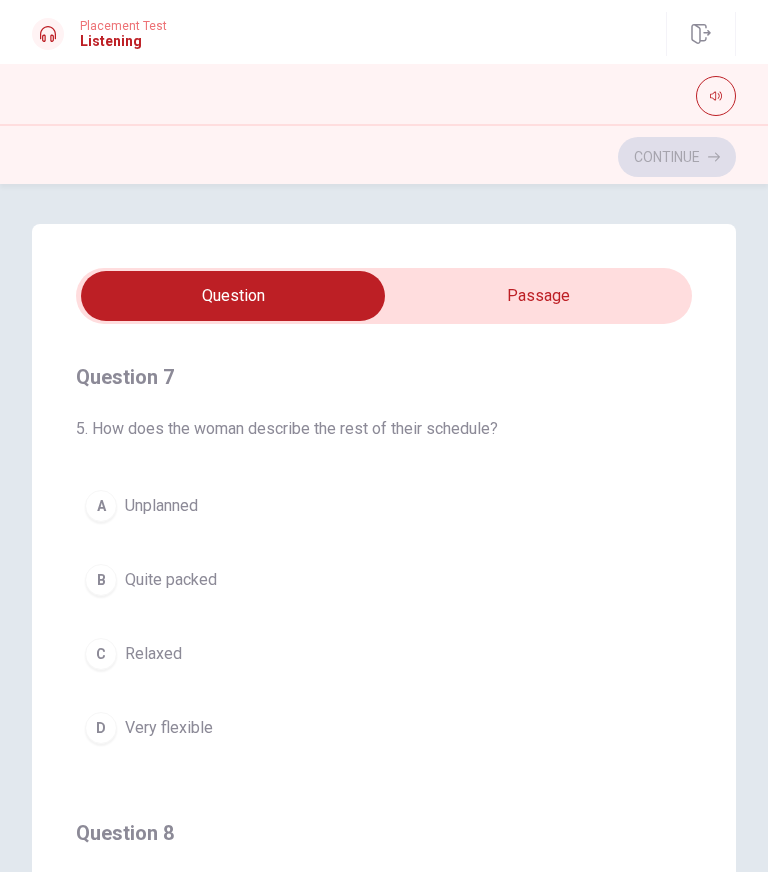 click on "B Quite packed" at bounding box center [384, 580] 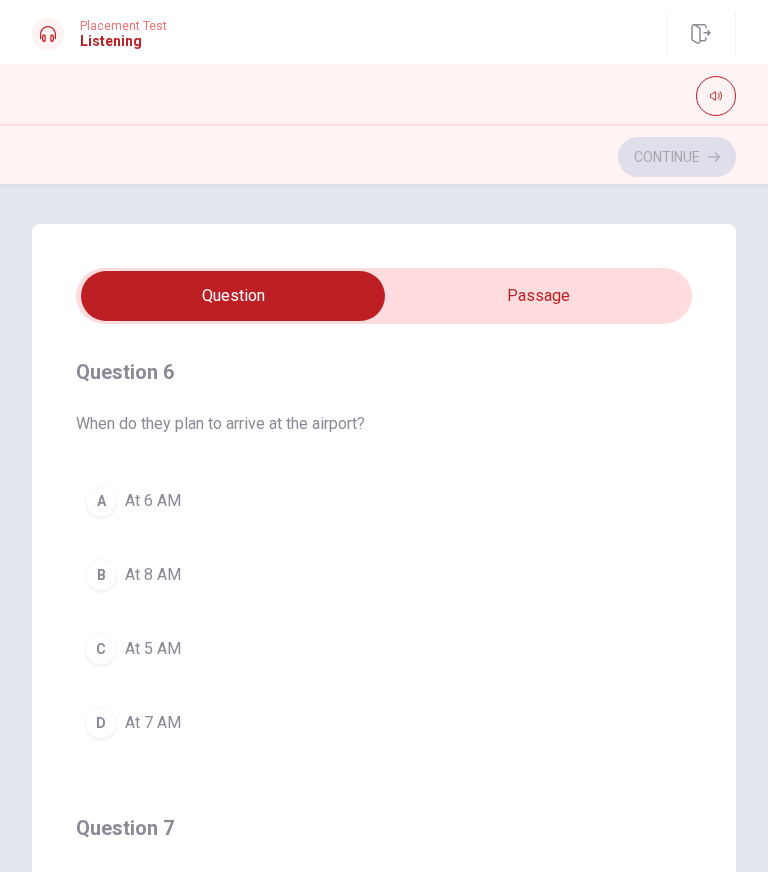scroll, scrollTop: 0, scrollLeft: 0, axis: both 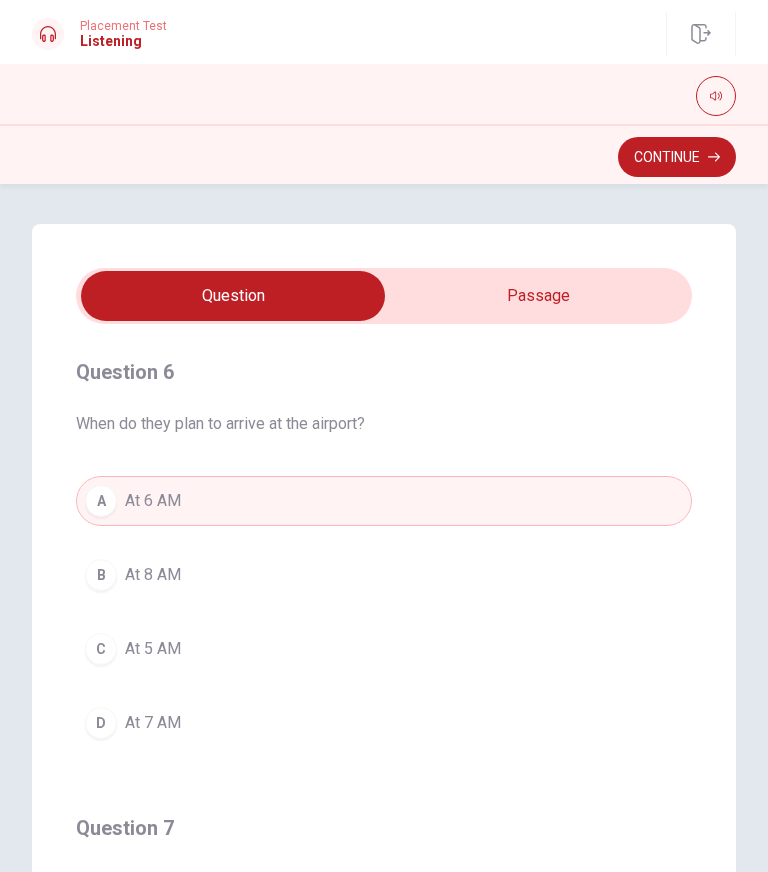 click on "Continue" at bounding box center [677, 157] 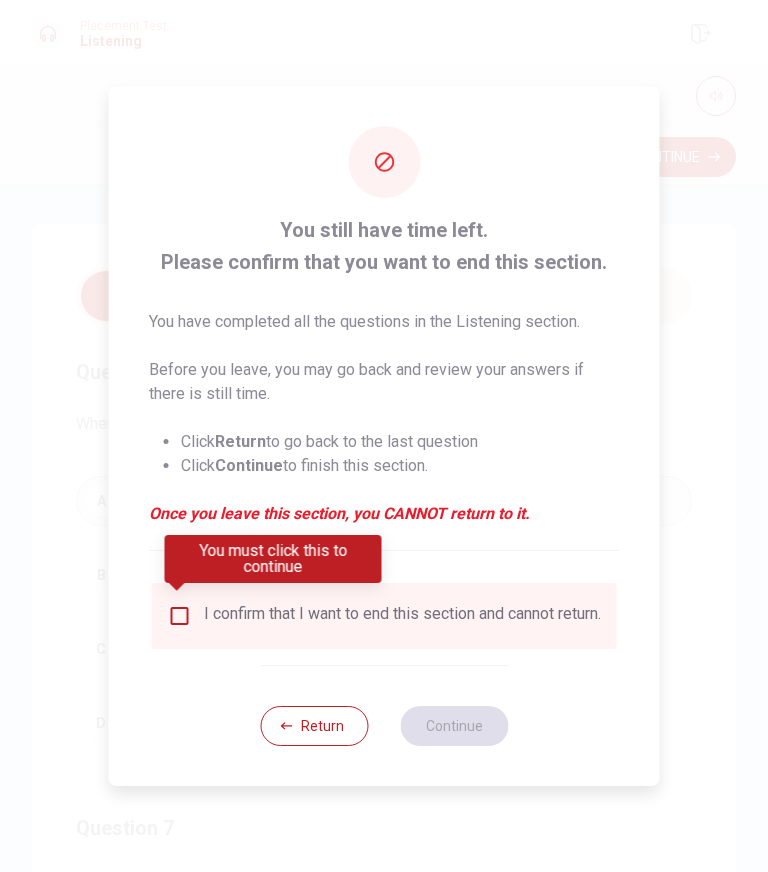 click at bounding box center (177, 588) 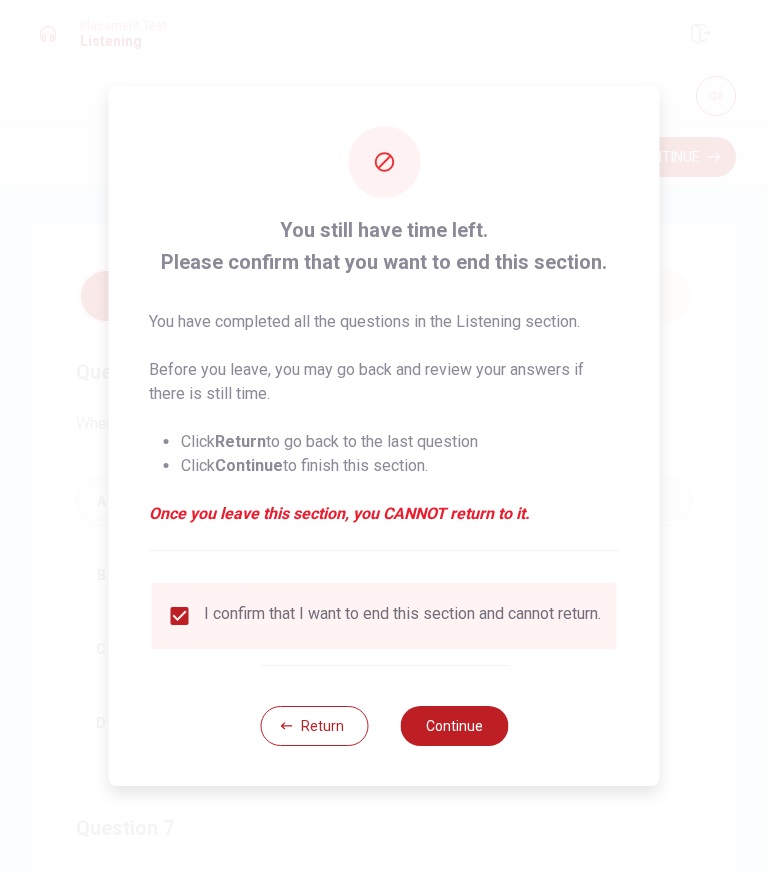 click on "Continue" at bounding box center [454, 726] 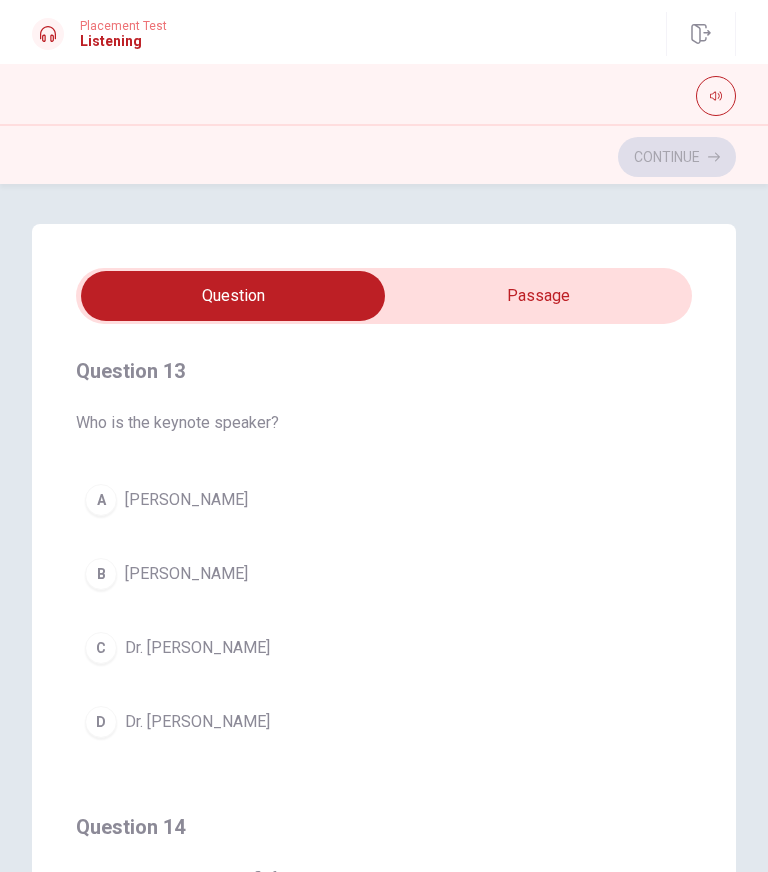 scroll, scrollTop: 900, scrollLeft: 0, axis: vertical 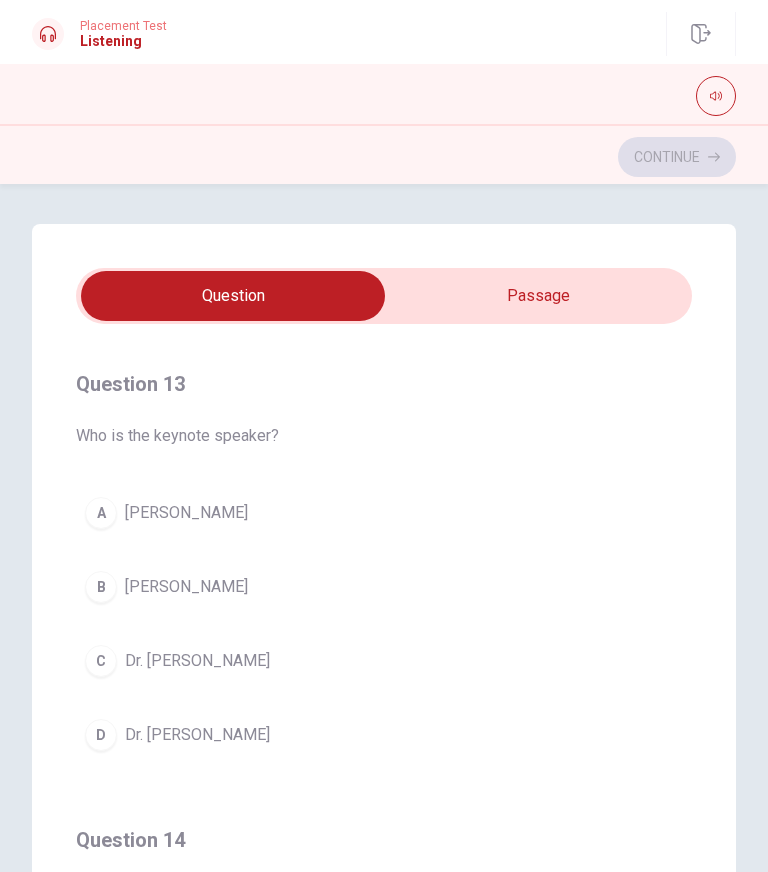click on "[PERSON_NAME]" at bounding box center [186, 513] 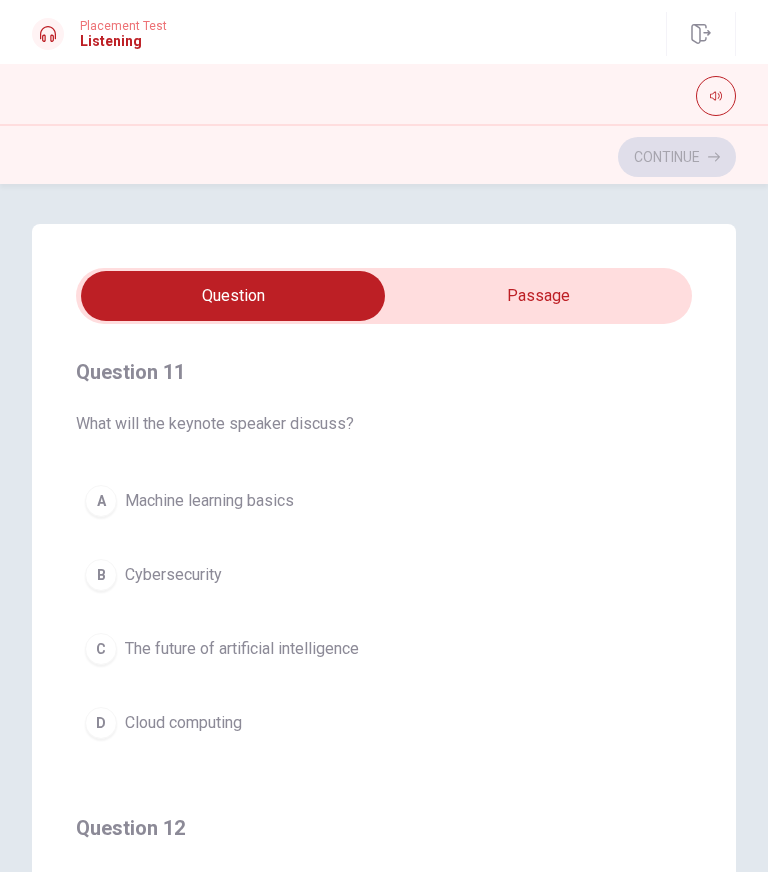 scroll, scrollTop: 0, scrollLeft: 0, axis: both 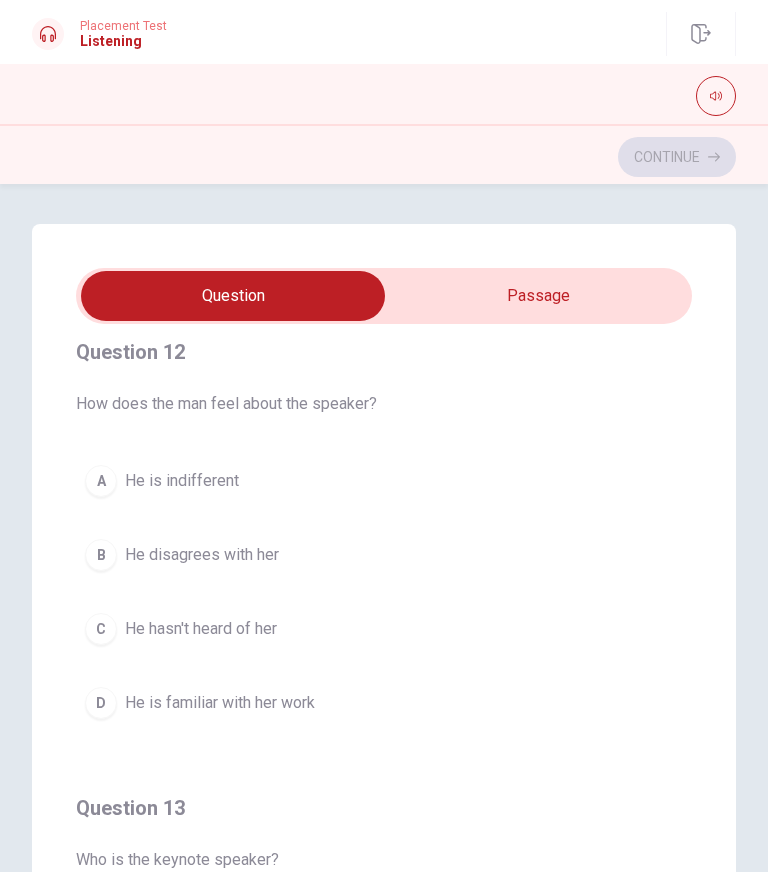 click on "He is familiar with her work" at bounding box center (220, 703) 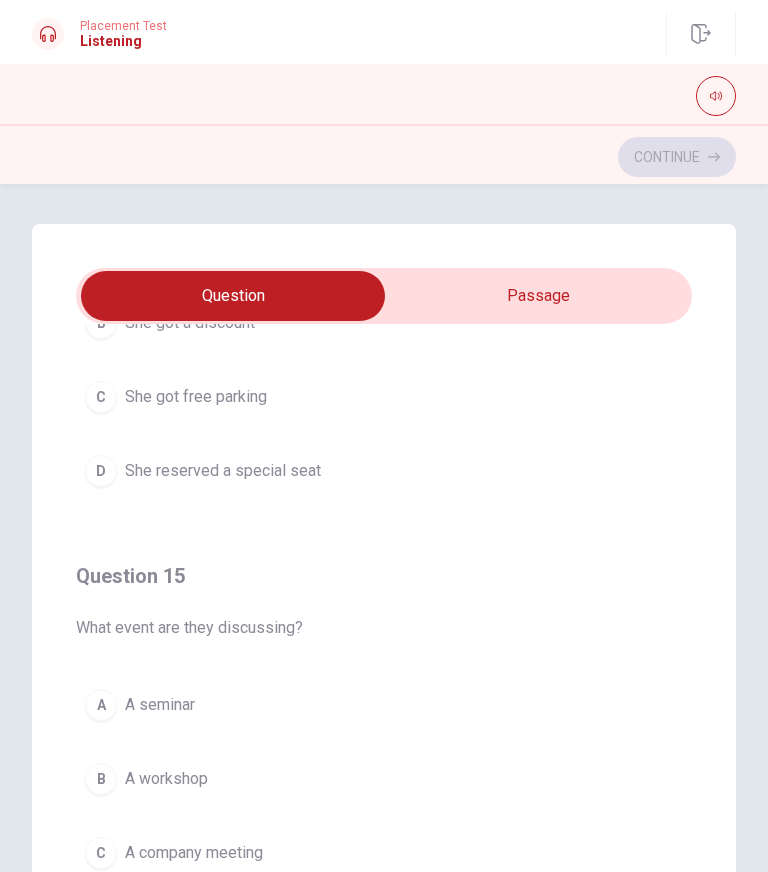 scroll, scrollTop: 1620, scrollLeft: 0, axis: vertical 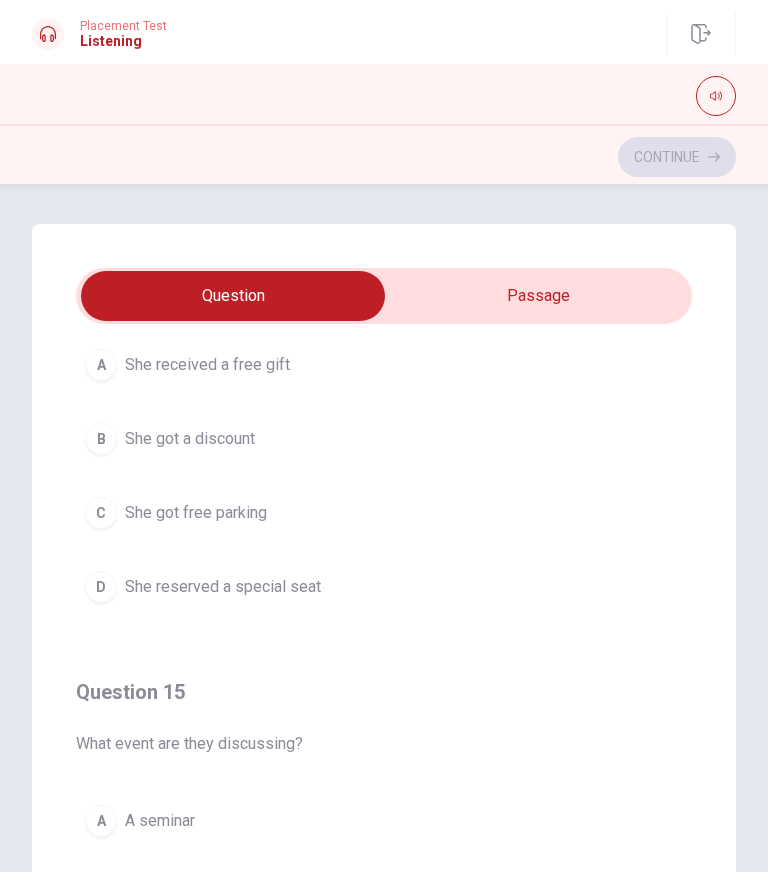click on "She got a discount" at bounding box center [190, 439] 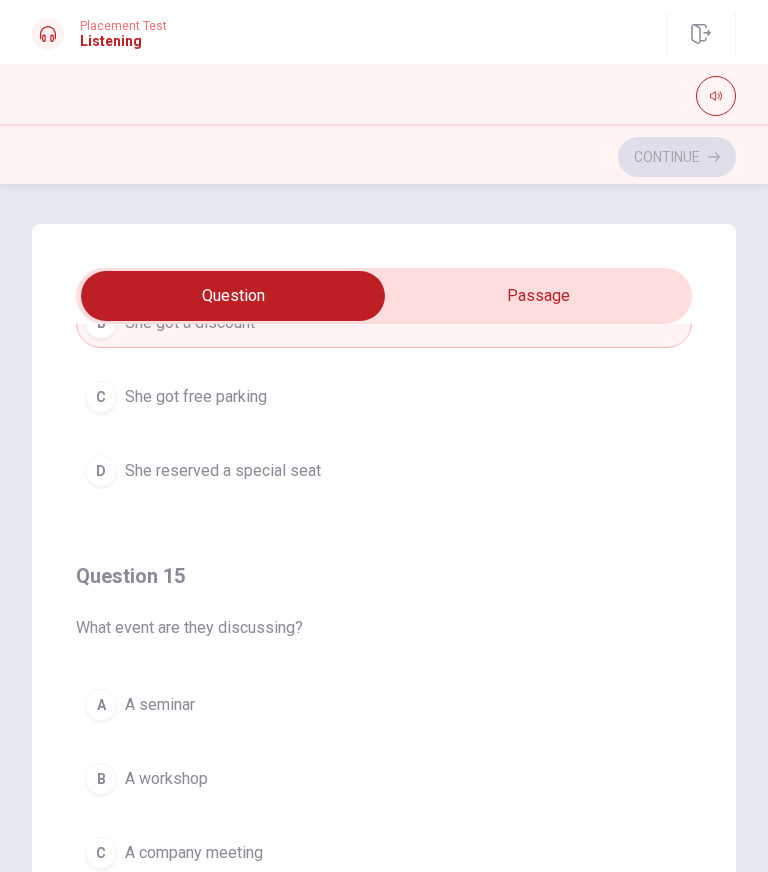 scroll, scrollTop: 1620, scrollLeft: 0, axis: vertical 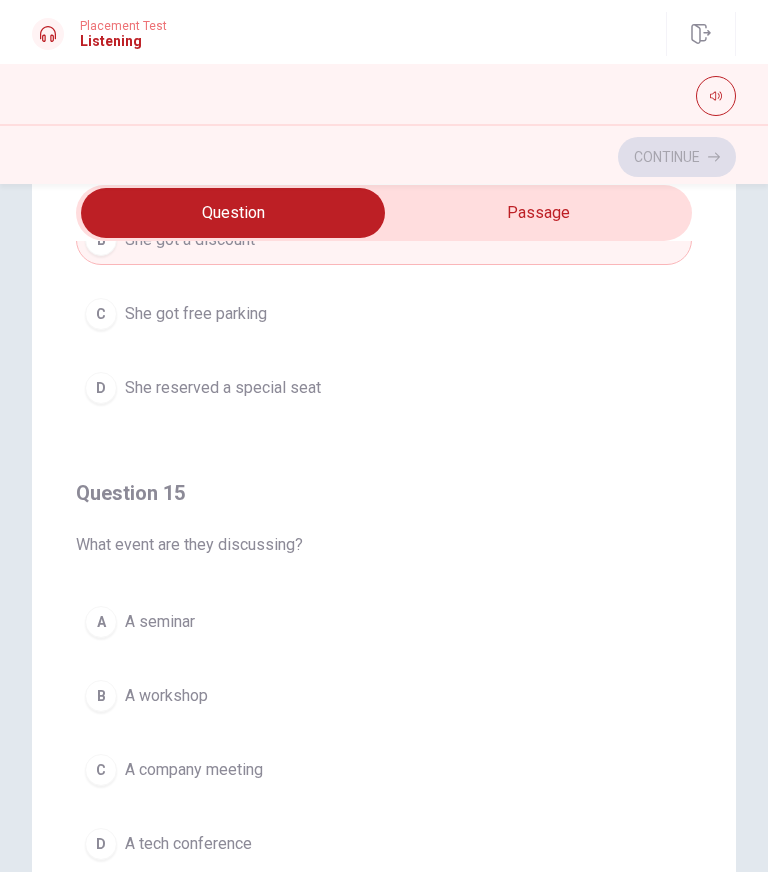 click on "A tech conference" at bounding box center [188, 844] 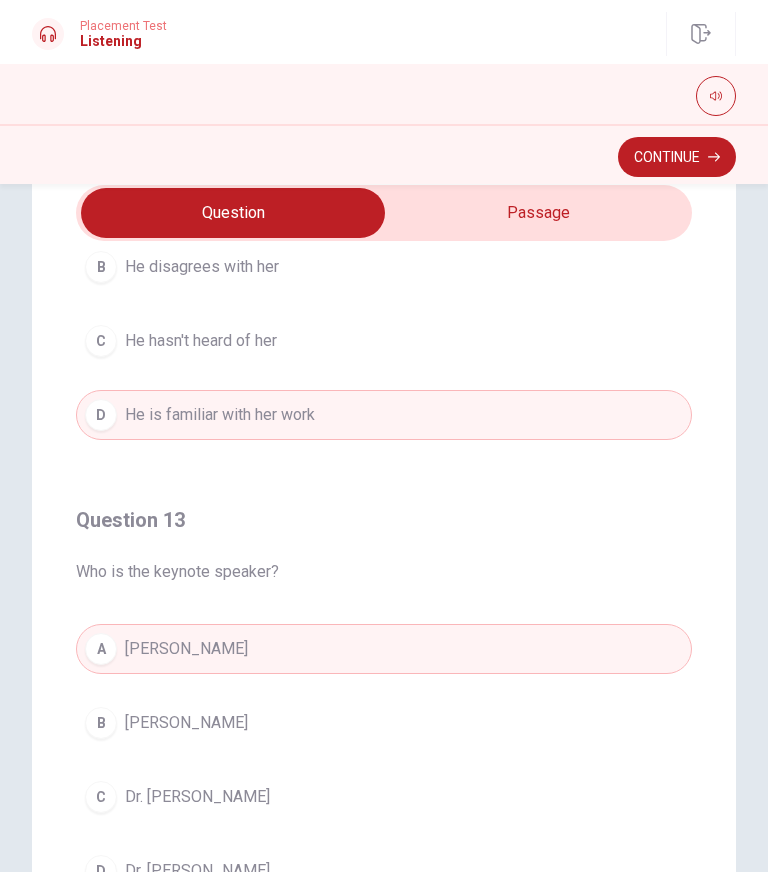 scroll, scrollTop: 679, scrollLeft: 0, axis: vertical 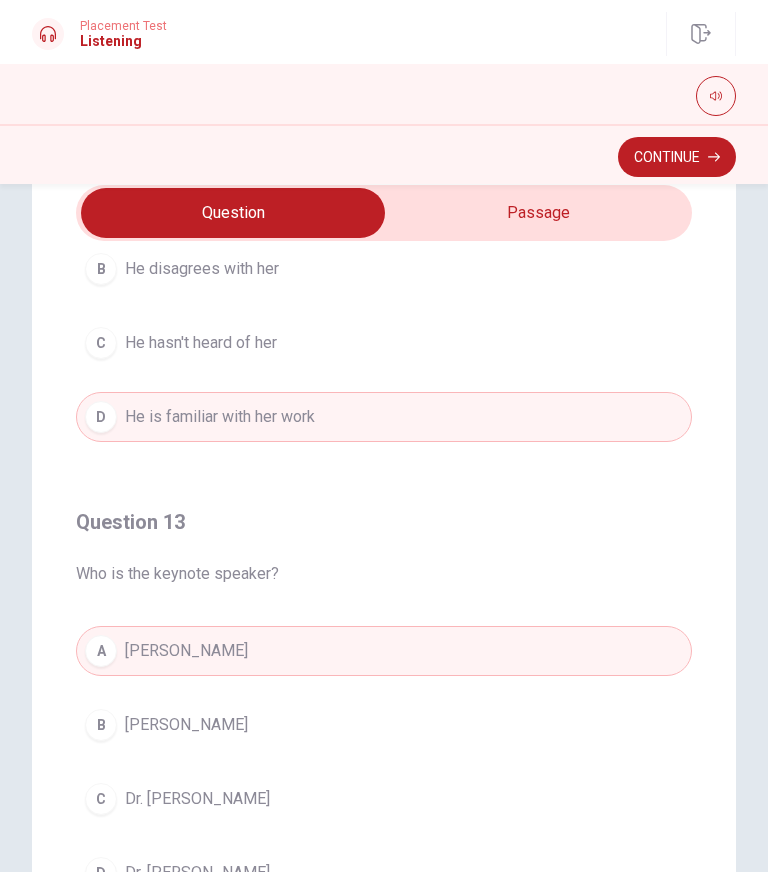 click on "Continue" at bounding box center (677, 157) 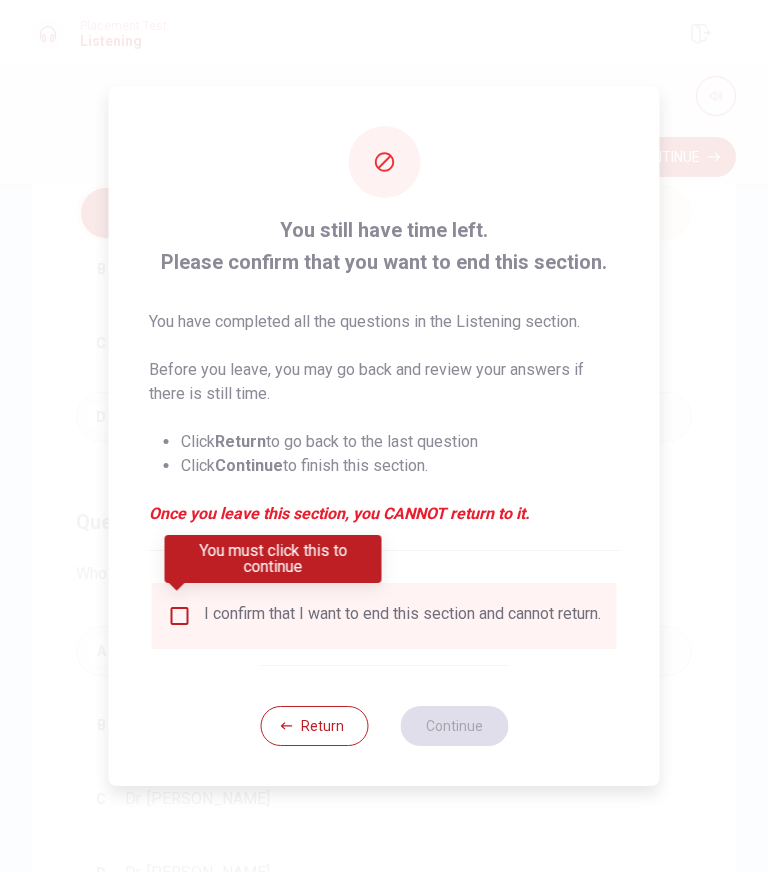 click on "I confirm that I want to end this section and cannot return." at bounding box center [402, 616] 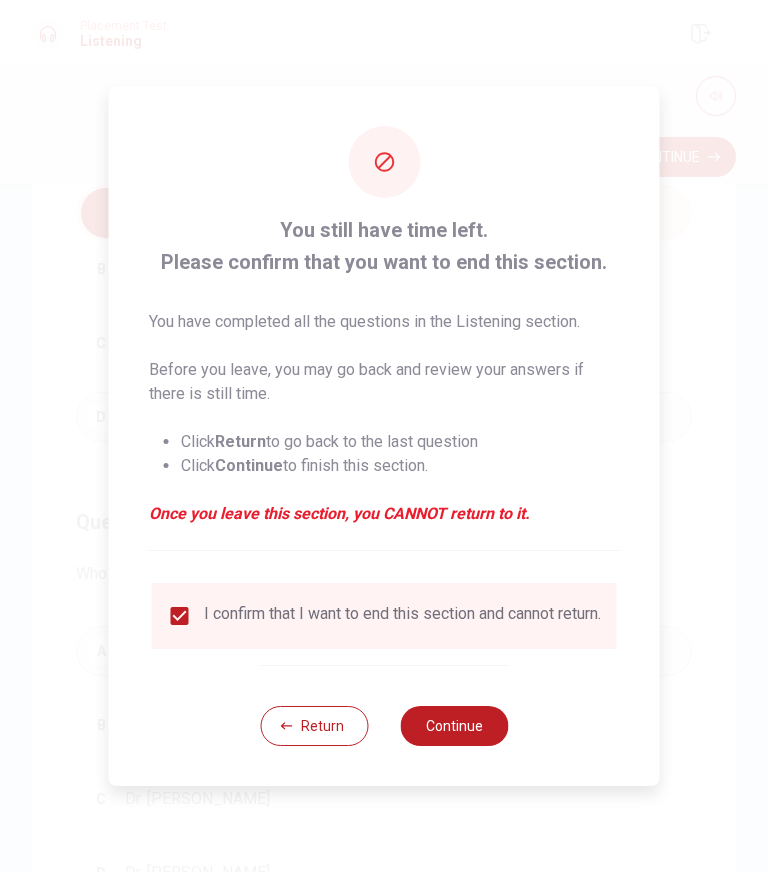 click on "Continue" at bounding box center (454, 726) 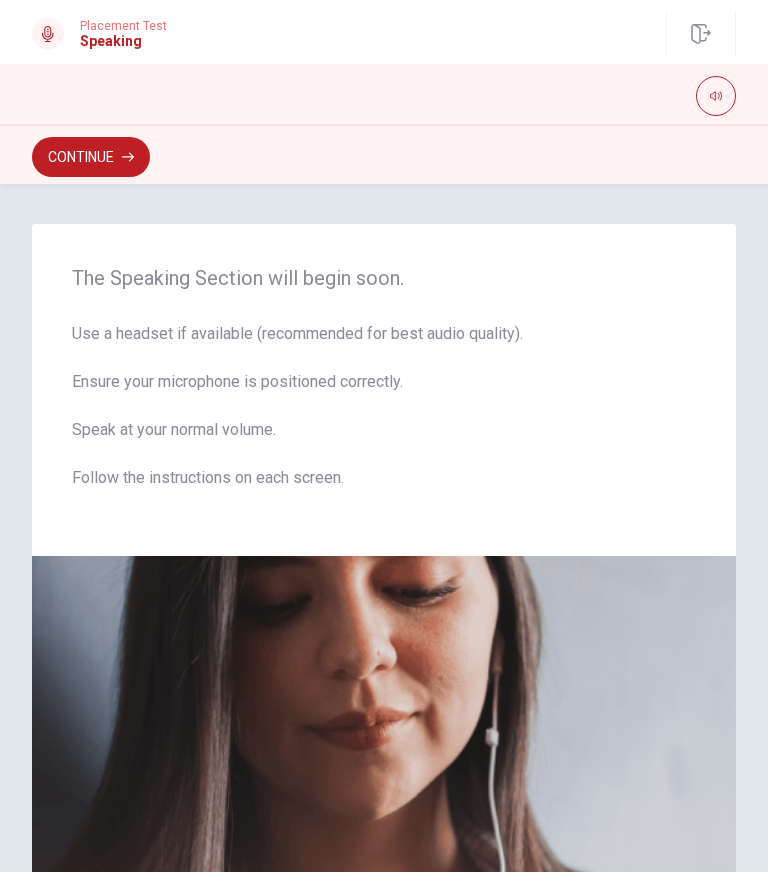 scroll, scrollTop: 0, scrollLeft: 0, axis: both 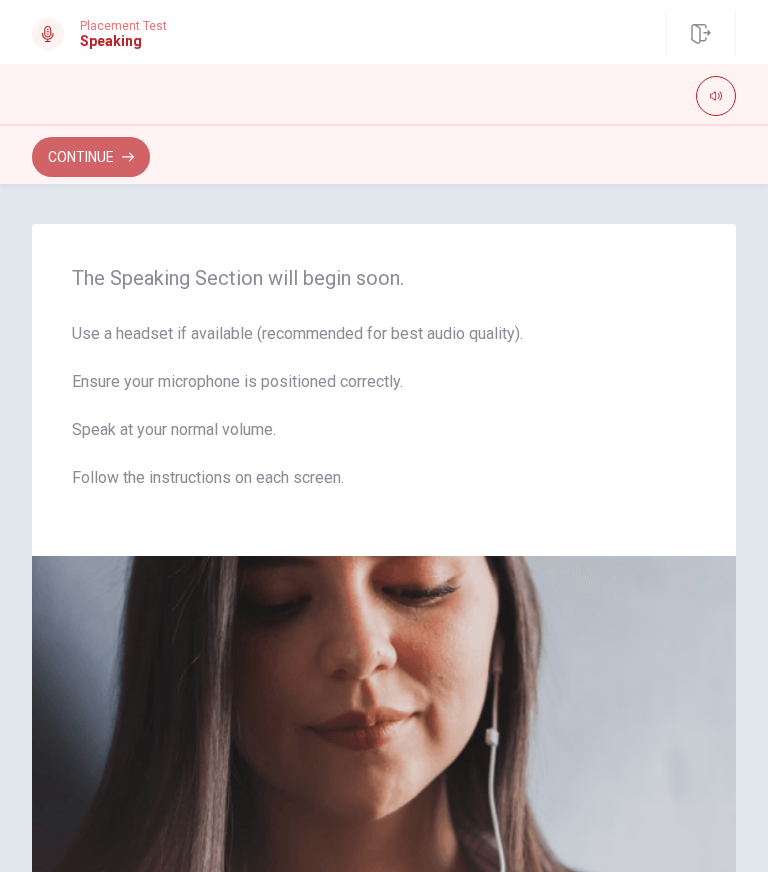 click on "Continue" at bounding box center (91, 157) 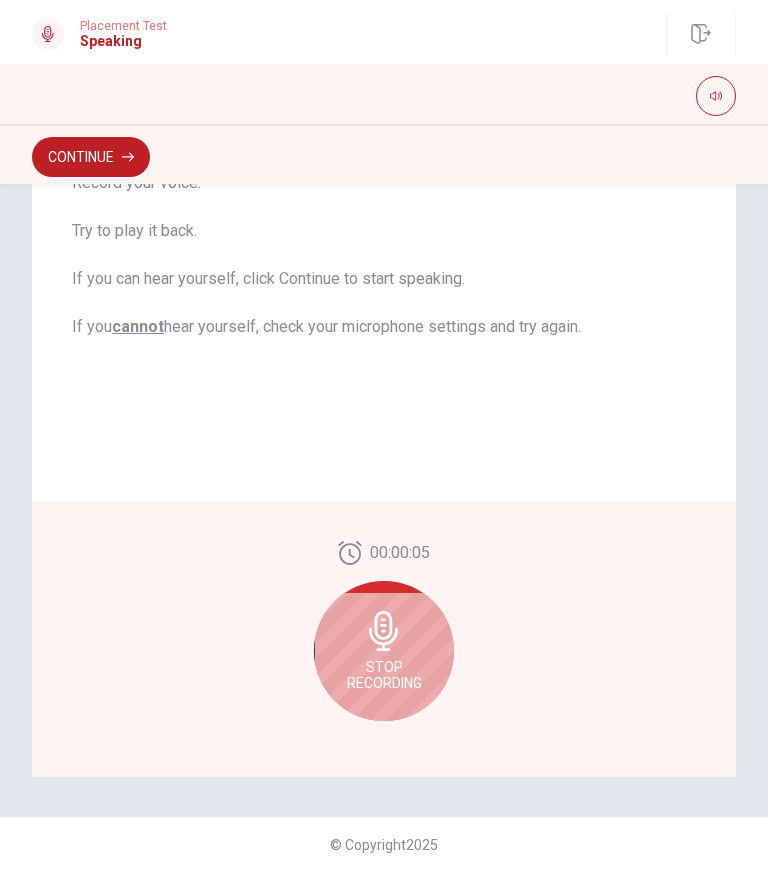 scroll, scrollTop: 319, scrollLeft: 0, axis: vertical 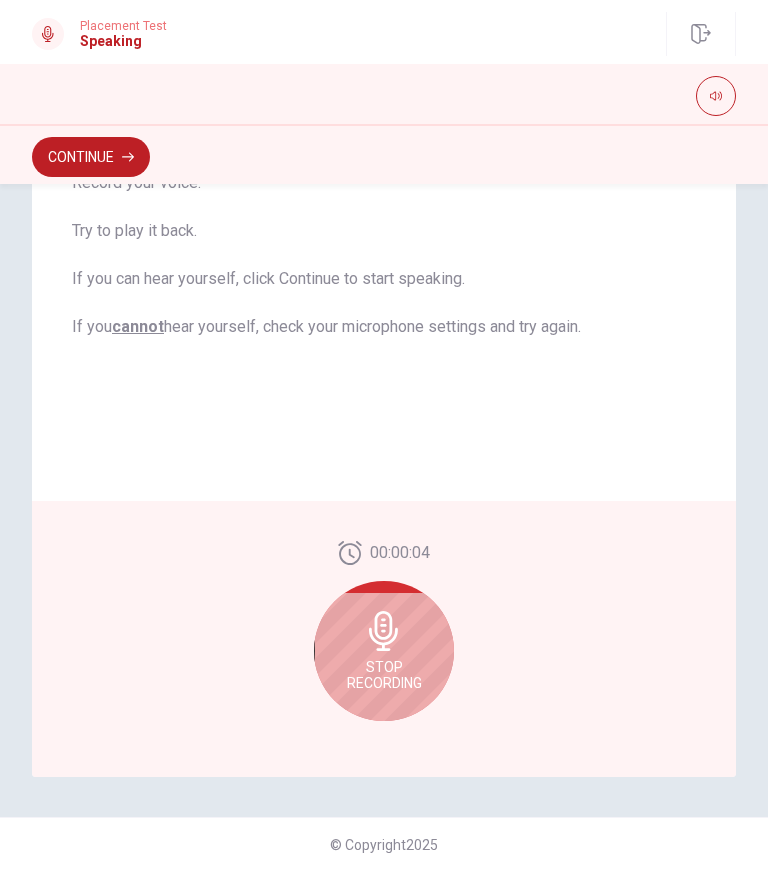 click on "Stop   Recording" at bounding box center (384, 651) 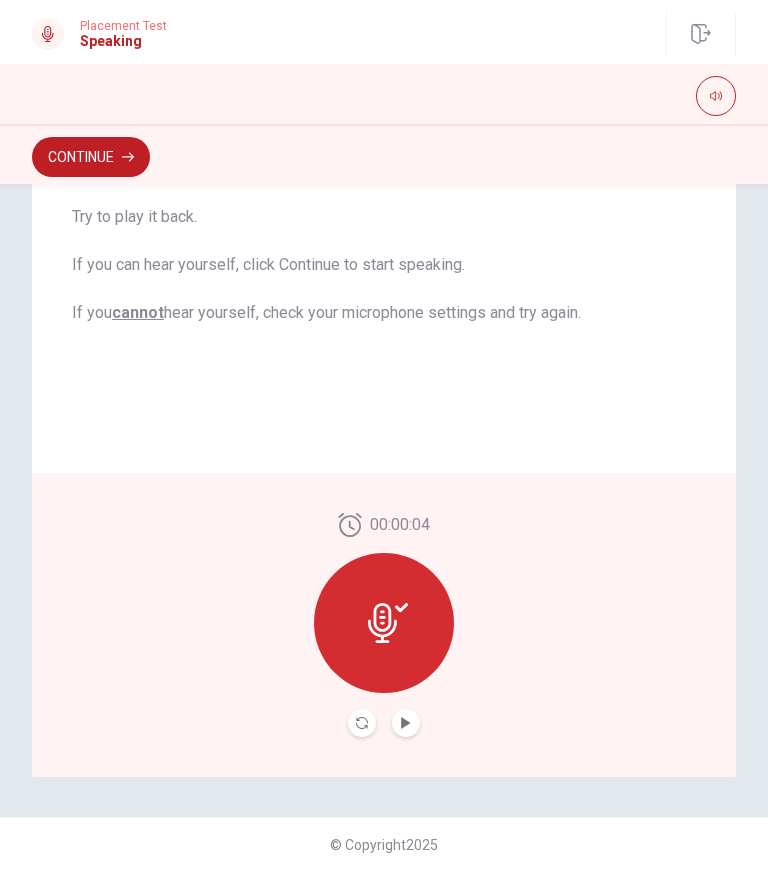 click 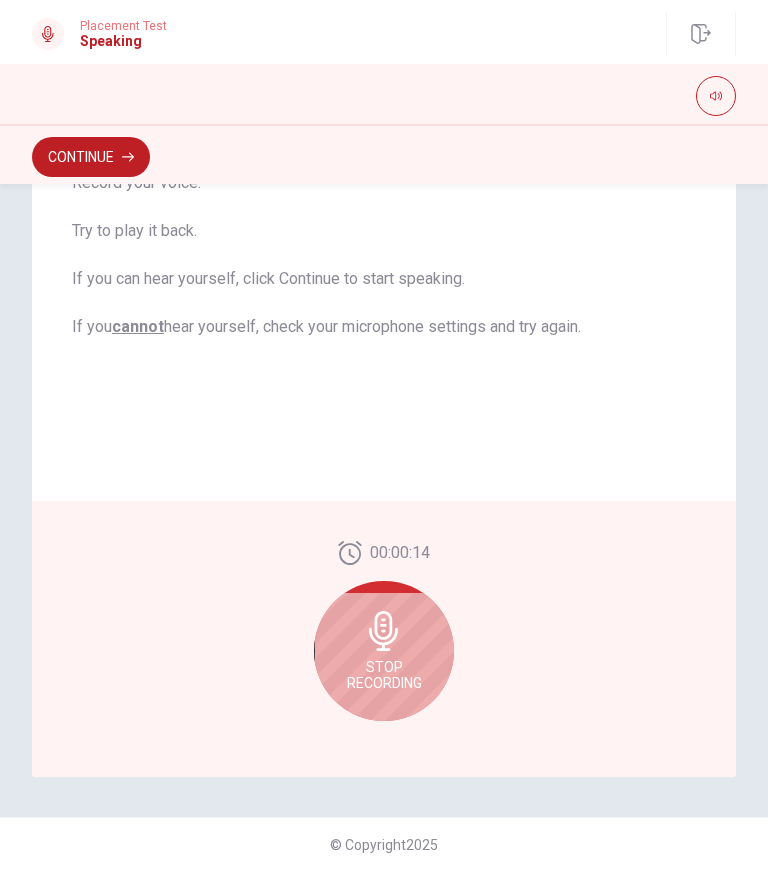 click 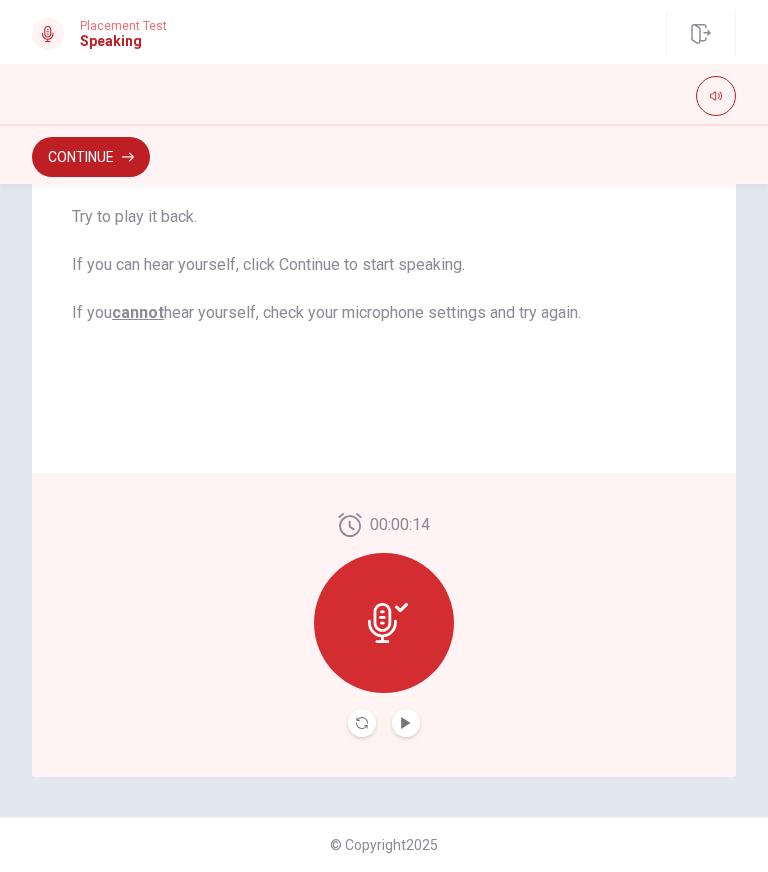 click 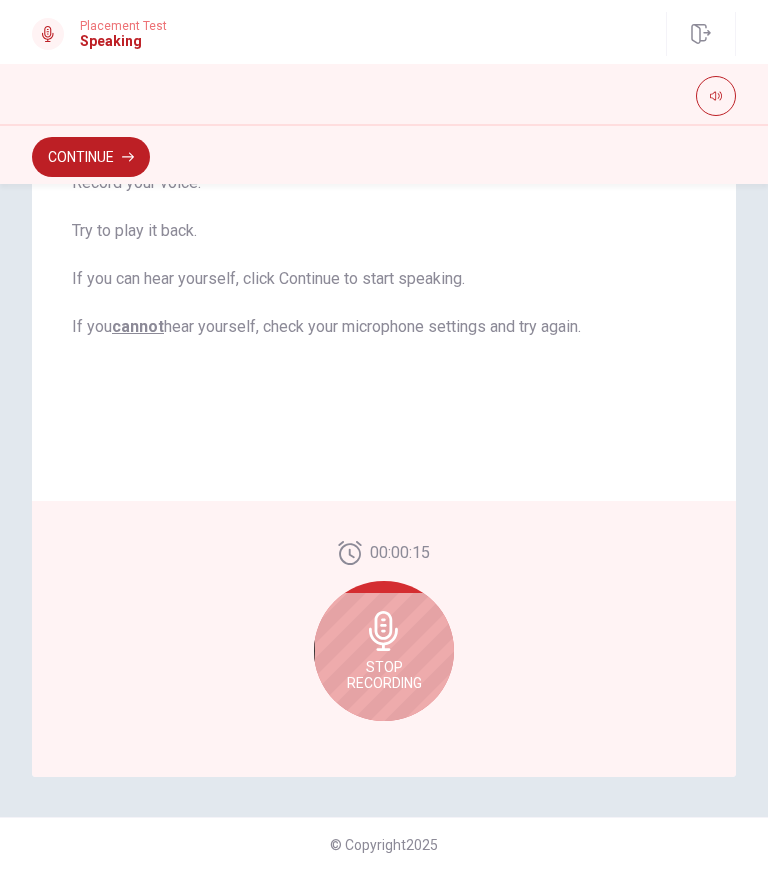 click on "Stop   Recording" at bounding box center (384, 675) 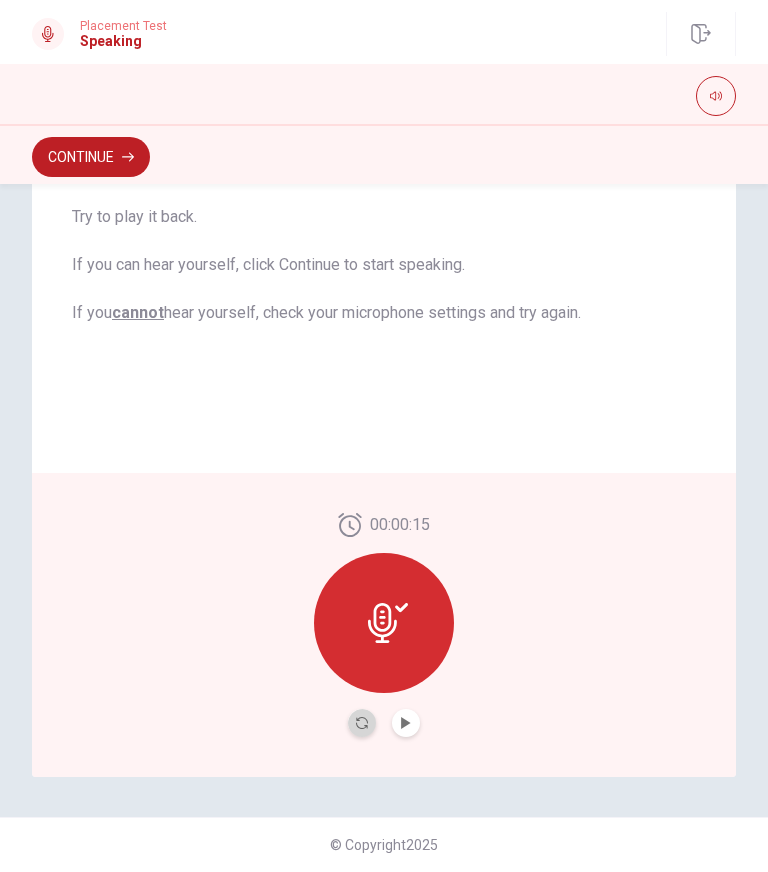 click 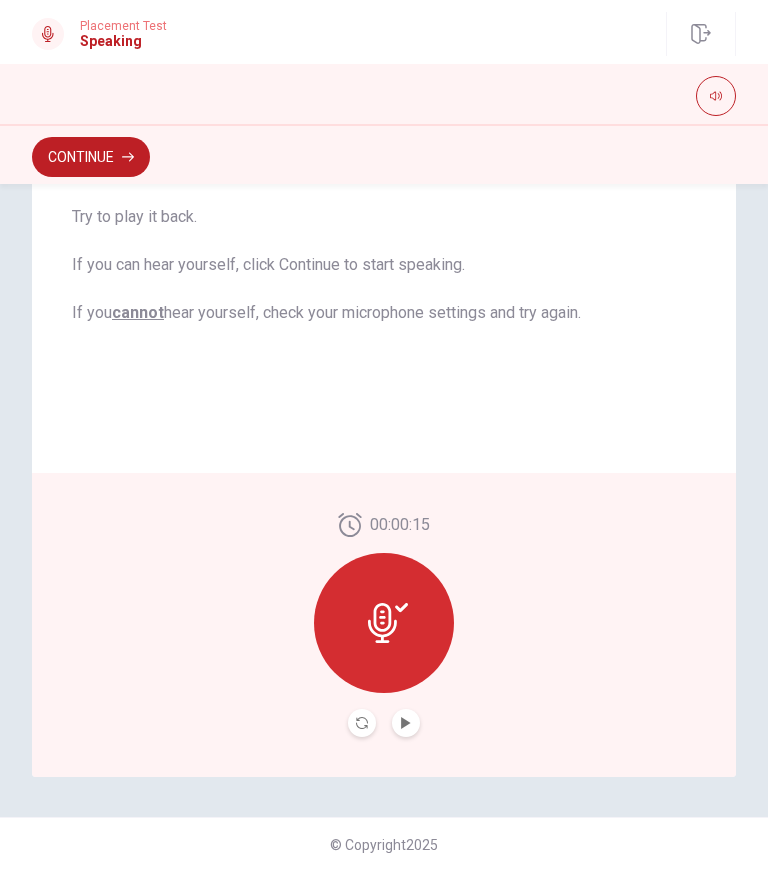 click at bounding box center [406, 723] 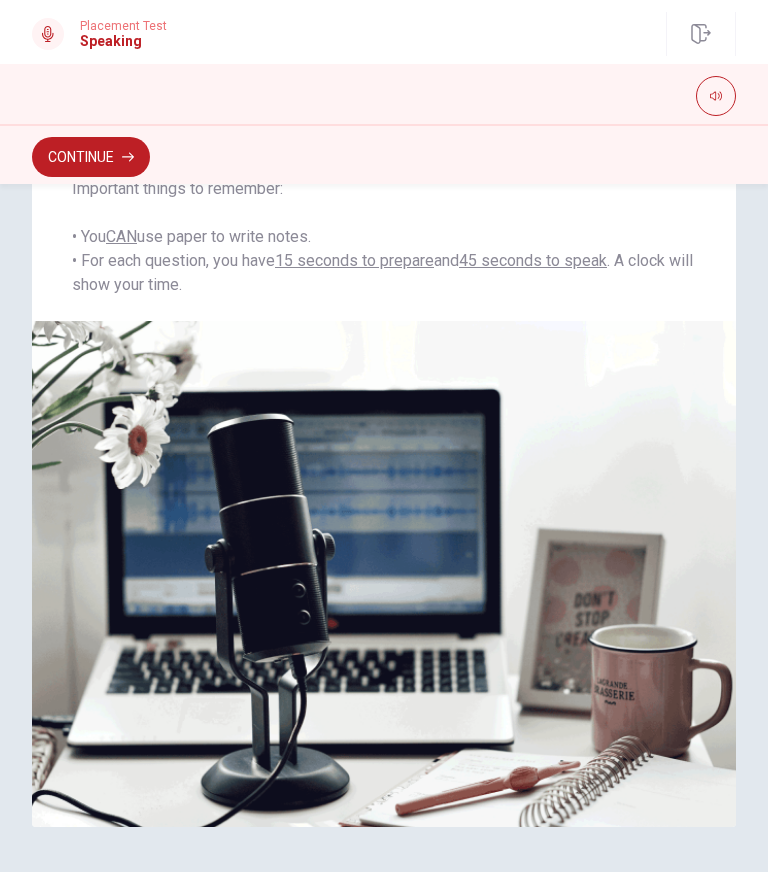 click on "Continue" at bounding box center (91, 157) 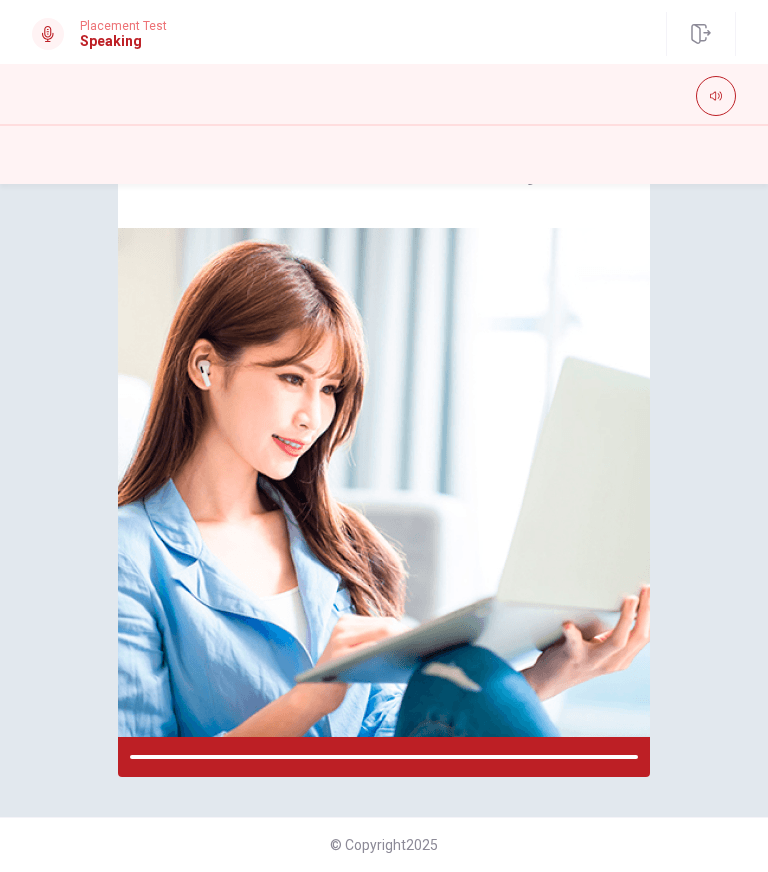 scroll, scrollTop: 116, scrollLeft: 0, axis: vertical 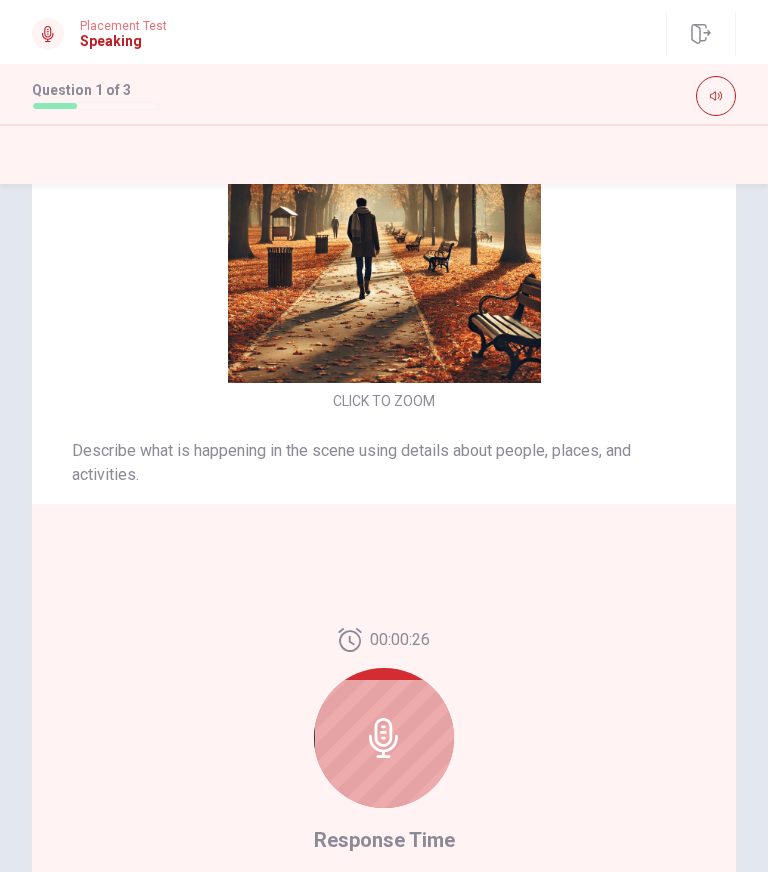 click at bounding box center [384, 738] 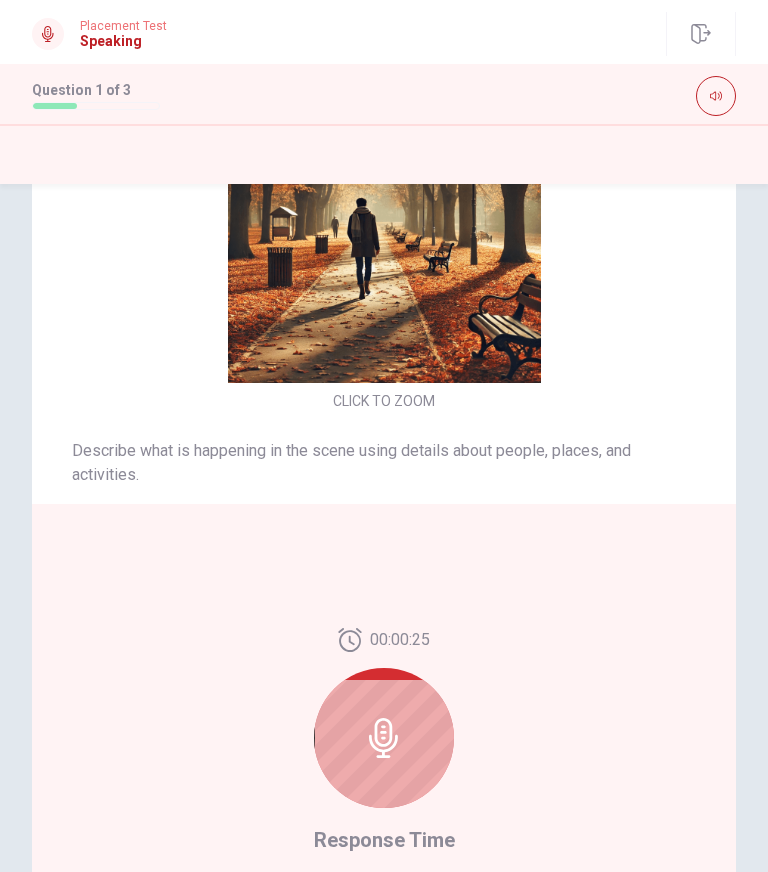 click 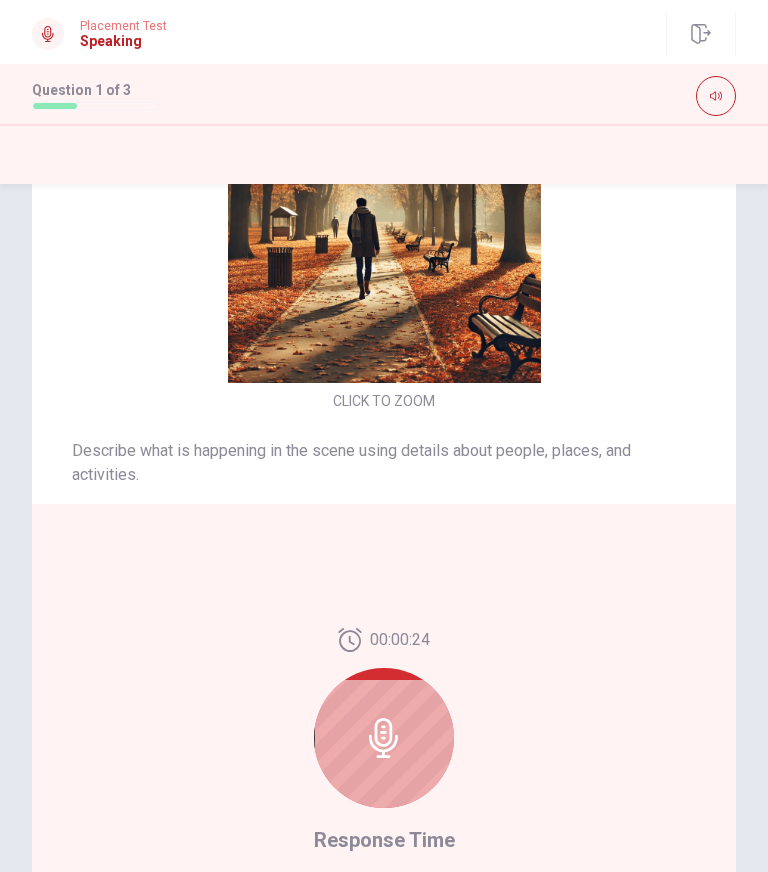 click 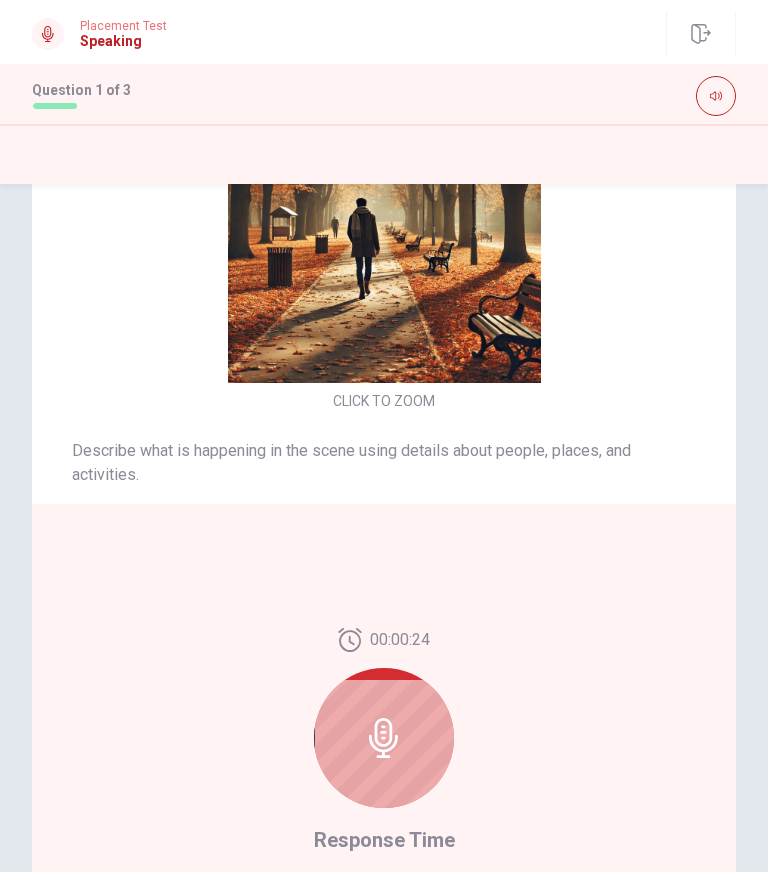 click 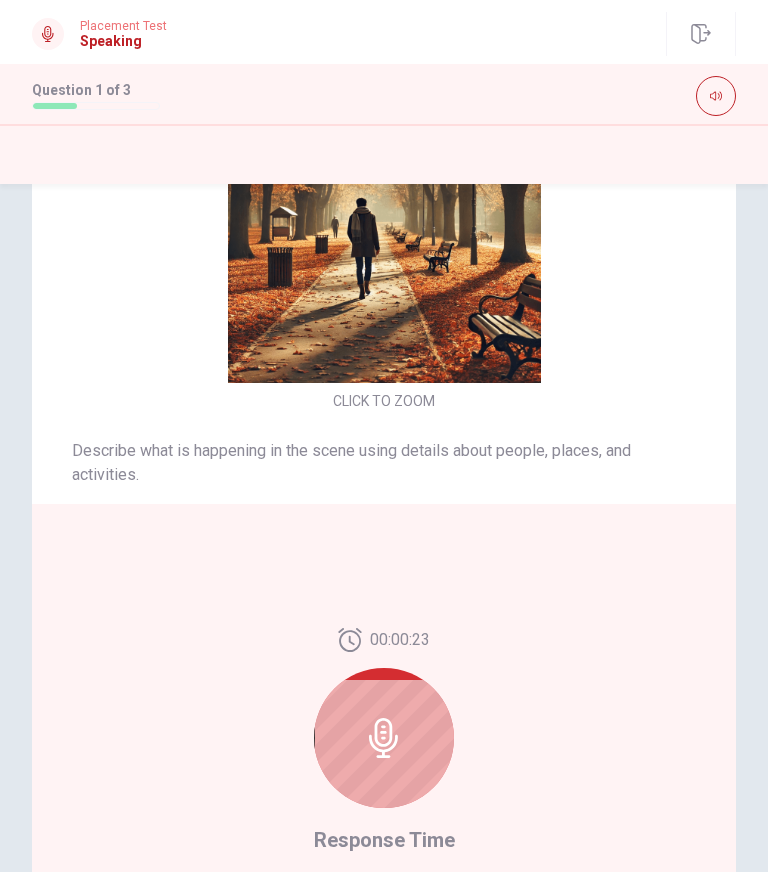 click at bounding box center [384, 738] 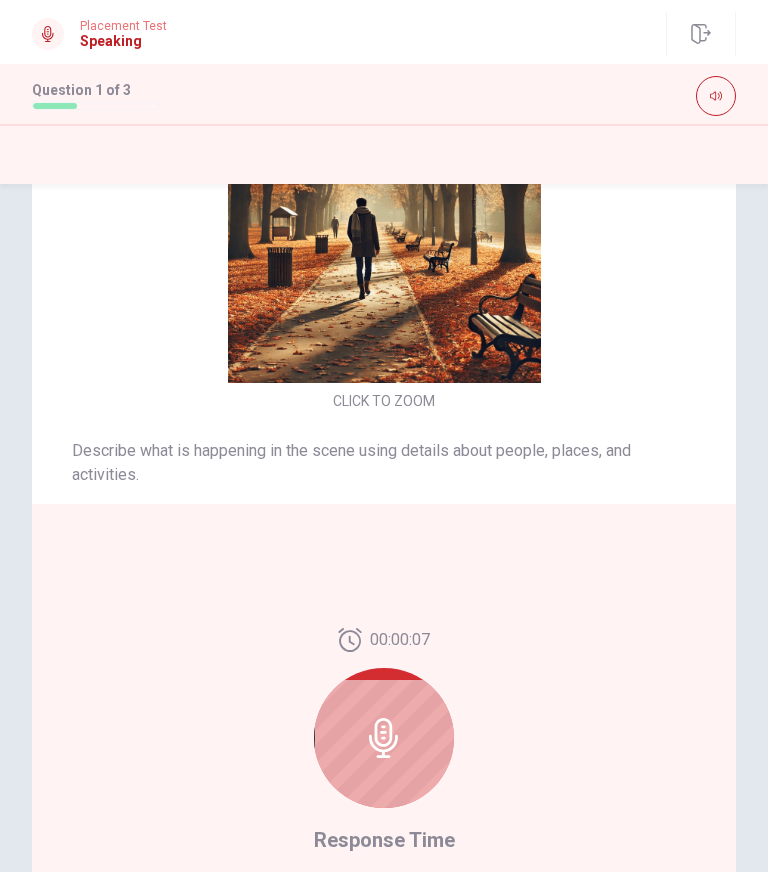 click 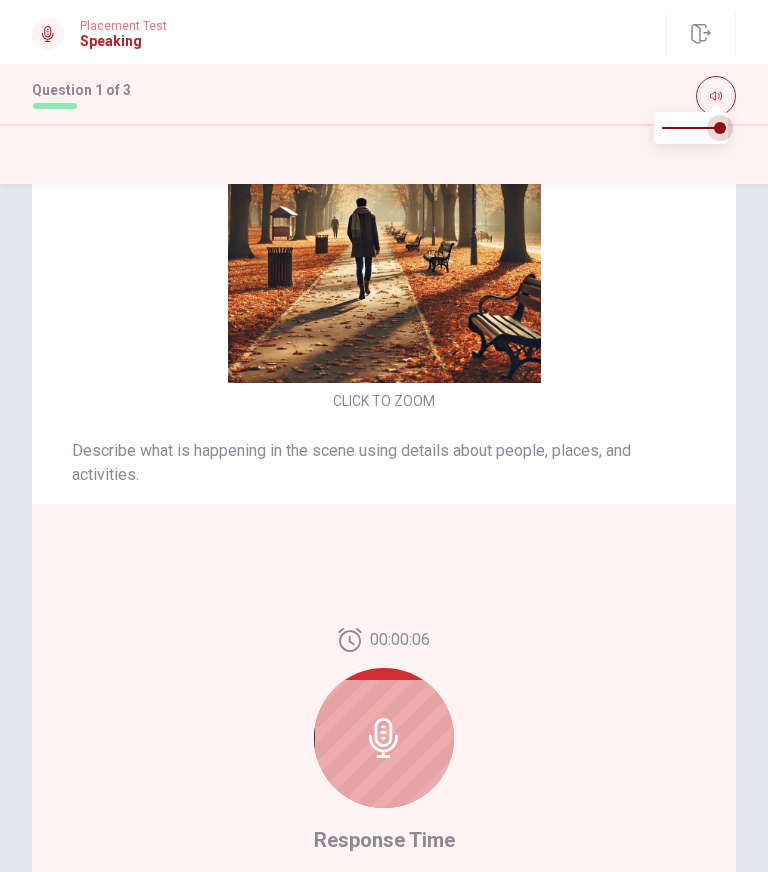 type on "0" 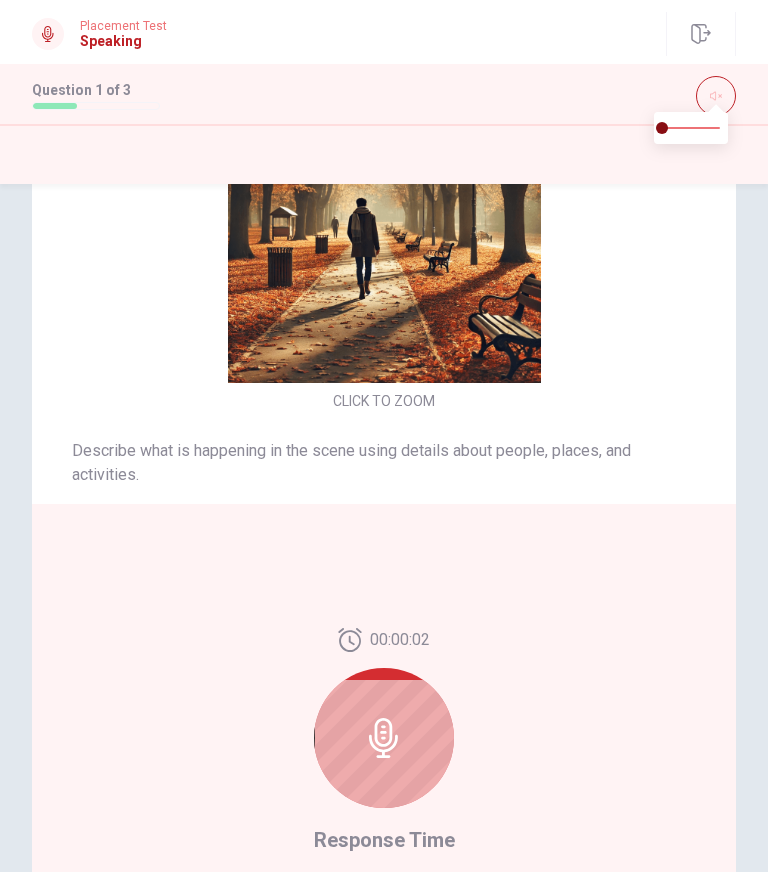 click at bounding box center (716, 96) 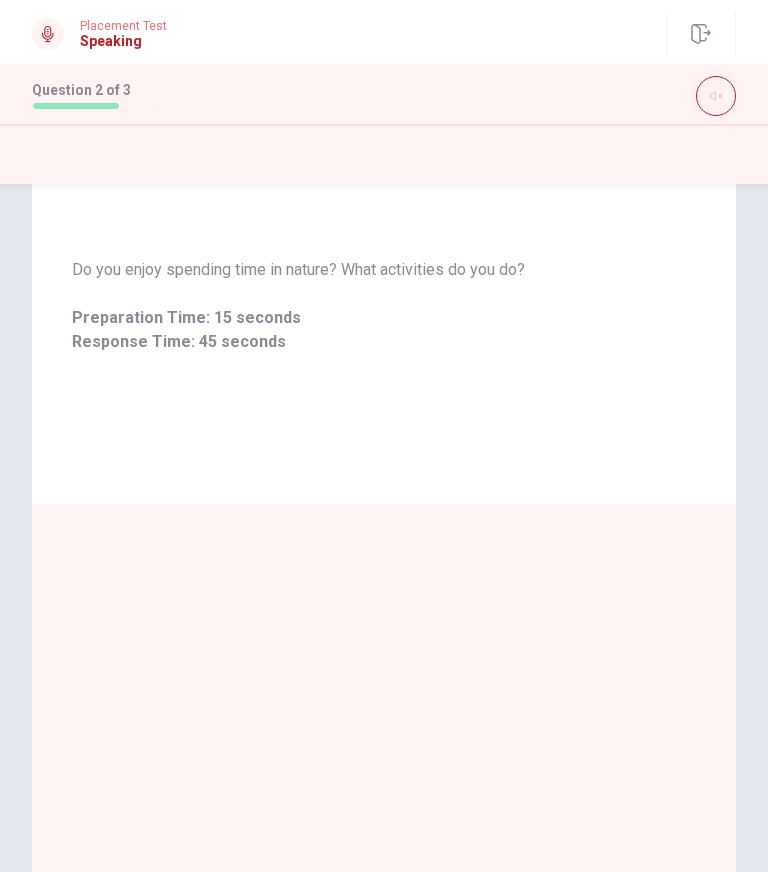 scroll, scrollTop: 0, scrollLeft: 0, axis: both 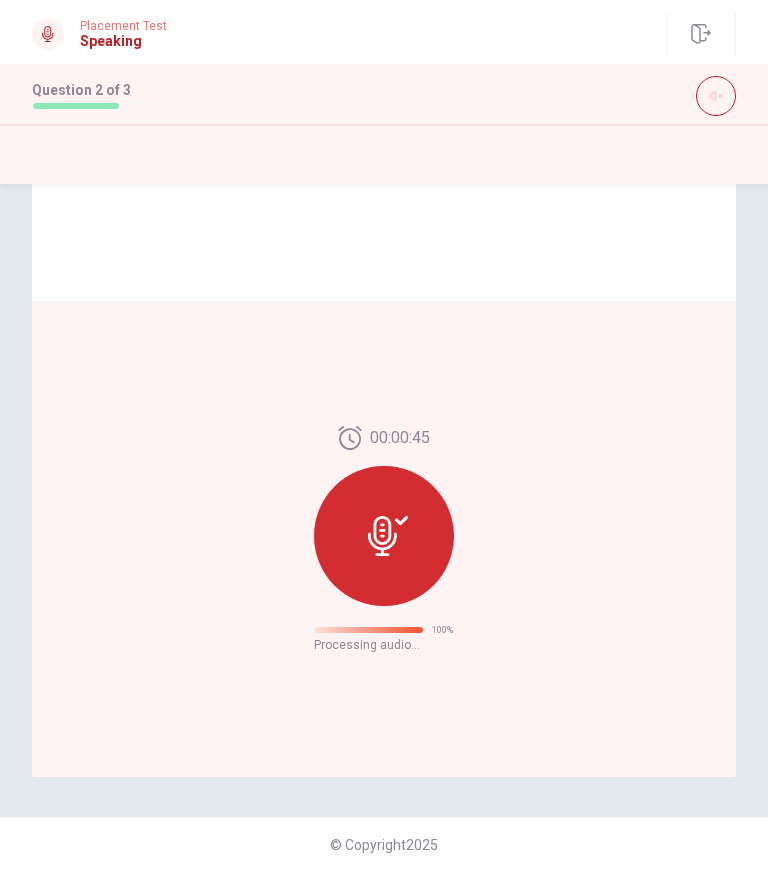 click at bounding box center [716, 96] 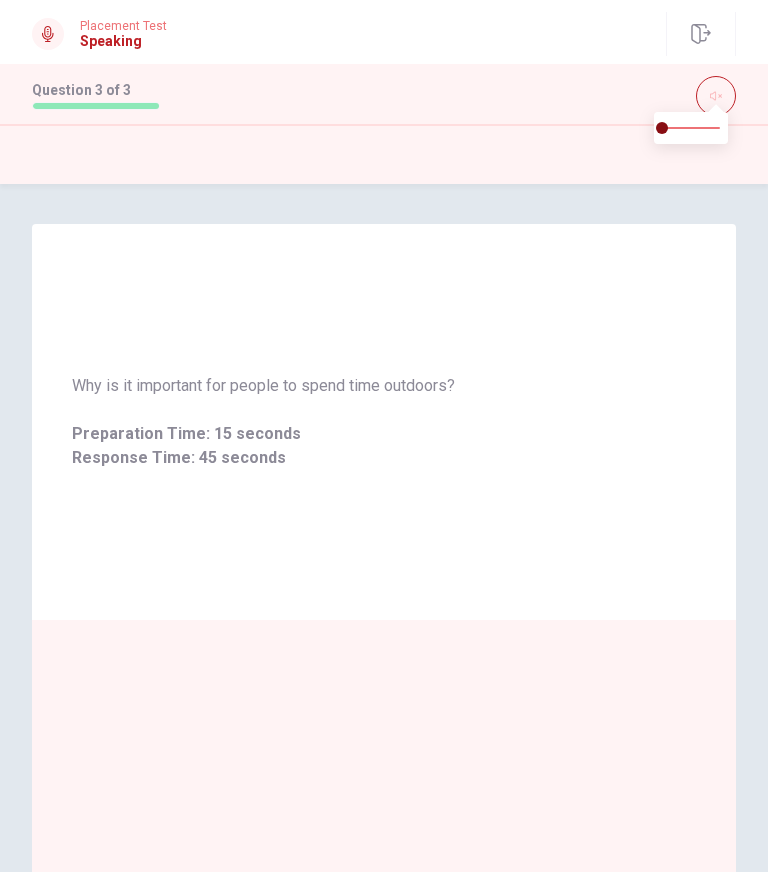 scroll, scrollTop: 0, scrollLeft: 0, axis: both 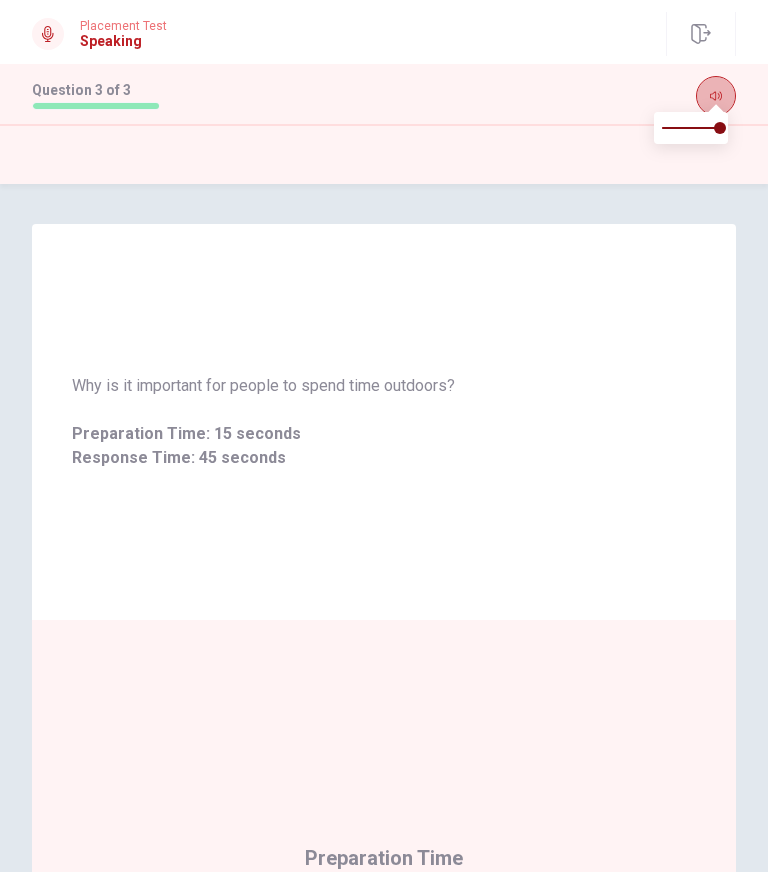 type on "1" 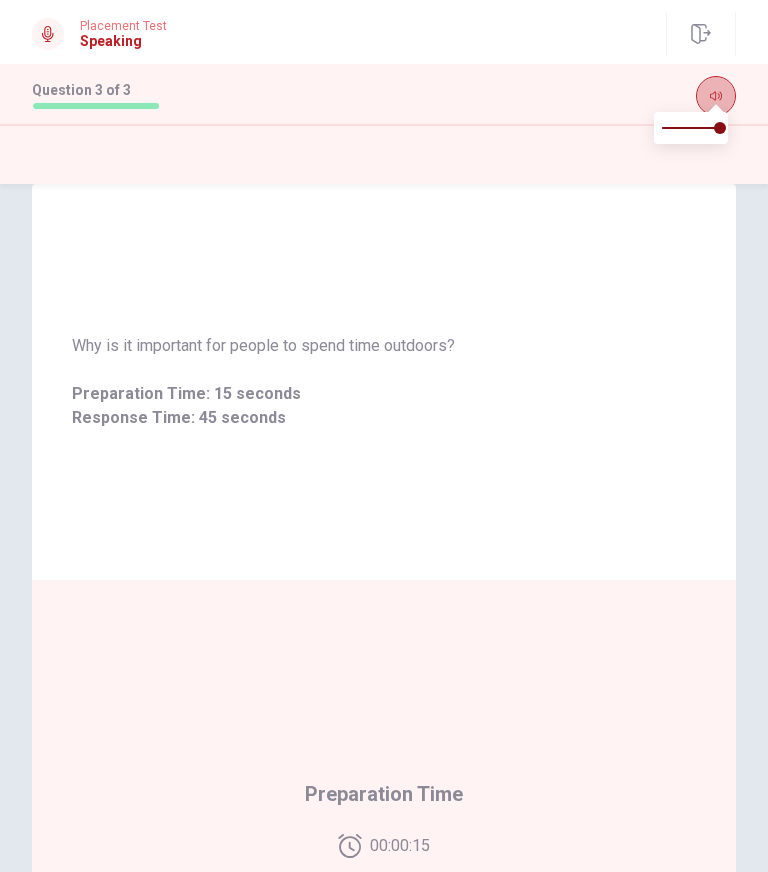 scroll, scrollTop: 0, scrollLeft: 0, axis: both 